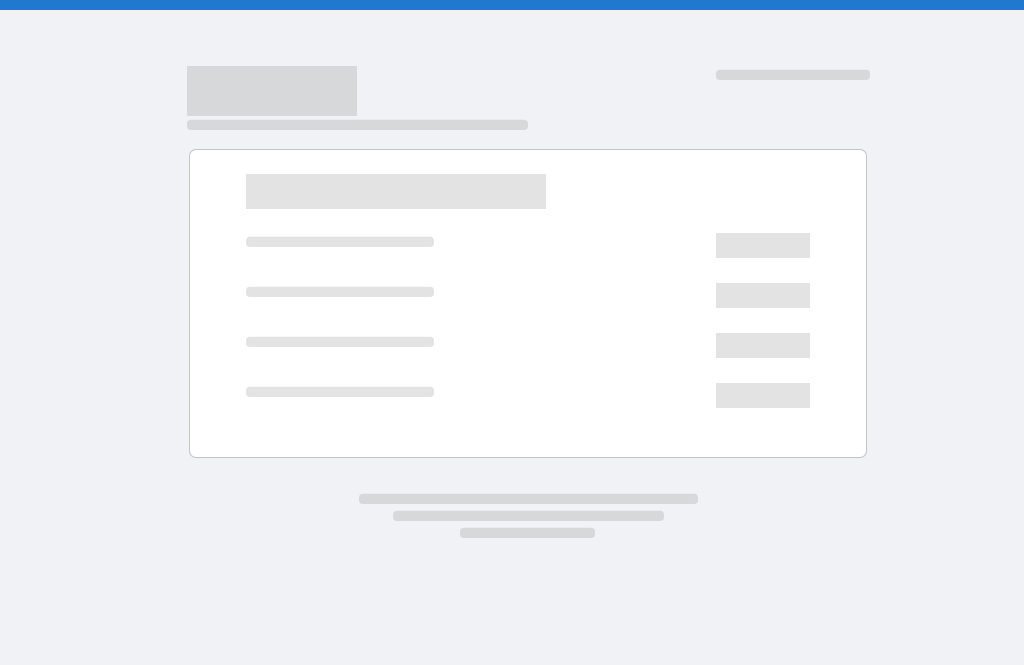 scroll, scrollTop: 0, scrollLeft: 0, axis: both 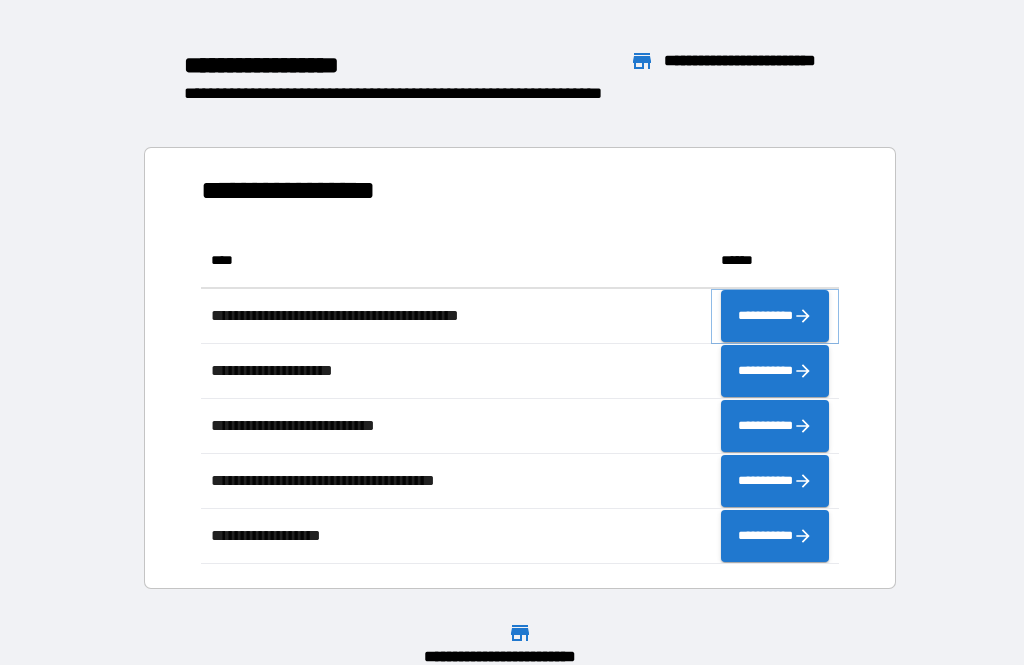 click 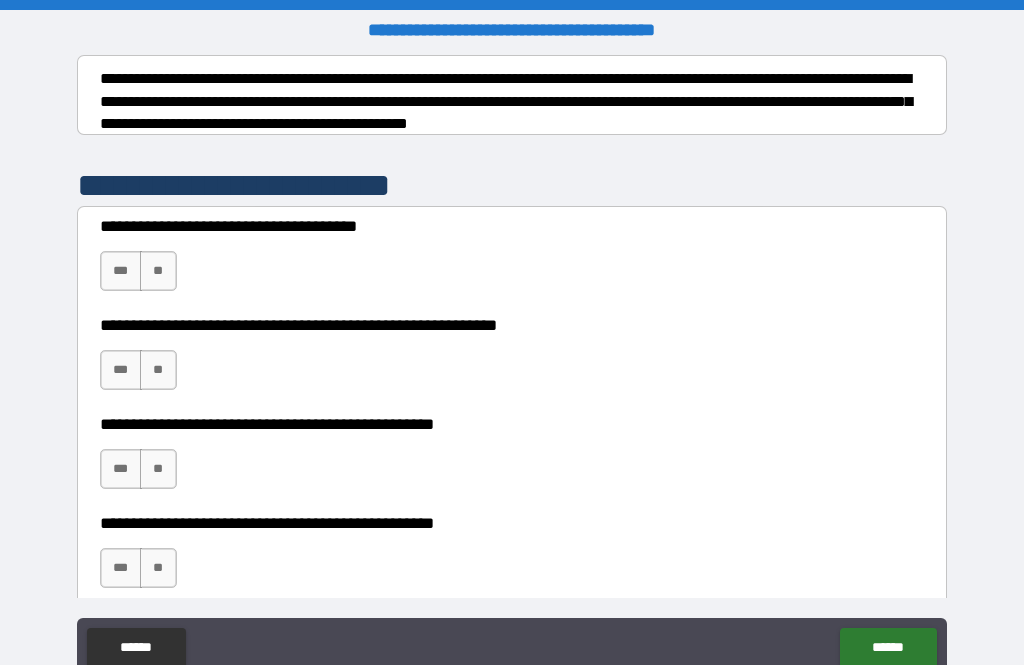 scroll, scrollTop: 314, scrollLeft: 0, axis: vertical 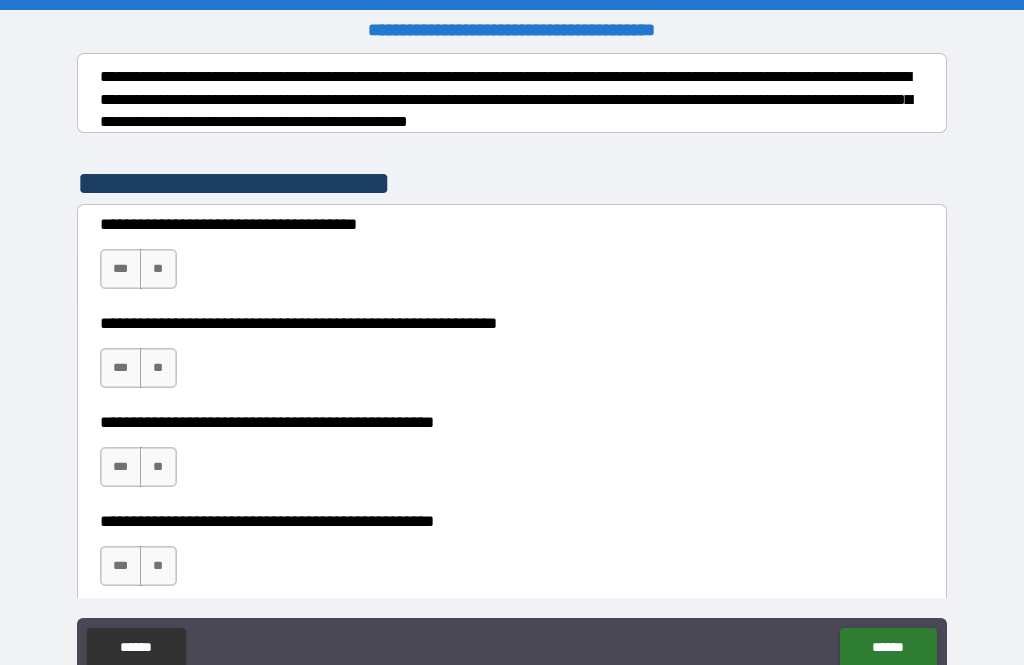 click on "***" at bounding box center [121, 269] 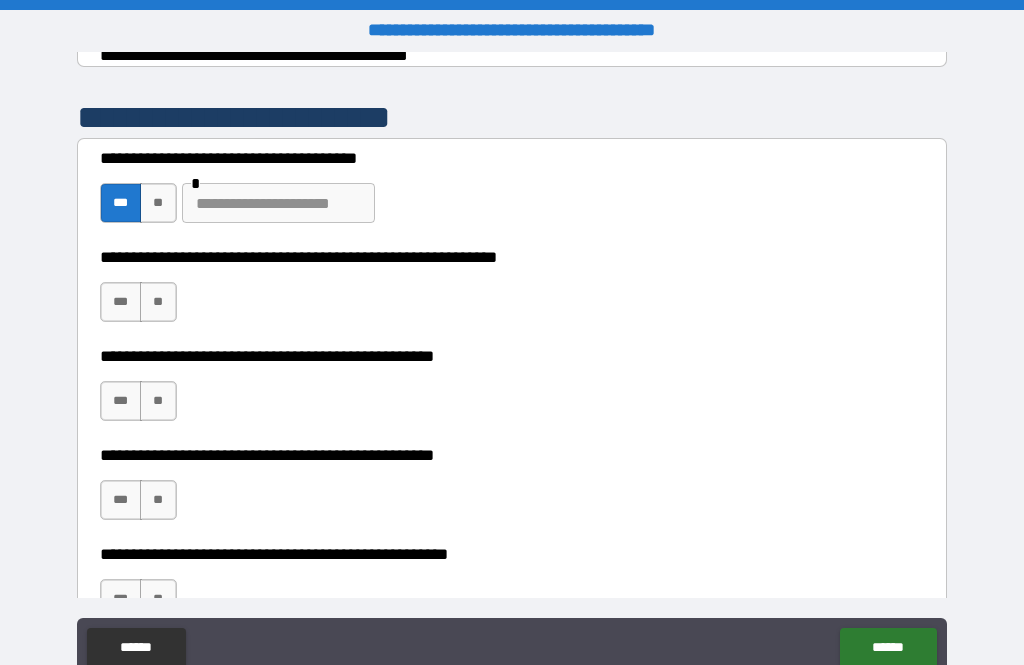 scroll, scrollTop: 384, scrollLeft: 0, axis: vertical 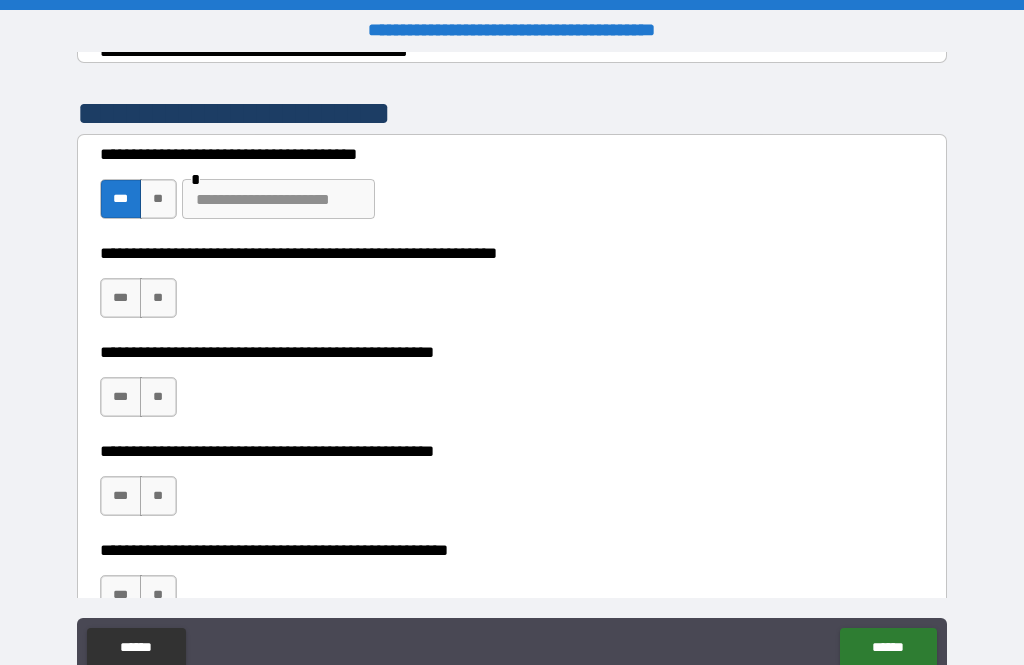 click on "***" at bounding box center [121, 298] 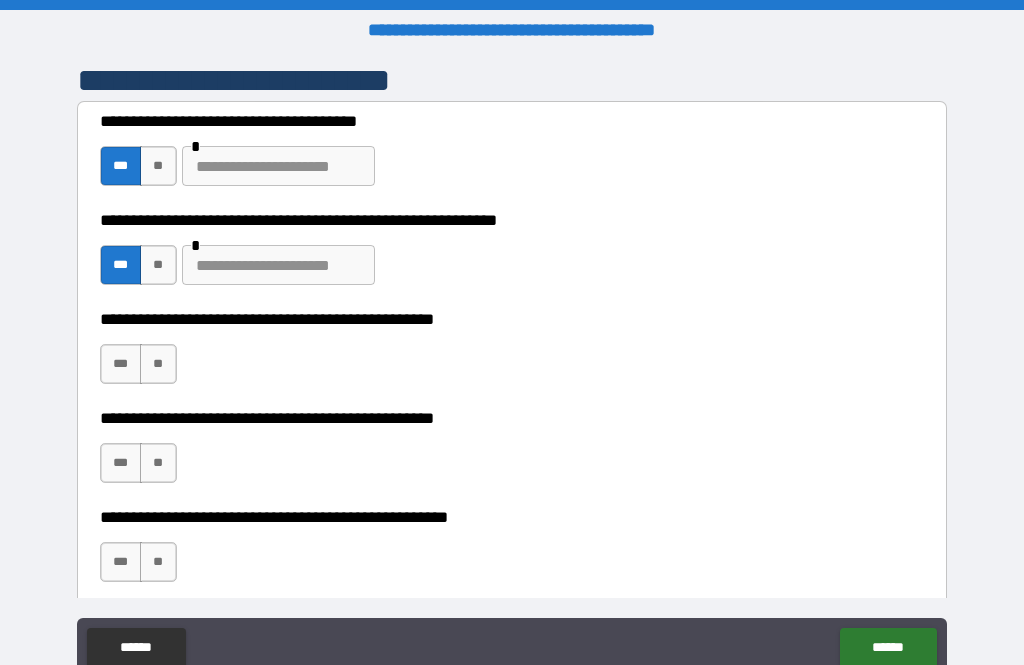 scroll, scrollTop: 418, scrollLeft: 0, axis: vertical 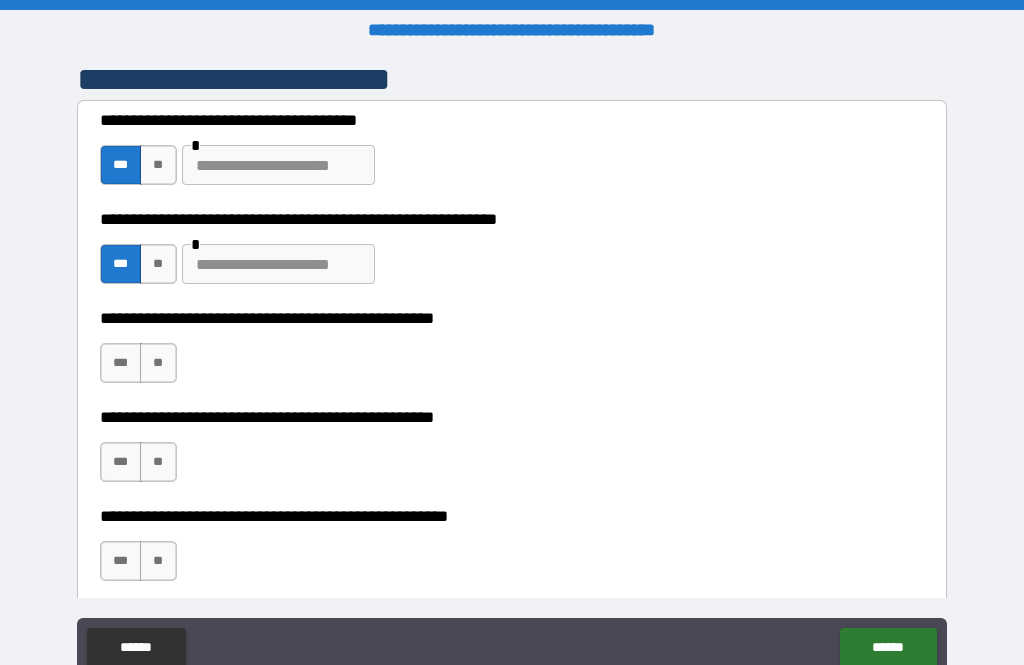 click at bounding box center (278, 264) 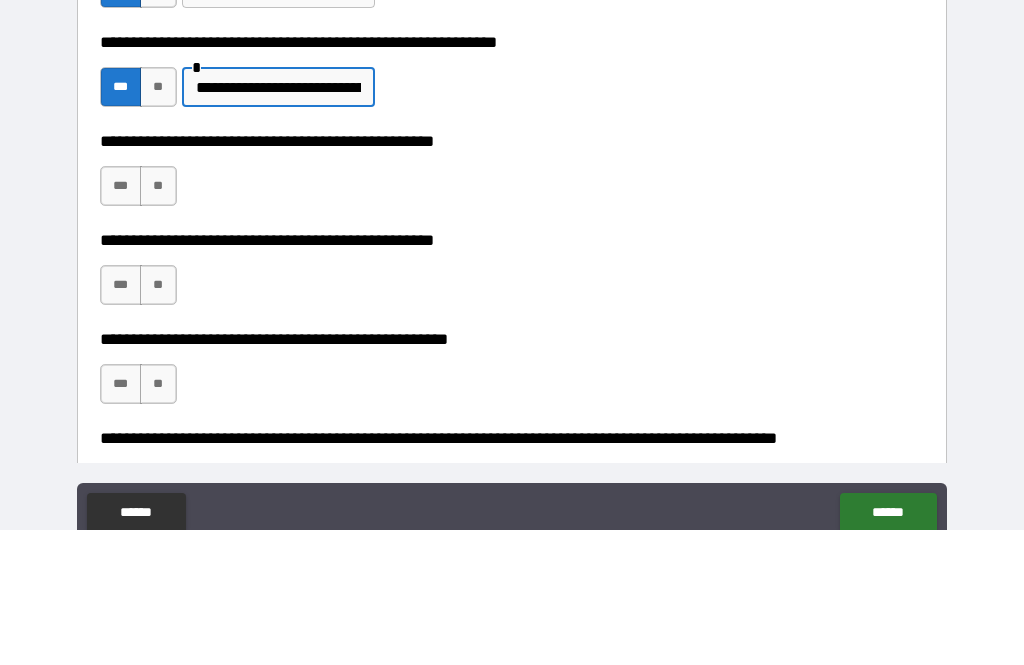 scroll, scrollTop: 461, scrollLeft: 0, axis: vertical 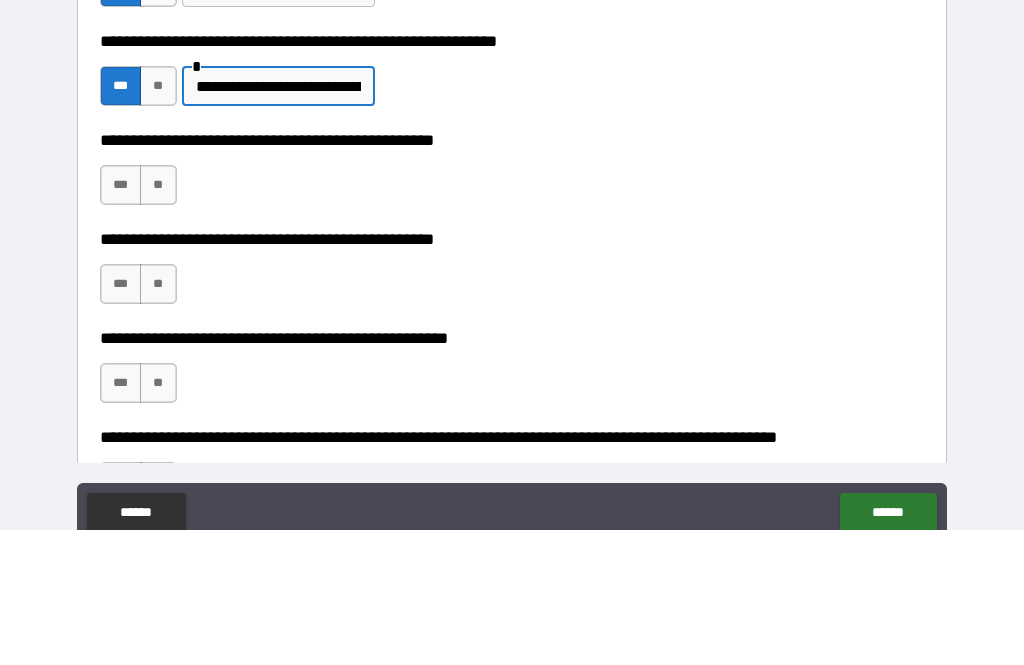 type on "**********" 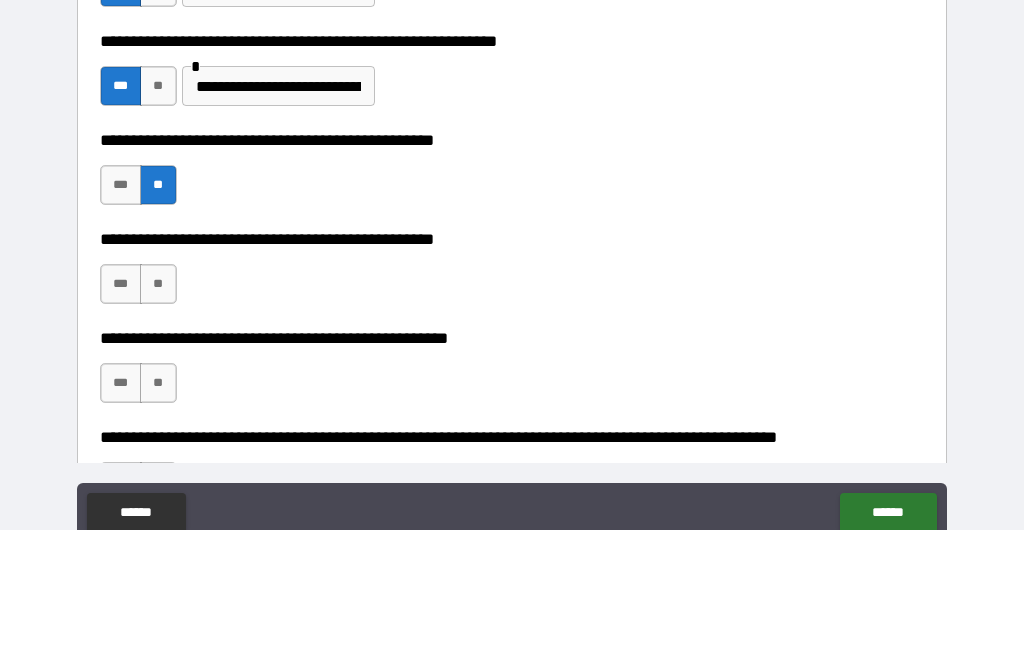 scroll, scrollTop: 64, scrollLeft: 0, axis: vertical 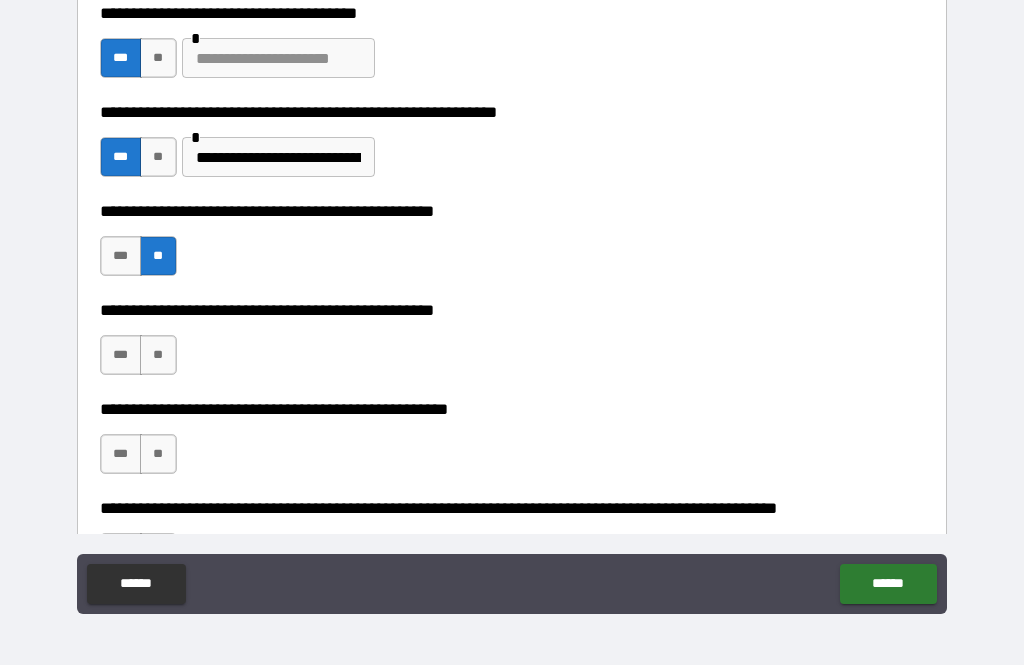 click on "***" at bounding box center [121, 355] 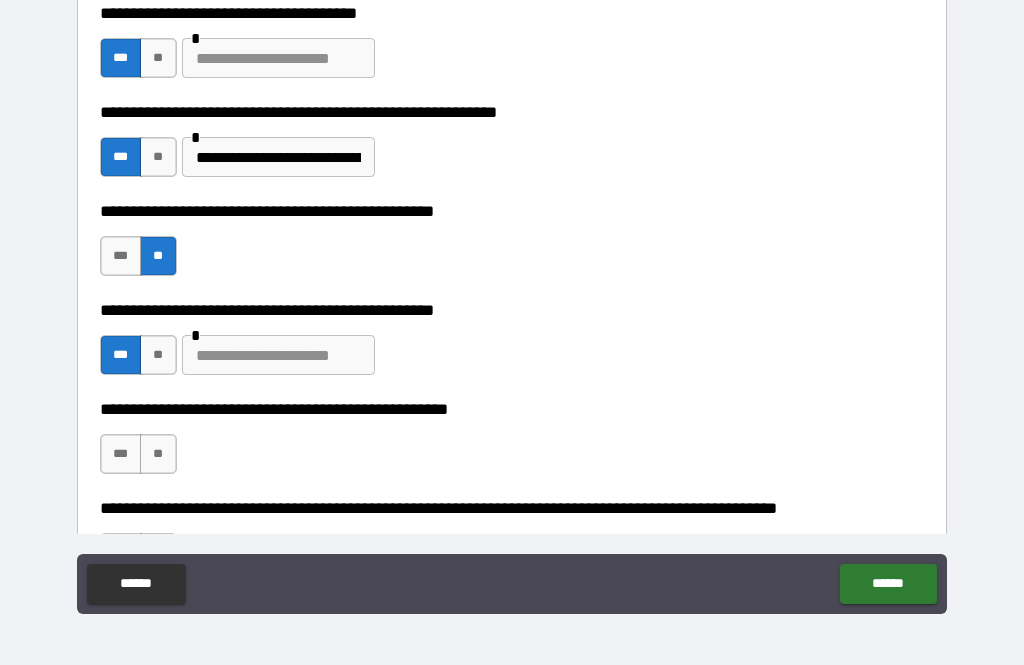 click at bounding box center [278, 355] 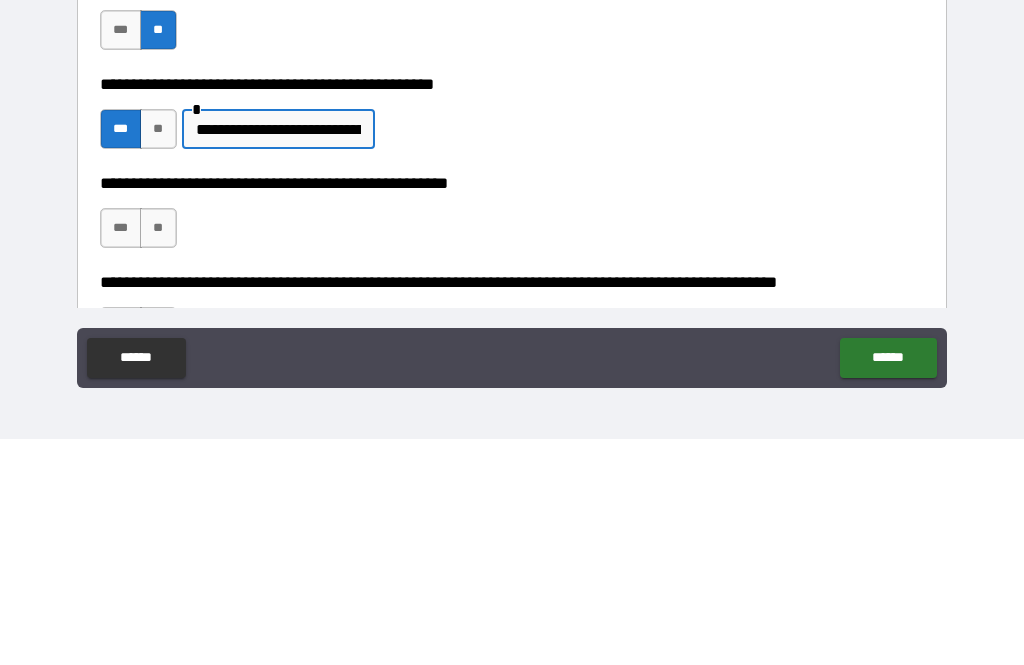 click on "**" at bounding box center (158, 454) 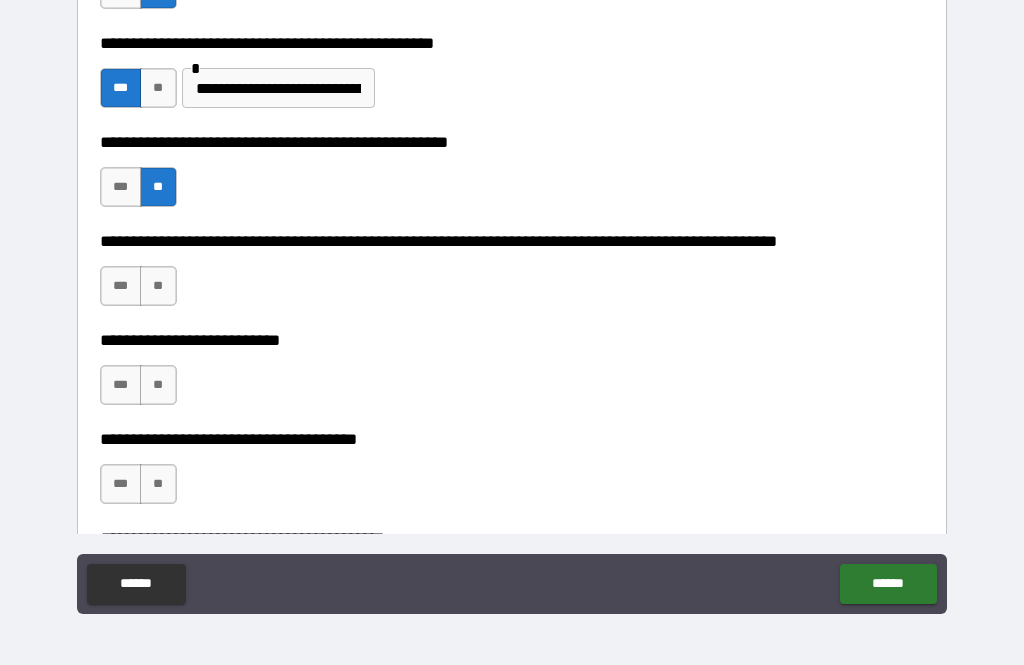 scroll, scrollTop: 729, scrollLeft: 0, axis: vertical 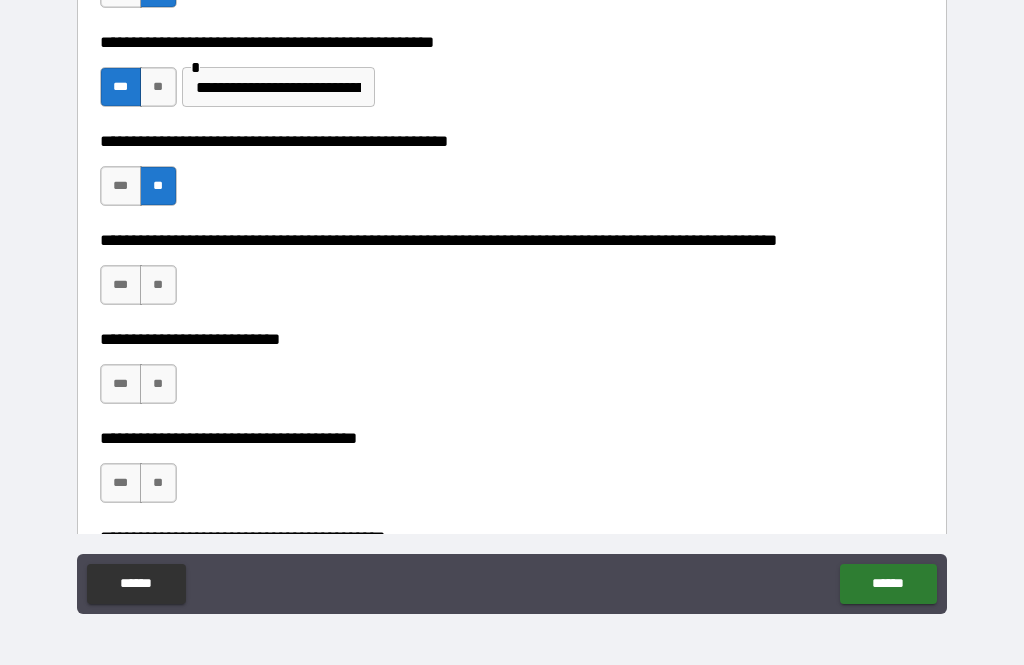 click on "**" at bounding box center (158, 285) 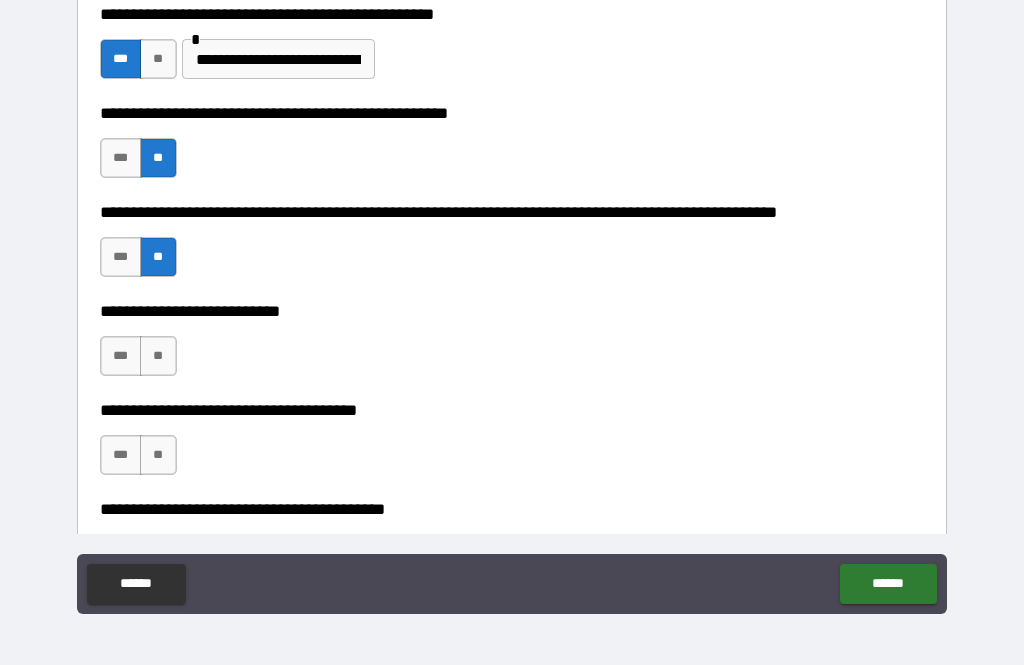 scroll, scrollTop: 761, scrollLeft: 0, axis: vertical 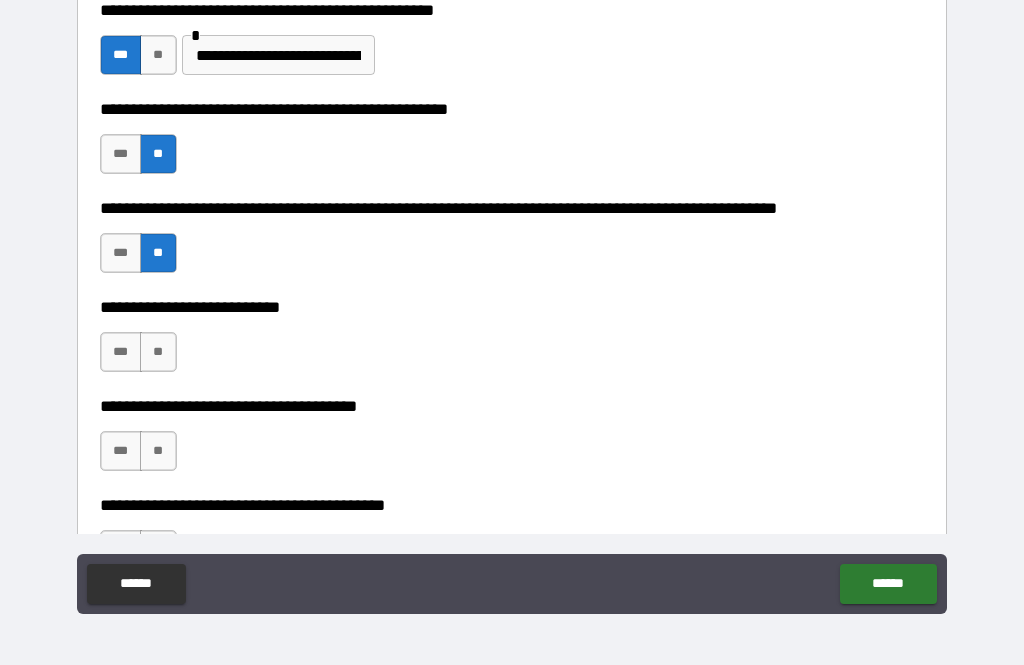 click on "***" at bounding box center (121, 352) 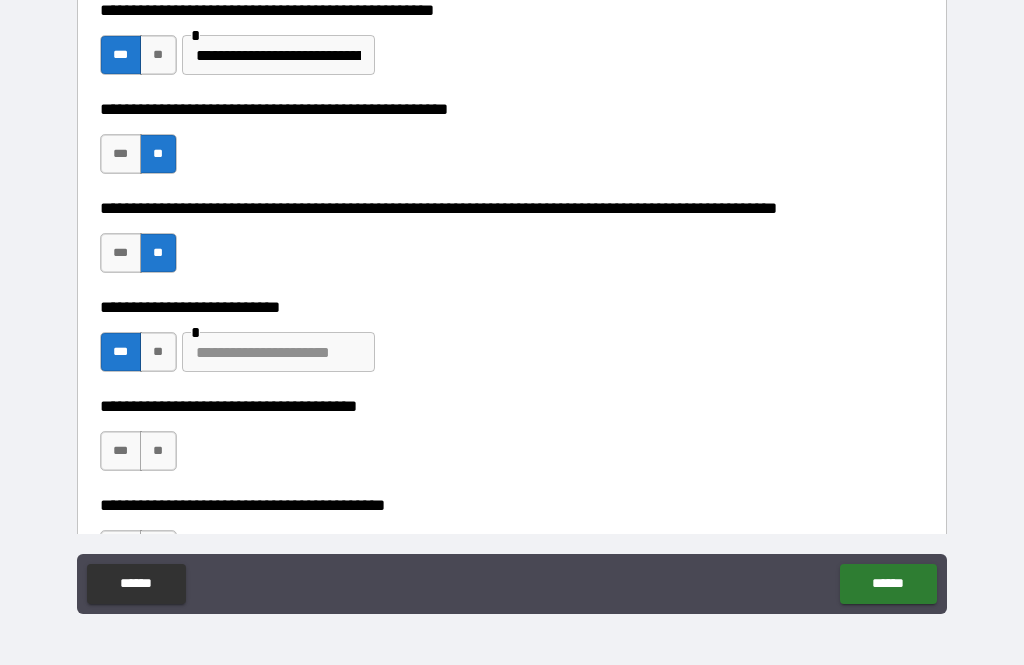click on "**" at bounding box center [158, 451] 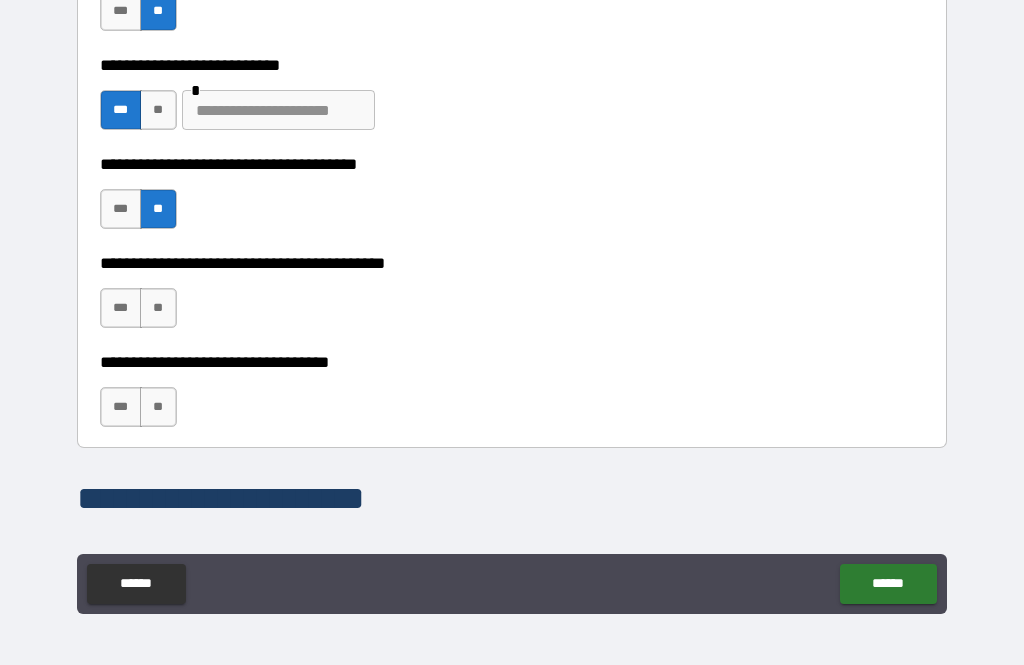 scroll, scrollTop: 1005, scrollLeft: 0, axis: vertical 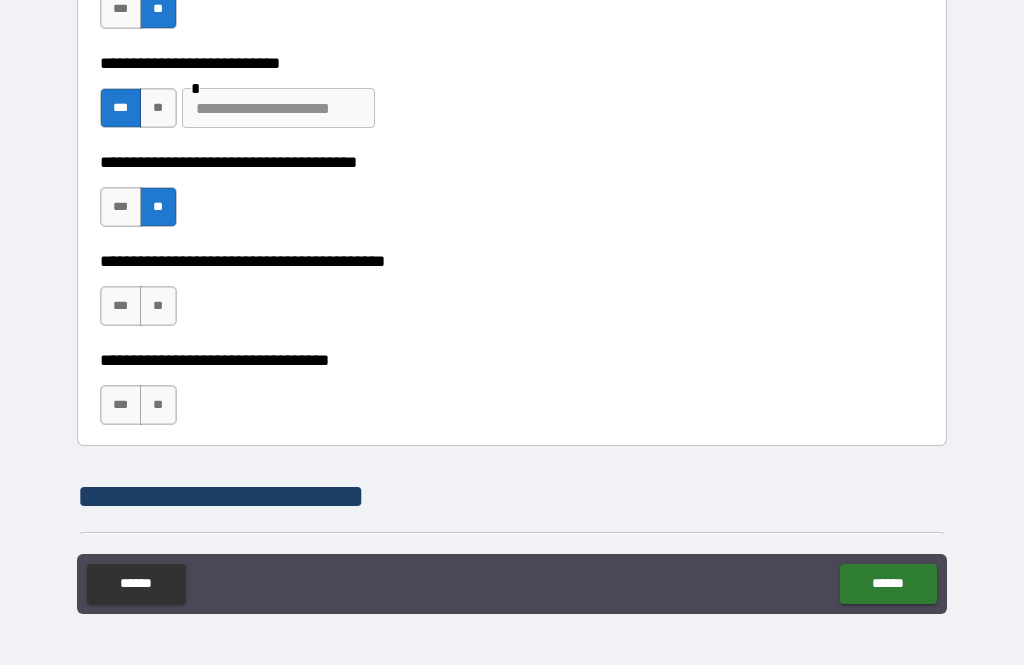 click on "**" at bounding box center (158, 306) 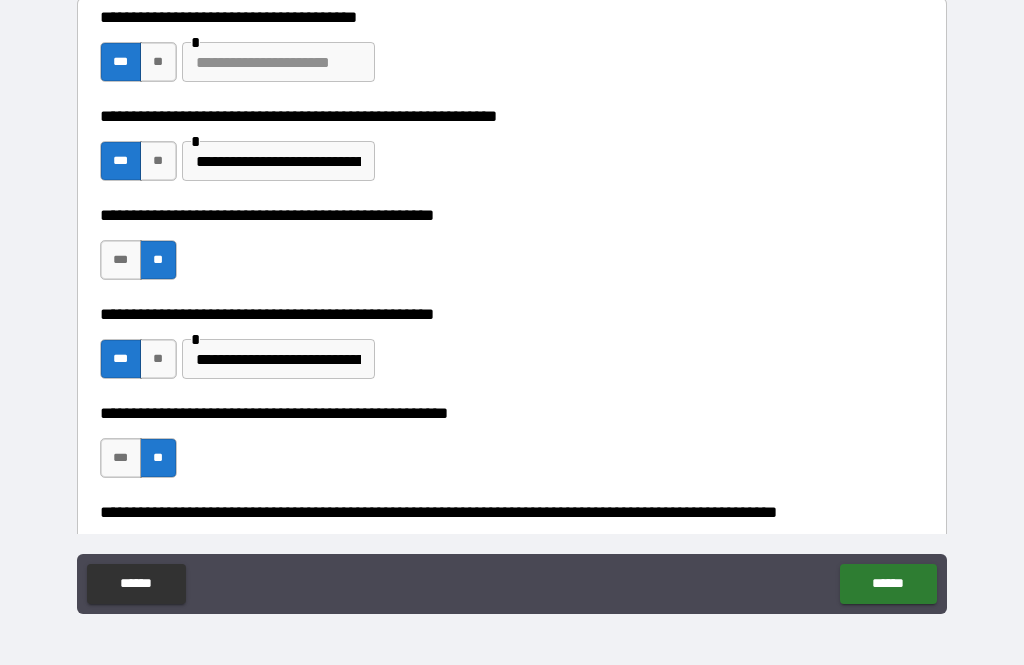 scroll, scrollTop: 456, scrollLeft: 0, axis: vertical 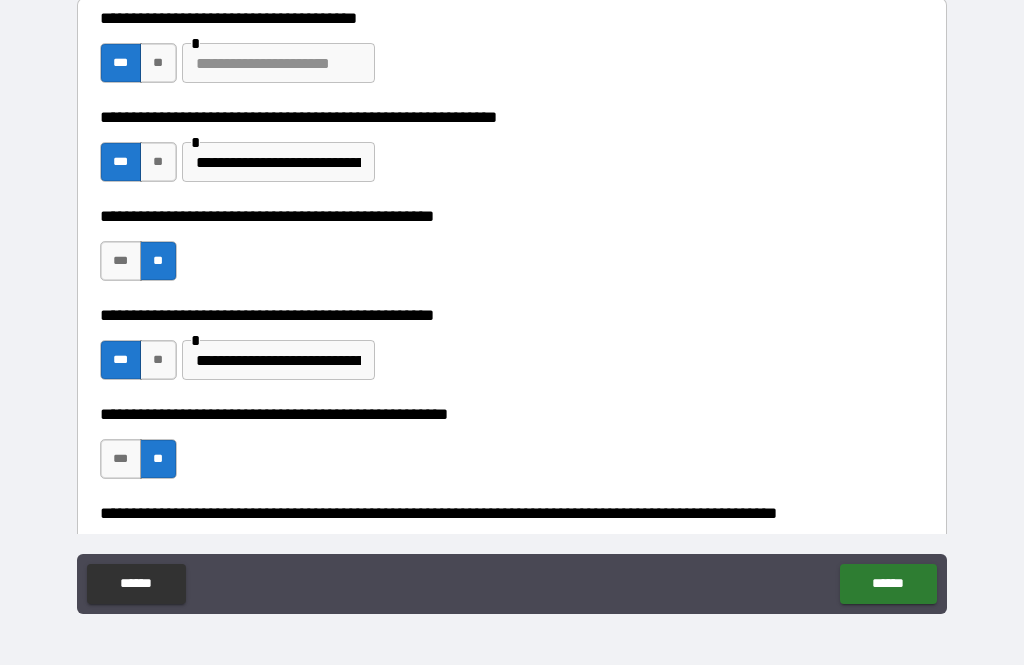 click on "**********" at bounding box center [278, 360] 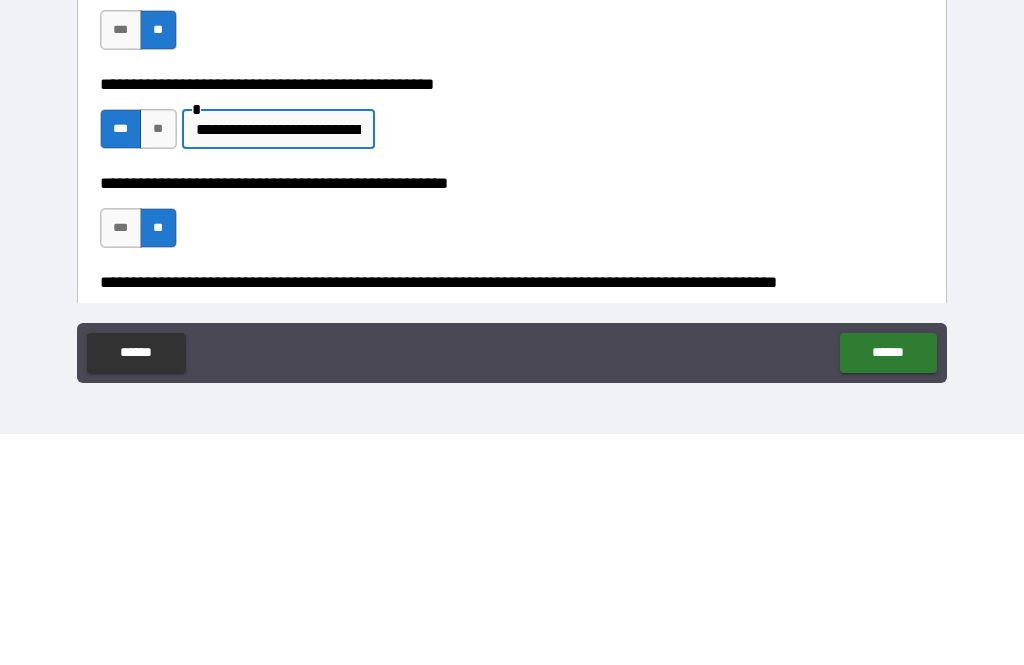 type on "**********" 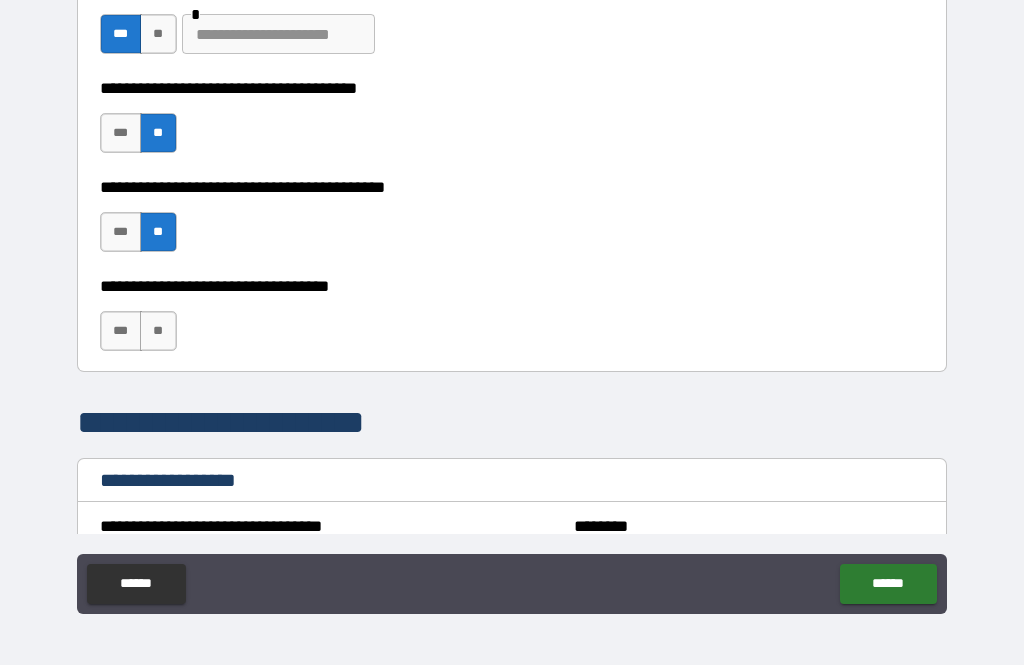 scroll, scrollTop: 1082, scrollLeft: 0, axis: vertical 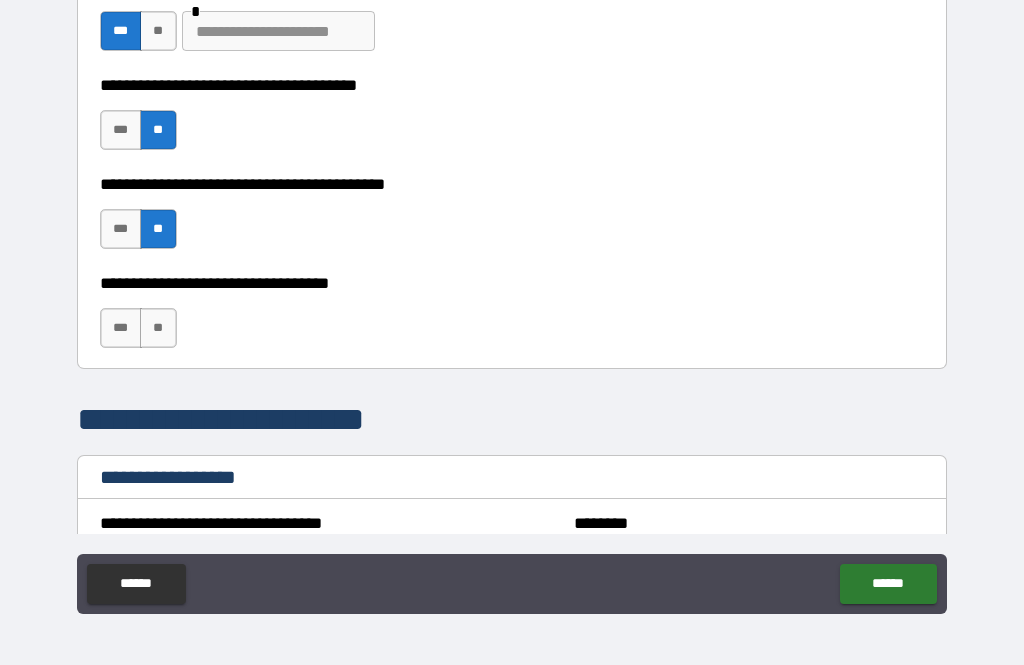 click on "**" at bounding box center (158, 328) 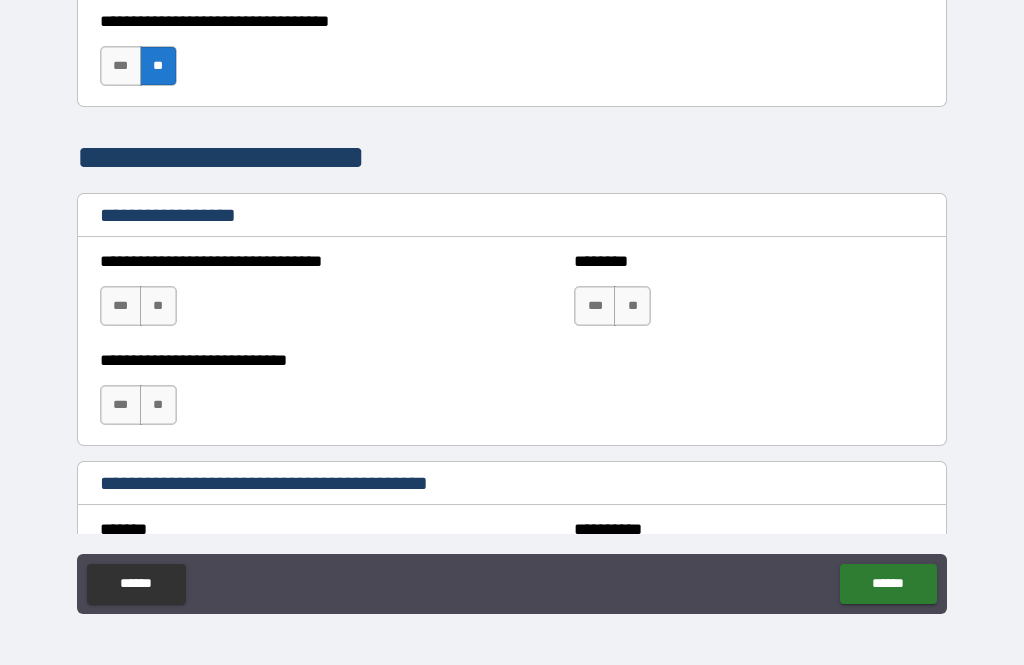 scroll, scrollTop: 1345, scrollLeft: 0, axis: vertical 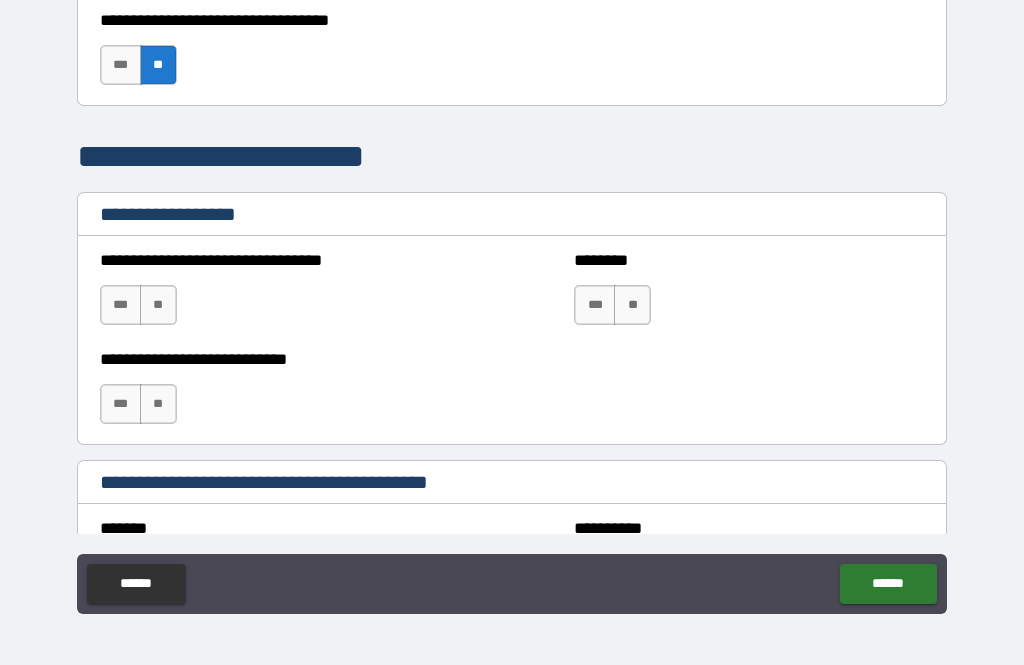 click on "**" at bounding box center (158, 305) 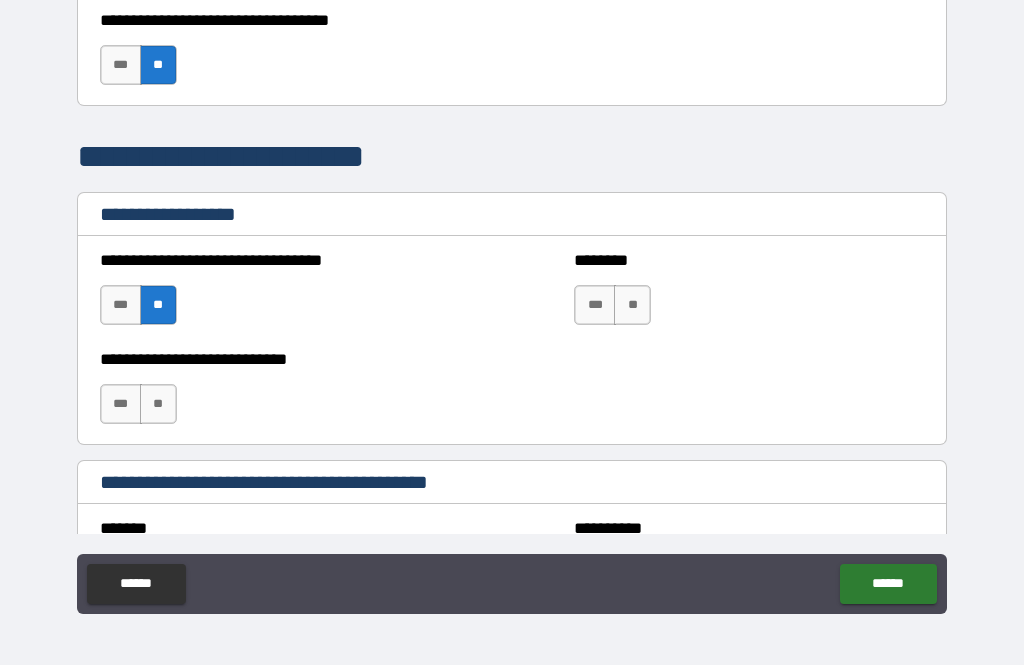 click on "**" at bounding box center (632, 305) 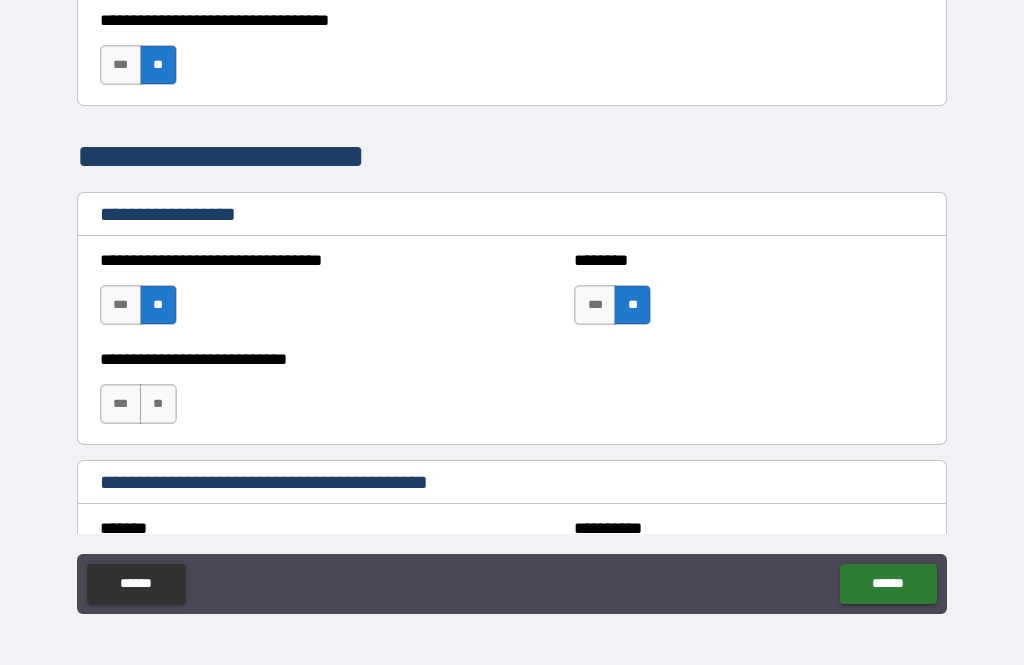 click on "**" at bounding box center [158, 404] 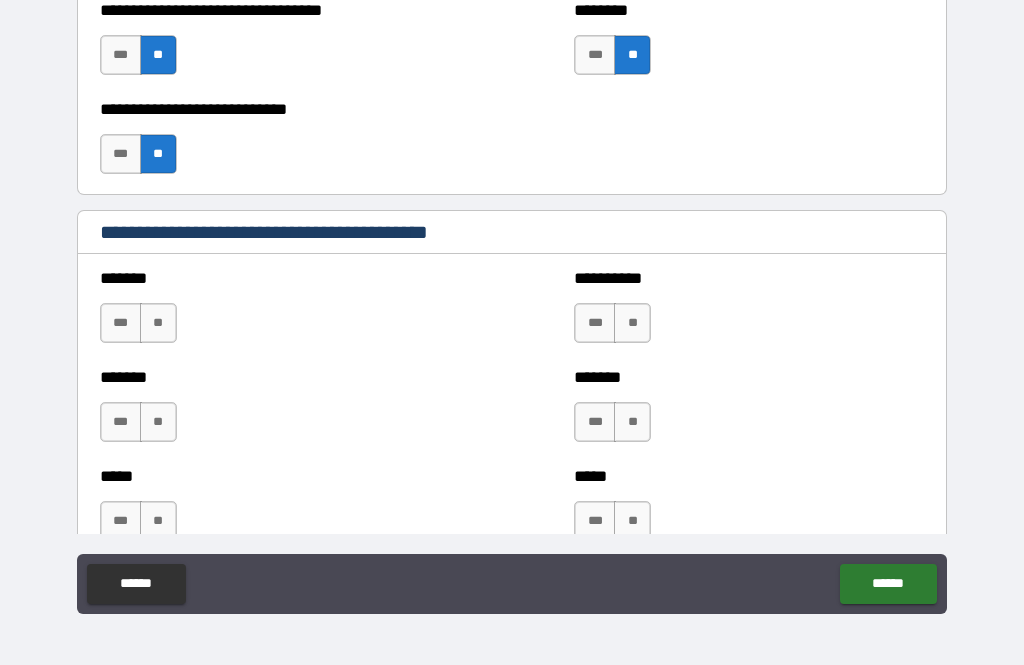 scroll, scrollTop: 1596, scrollLeft: 0, axis: vertical 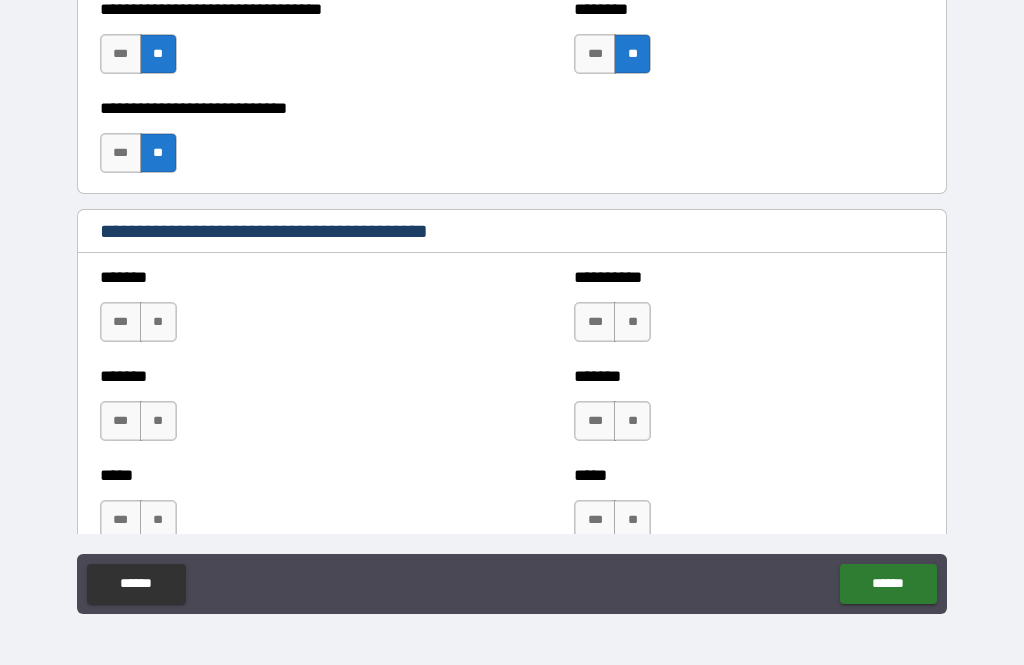 click on "**" at bounding box center (158, 322) 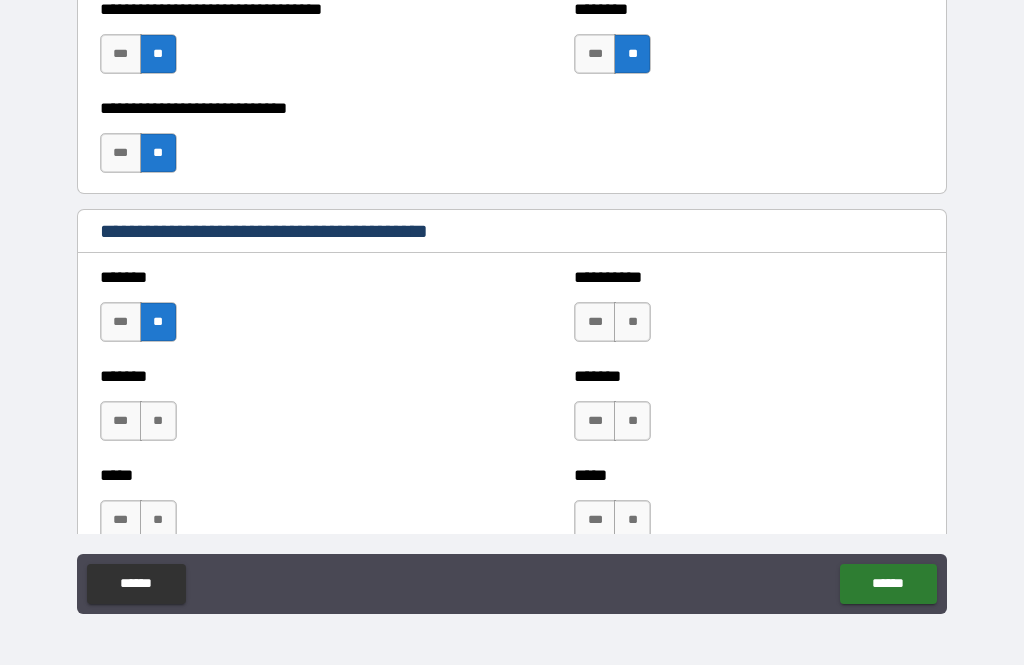 click on "***" at bounding box center (595, 322) 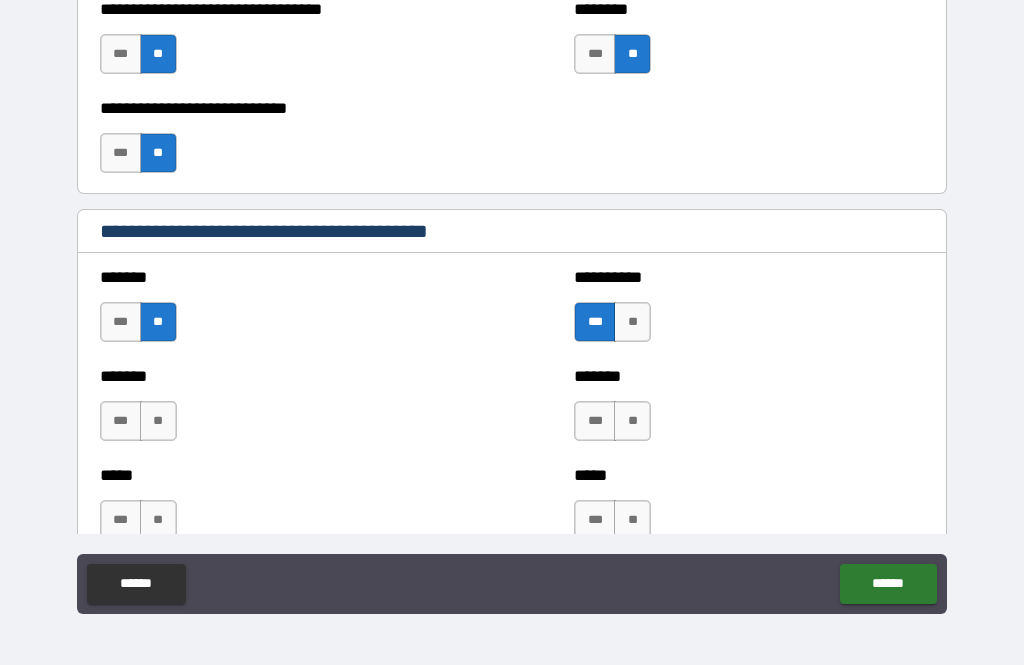 click on "**" at bounding box center [158, 421] 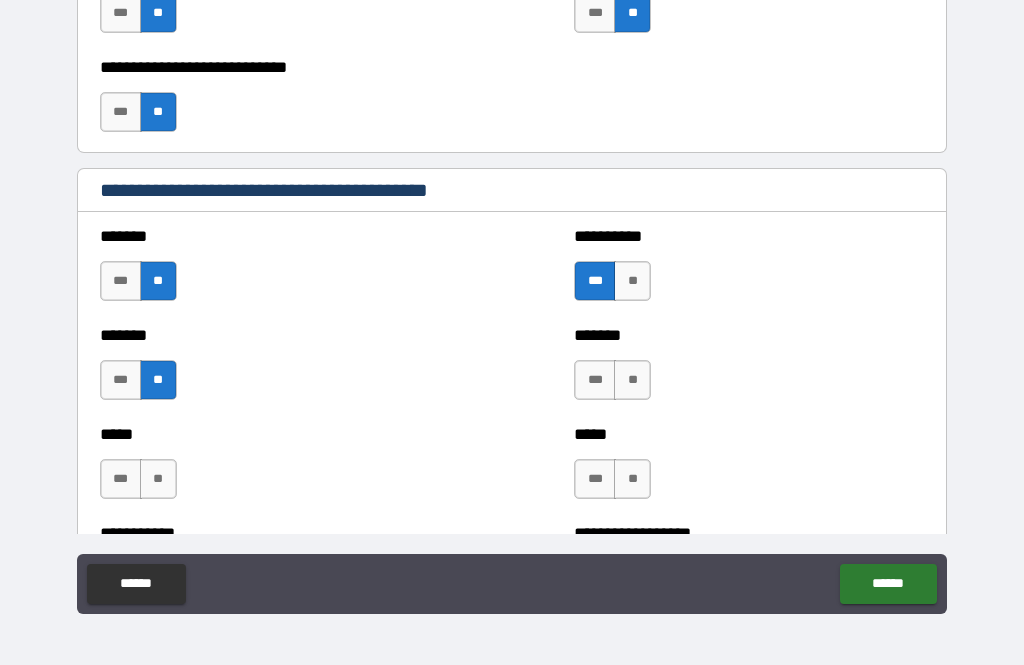 scroll, scrollTop: 1648, scrollLeft: 0, axis: vertical 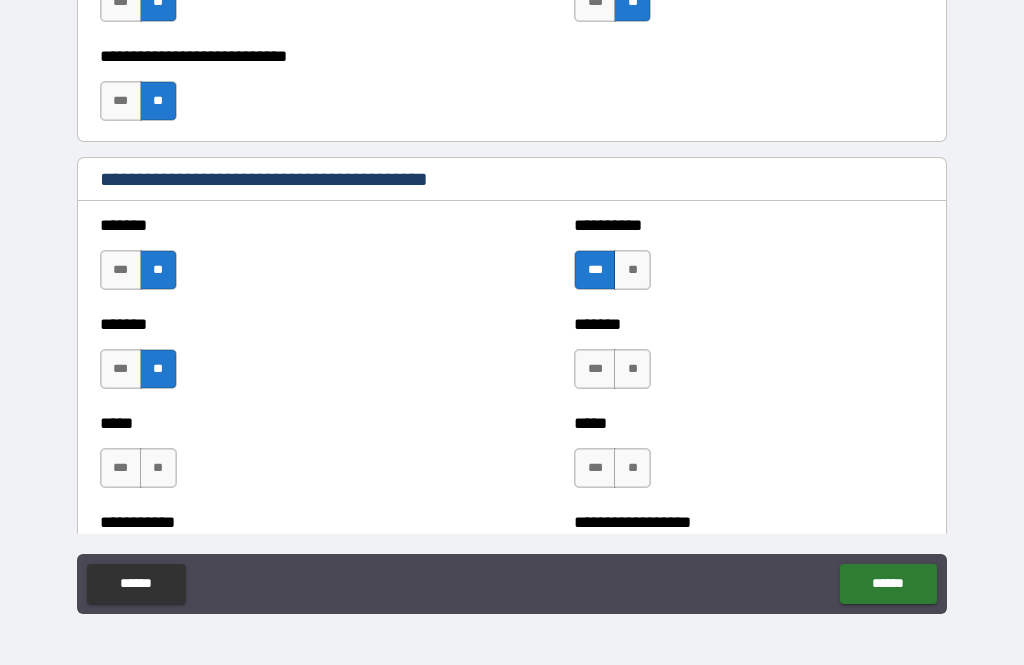 click on "***" at bounding box center (121, 468) 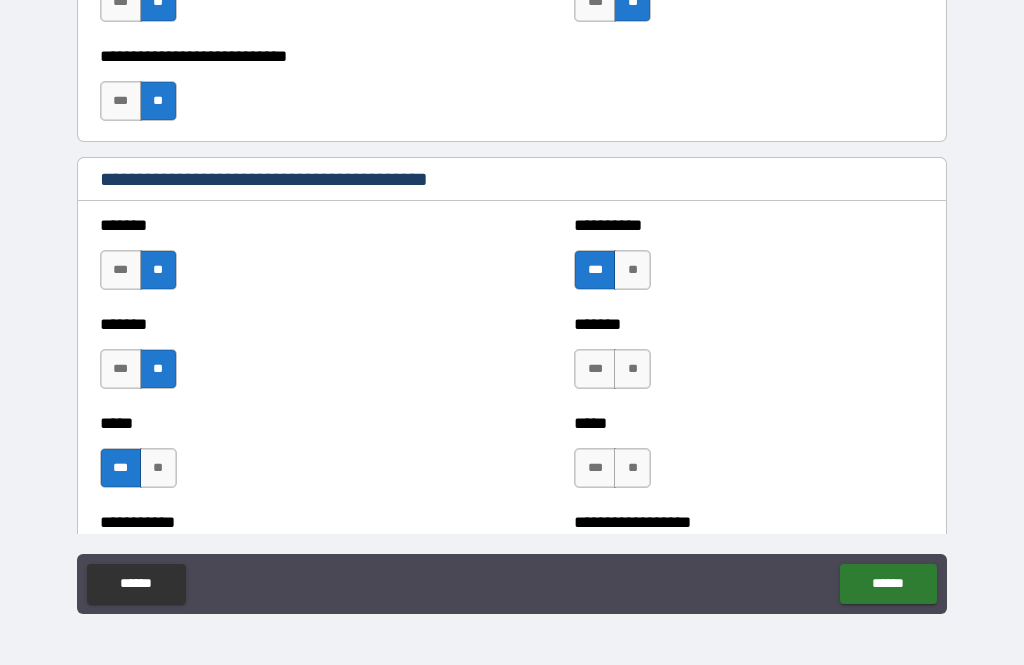 click on "**" at bounding box center [632, 369] 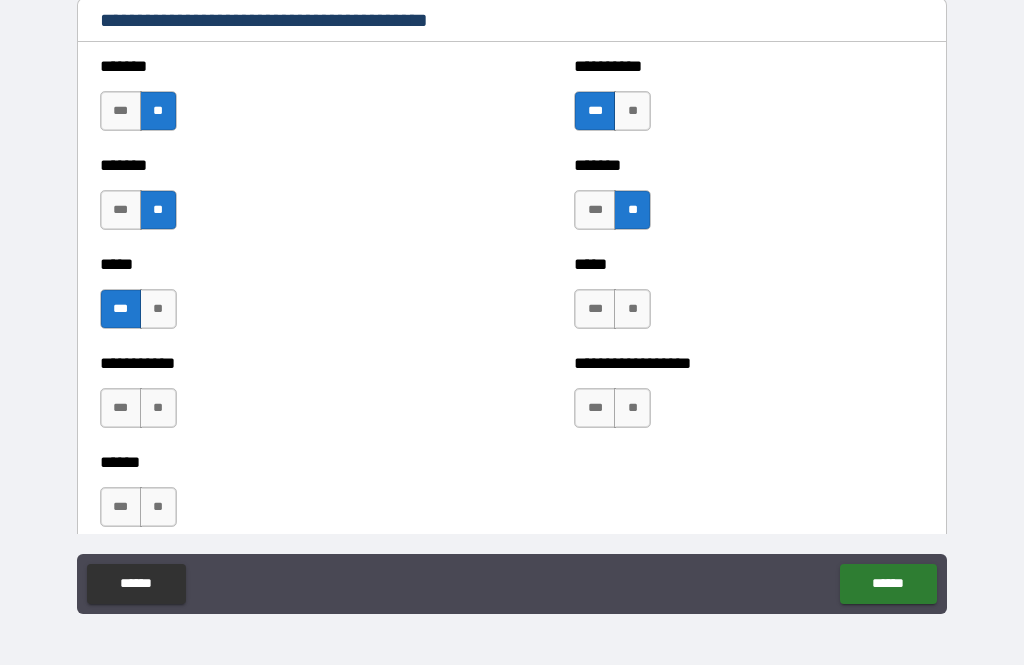 scroll, scrollTop: 1810, scrollLeft: 0, axis: vertical 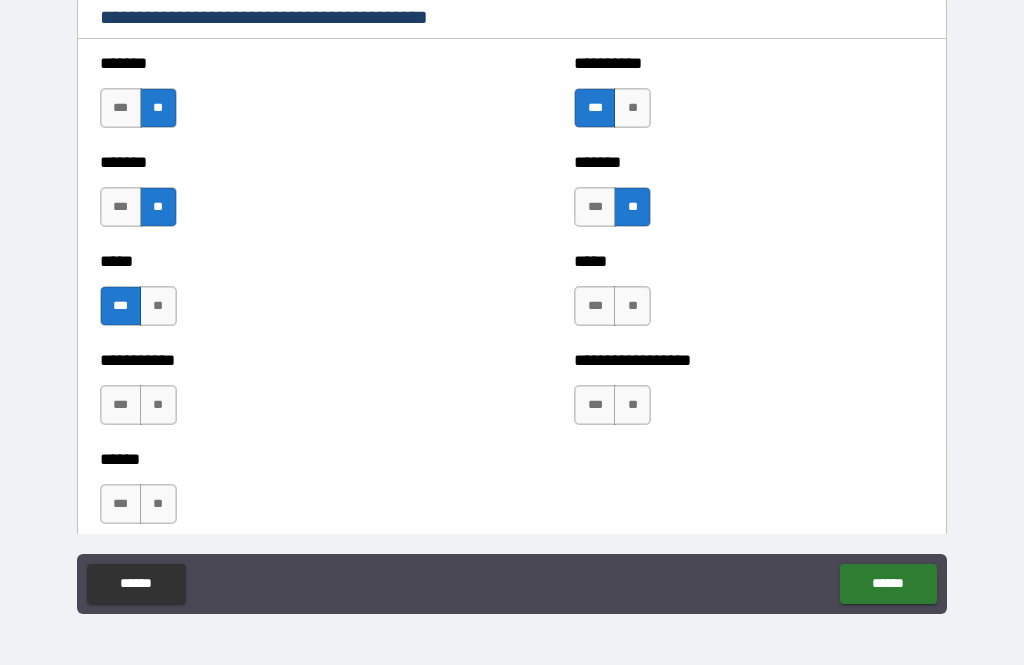 click on "**" at bounding box center (632, 306) 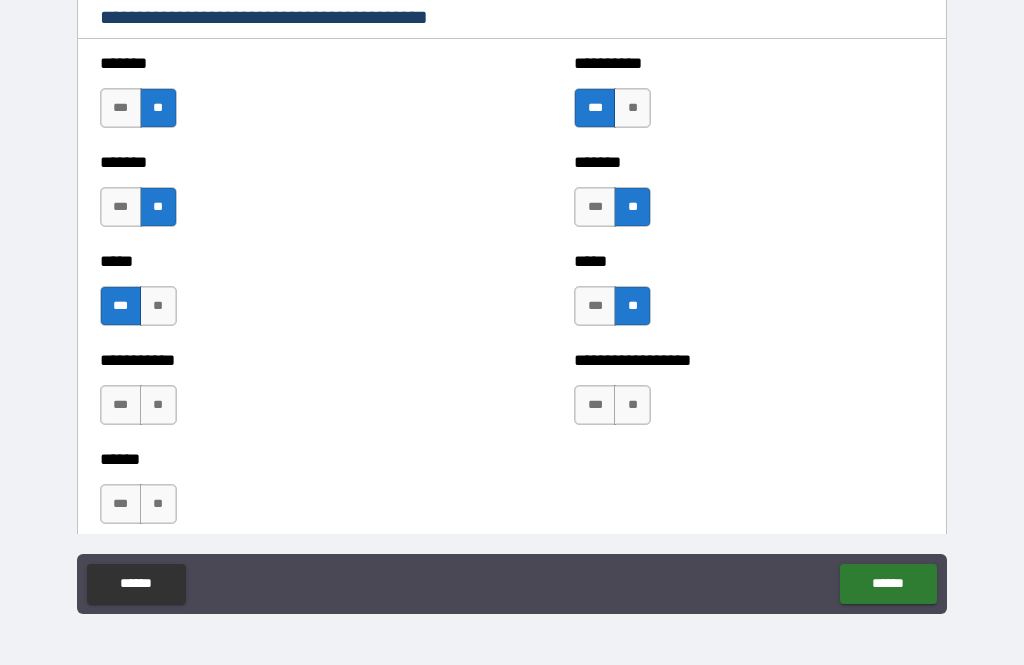 click on "**" at bounding box center (632, 405) 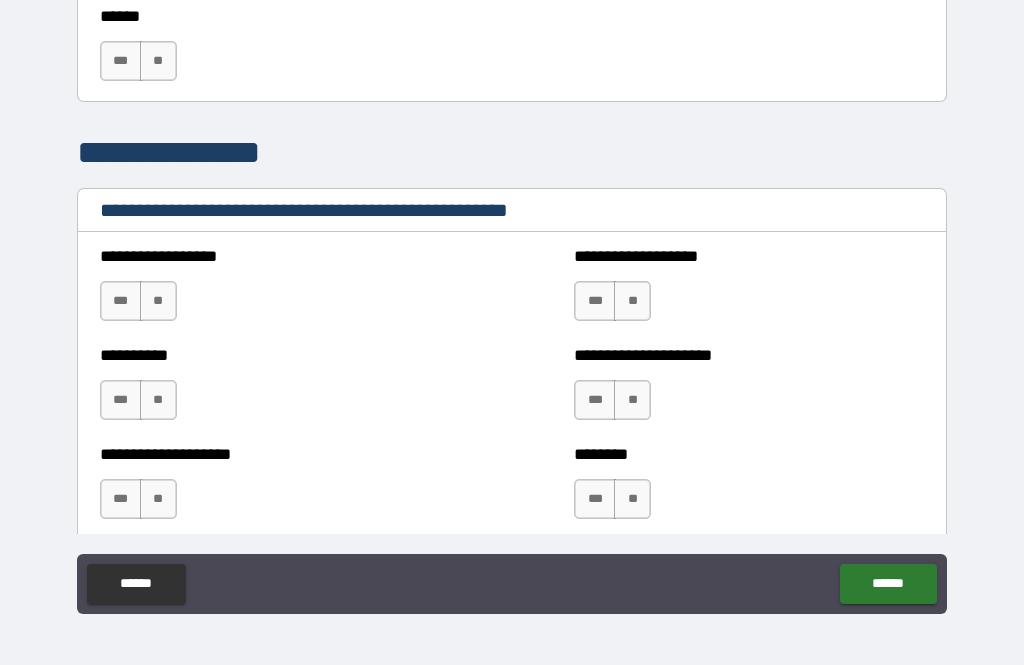 scroll, scrollTop: 2260, scrollLeft: 0, axis: vertical 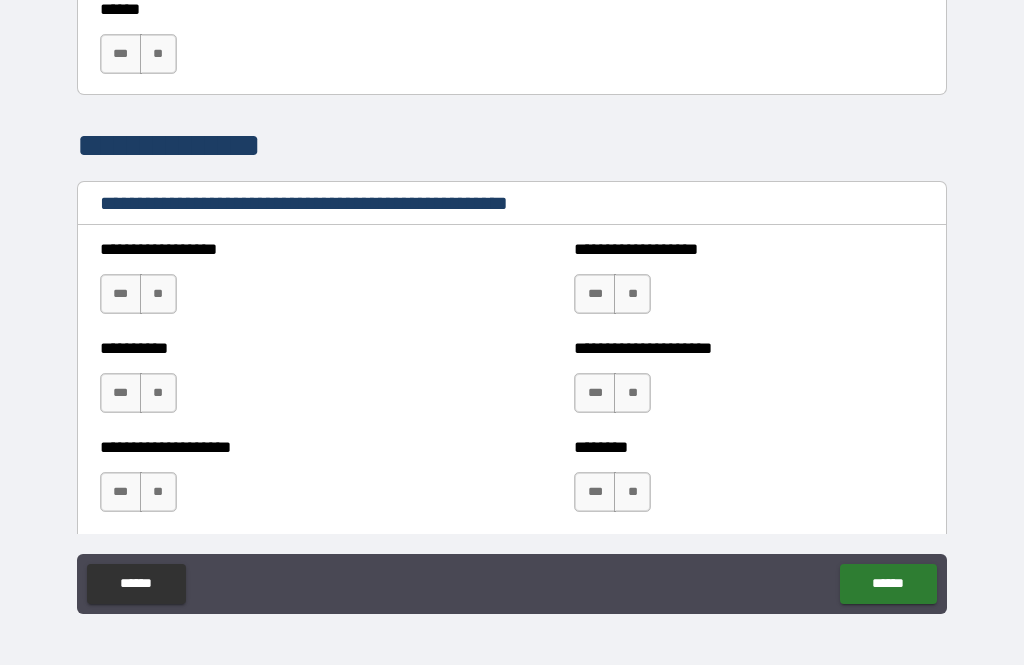 click on "**" at bounding box center [158, 294] 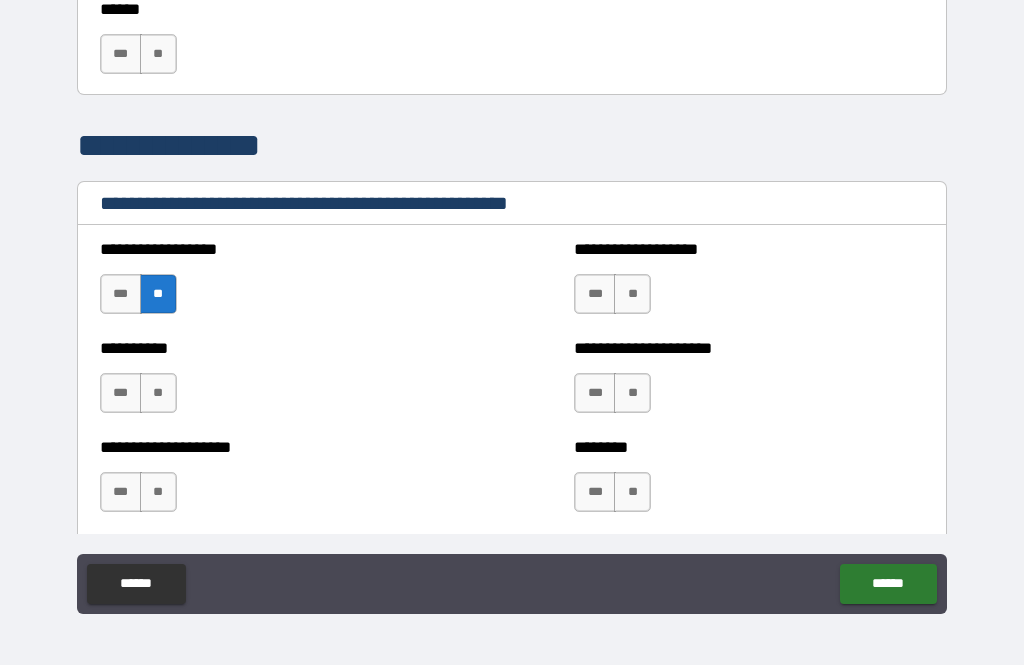 click on "**" at bounding box center [632, 294] 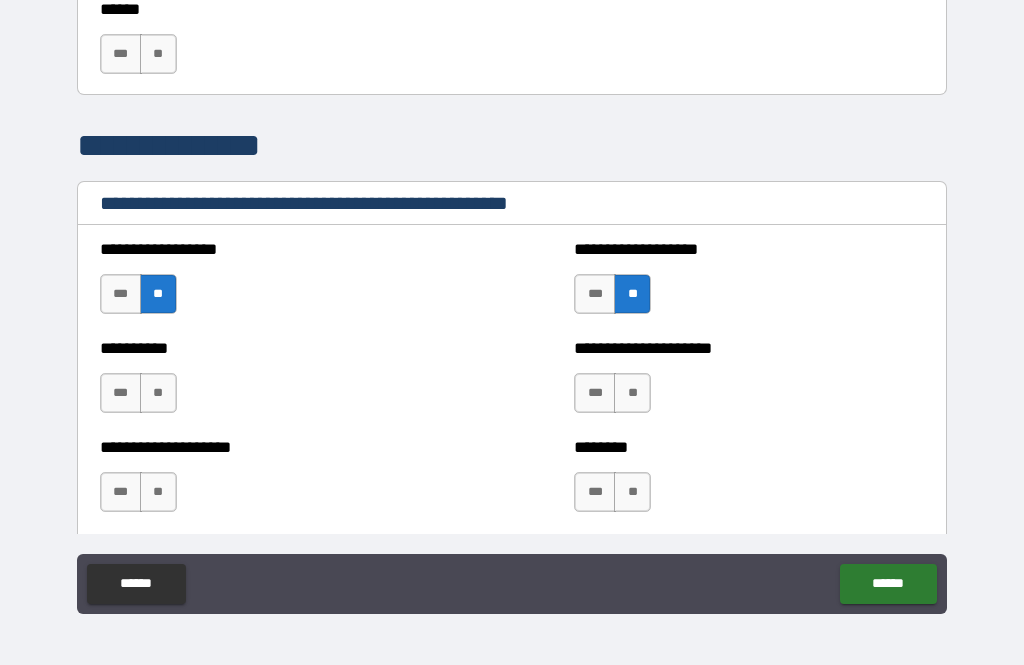 click on "**" at bounding box center (158, 393) 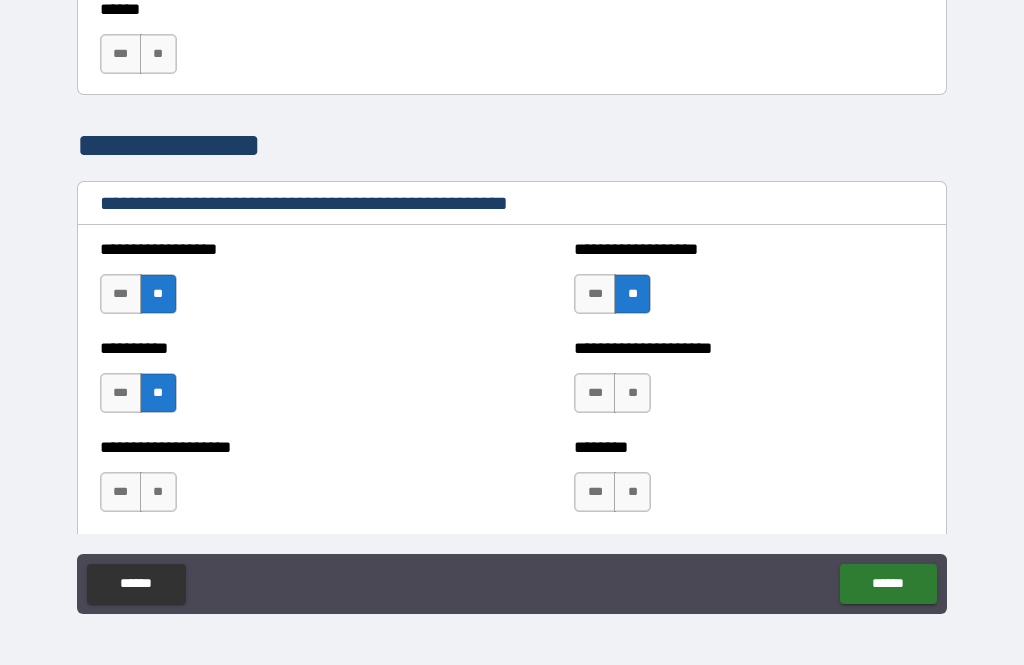 click on "**" at bounding box center (632, 393) 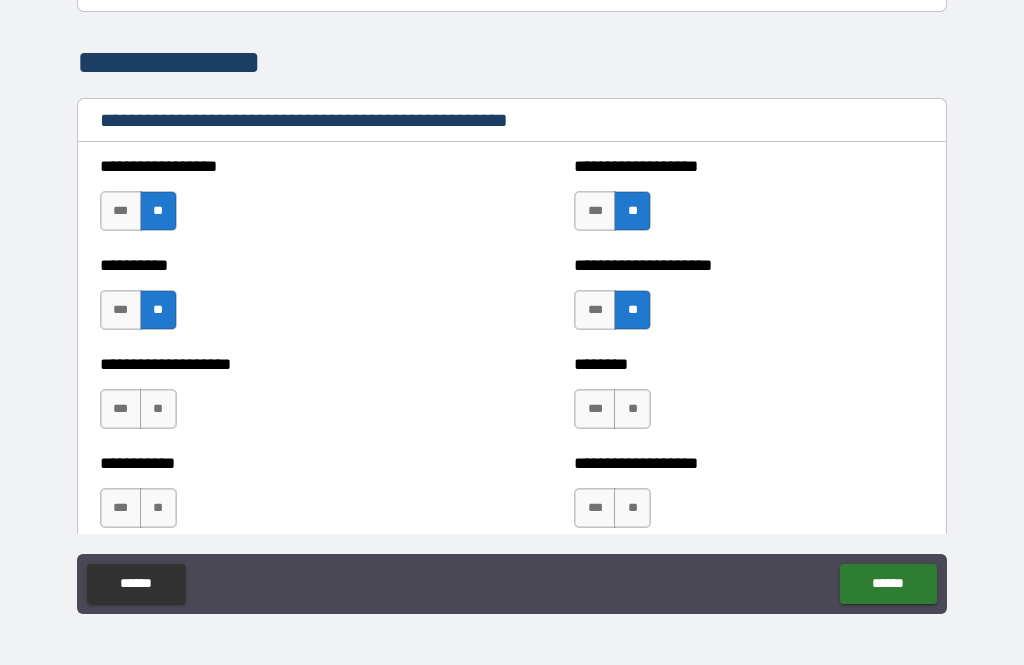 scroll, scrollTop: 2362, scrollLeft: 0, axis: vertical 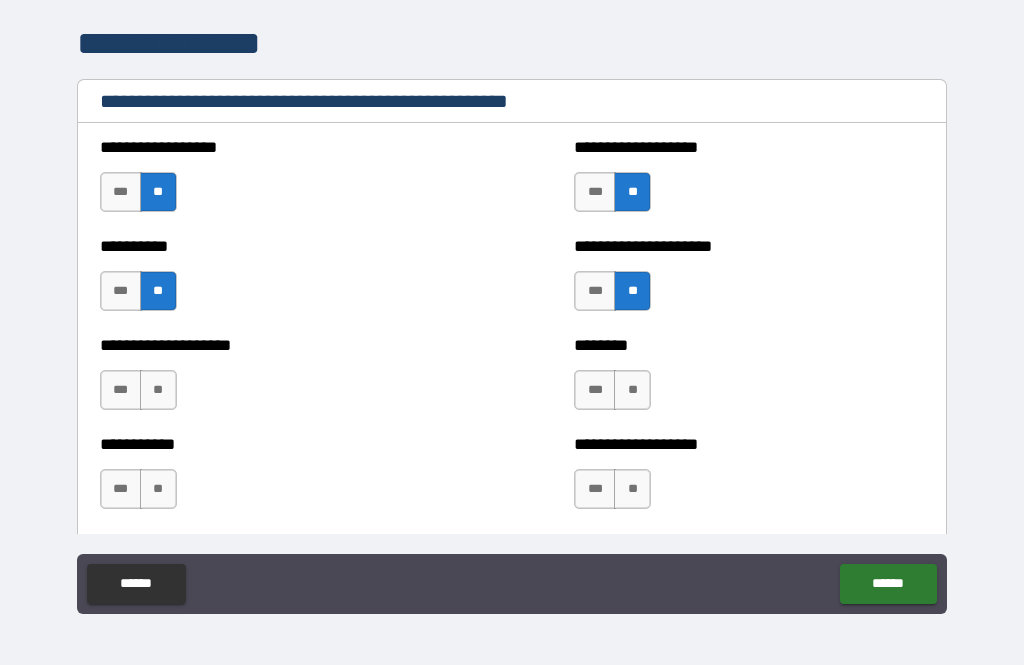 click on "**" at bounding box center [158, 390] 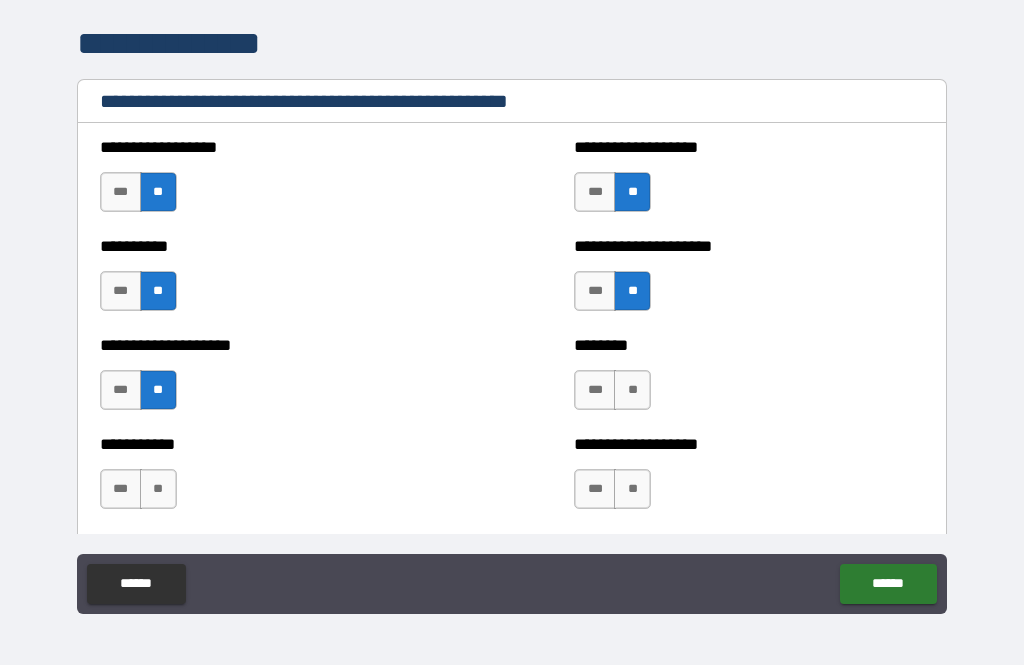 click on "***" at bounding box center [595, 390] 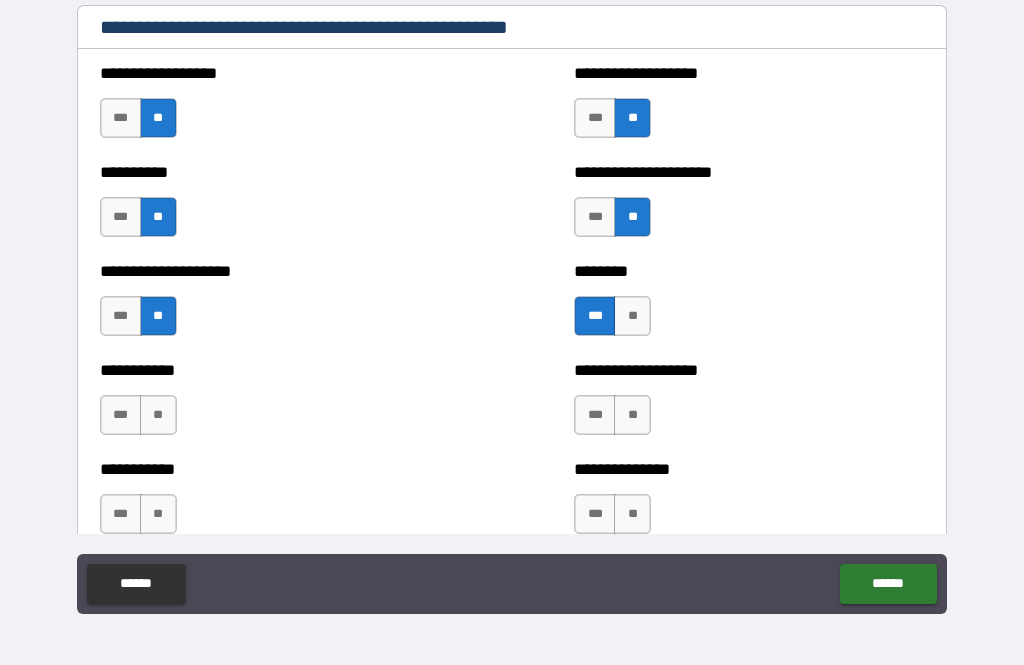 scroll, scrollTop: 2447, scrollLeft: 0, axis: vertical 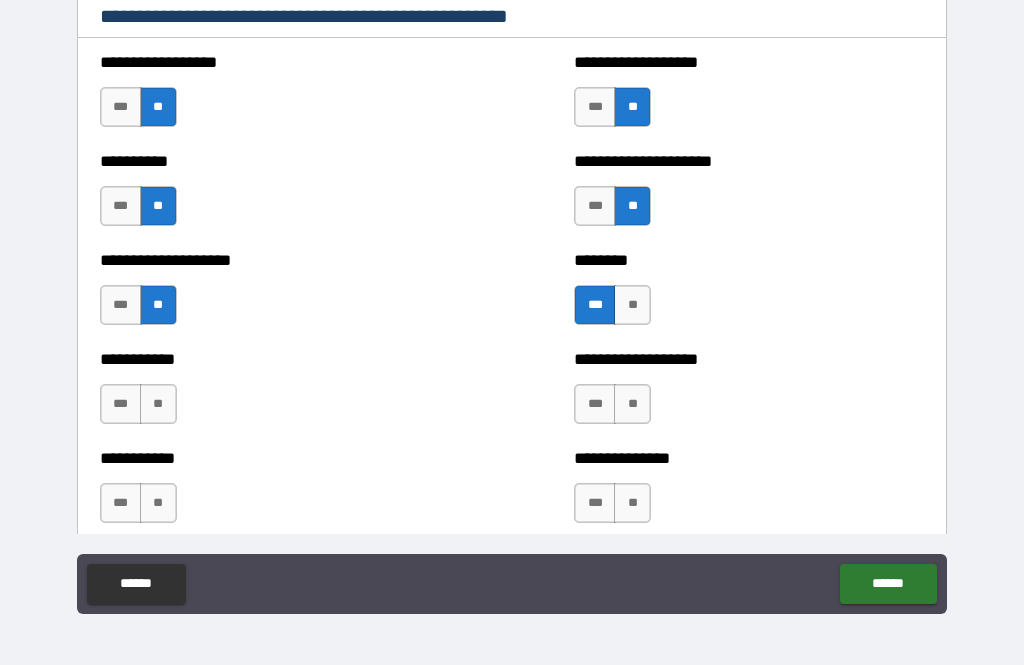 click on "**" at bounding box center [158, 404] 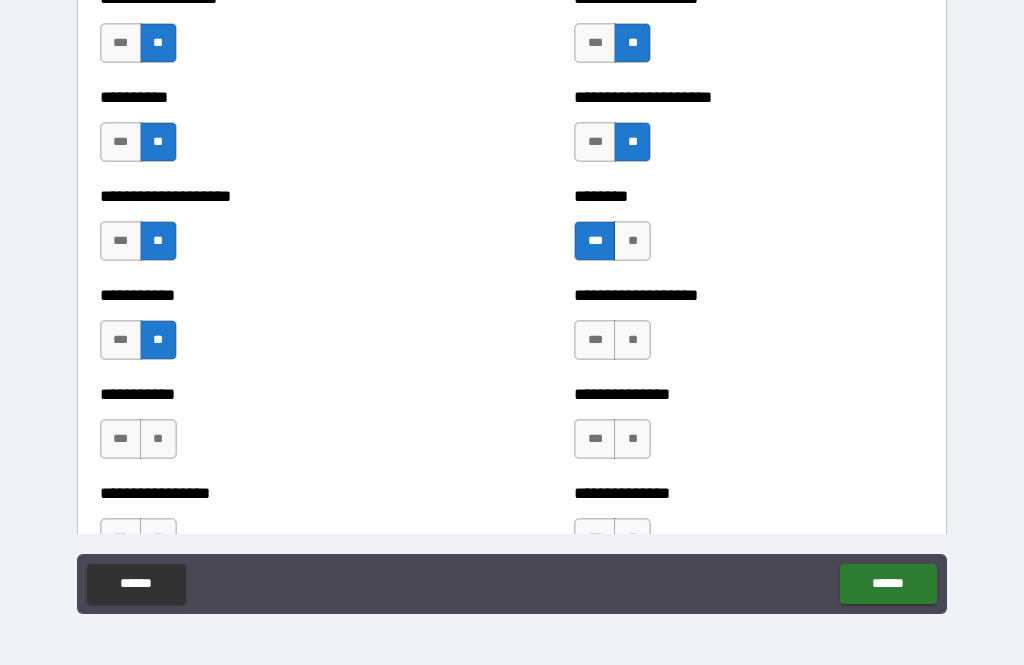 scroll, scrollTop: 2515, scrollLeft: 0, axis: vertical 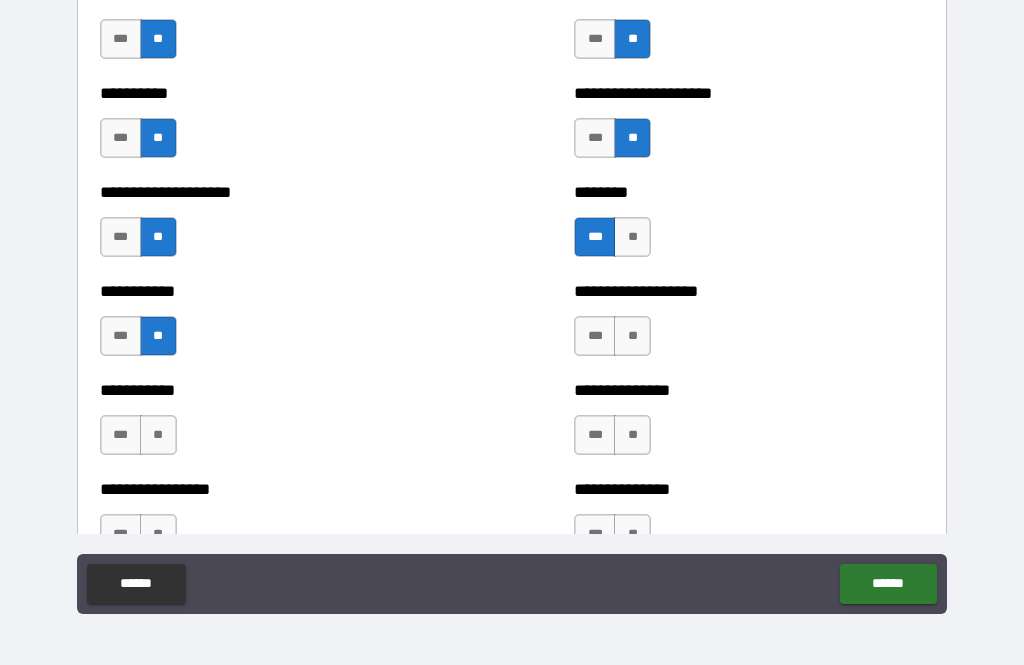 click on "**" at bounding box center [632, 336] 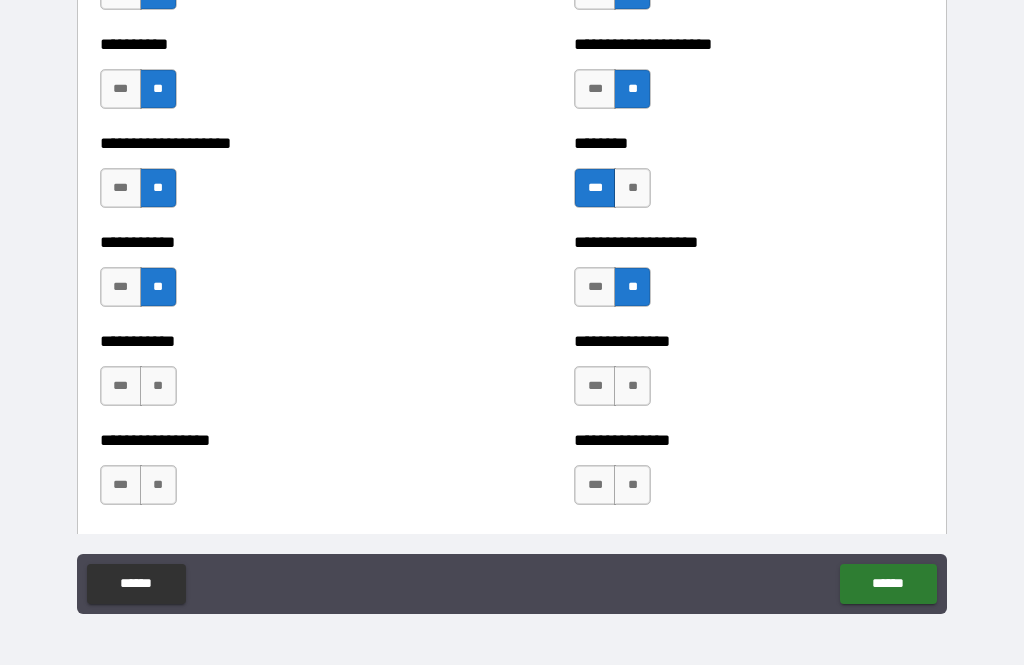 scroll, scrollTop: 2569, scrollLeft: 0, axis: vertical 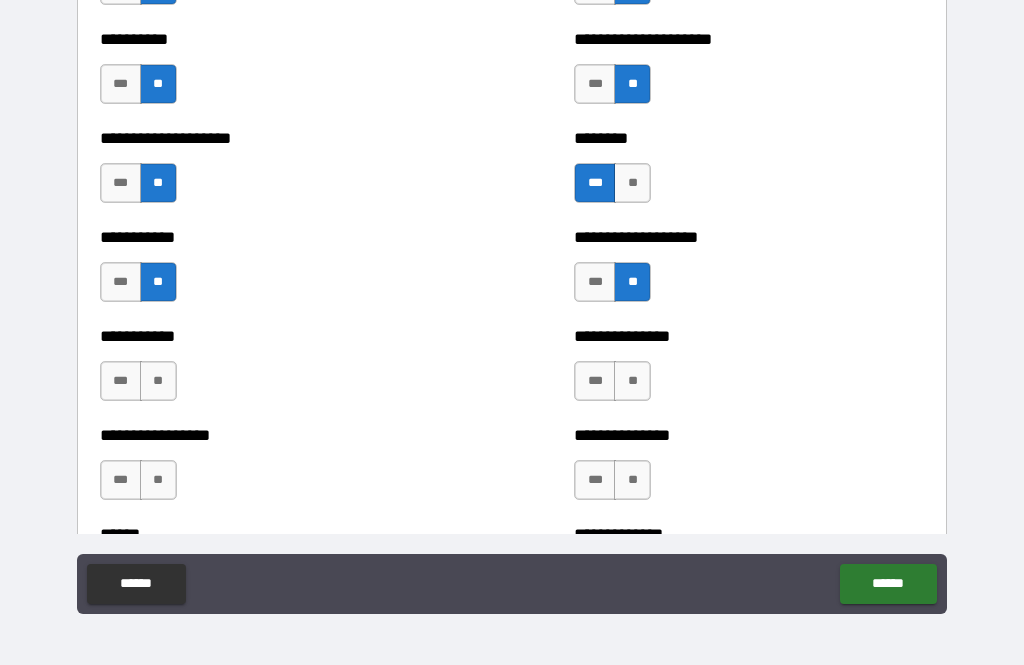 click on "**" at bounding box center (158, 381) 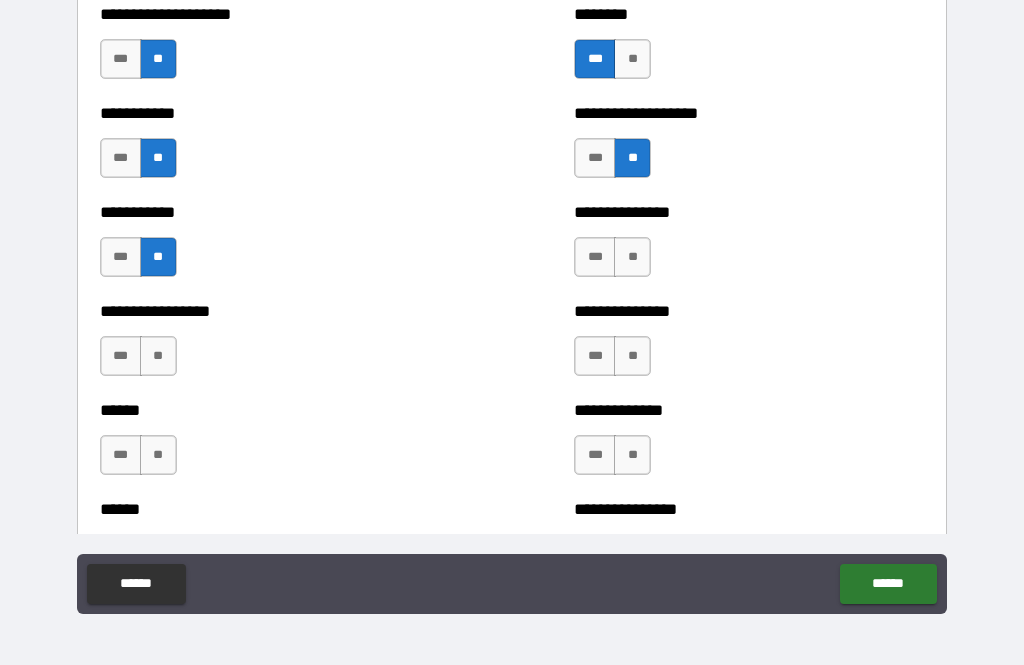 scroll, scrollTop: 2695, scrollLeft: 0, axis: vertical 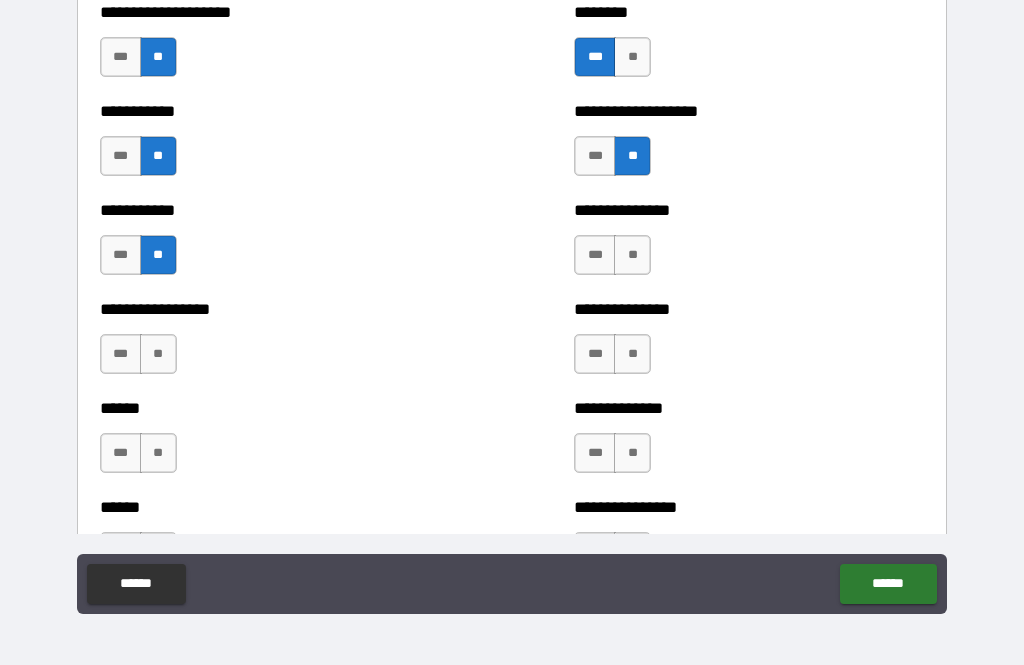 click on "**" at bounding box center (632, 255) 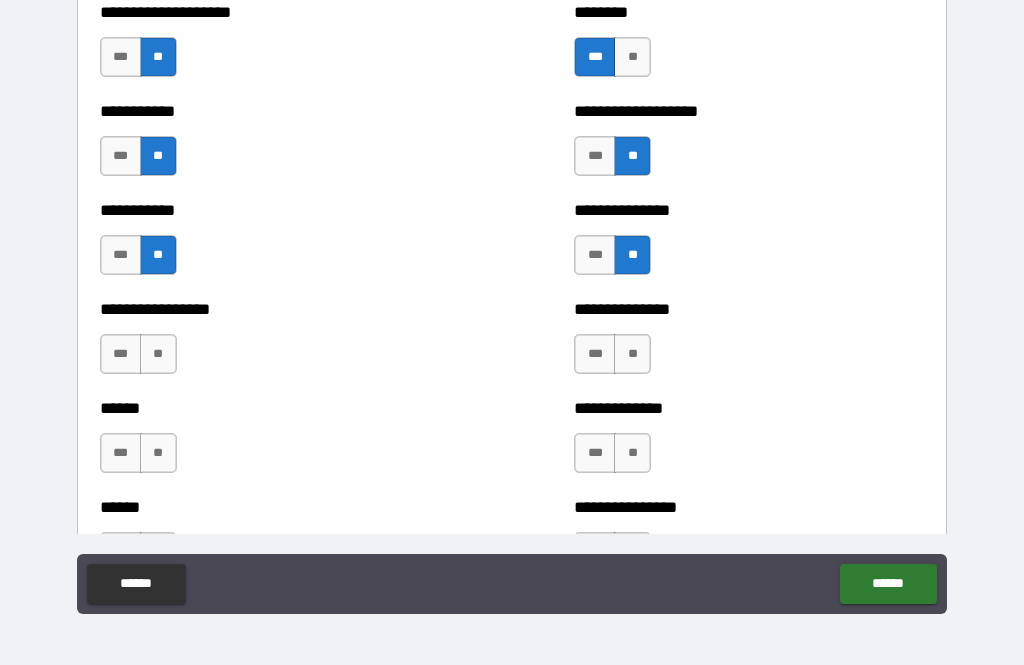 click on "**" at bounding box center (632, 354) 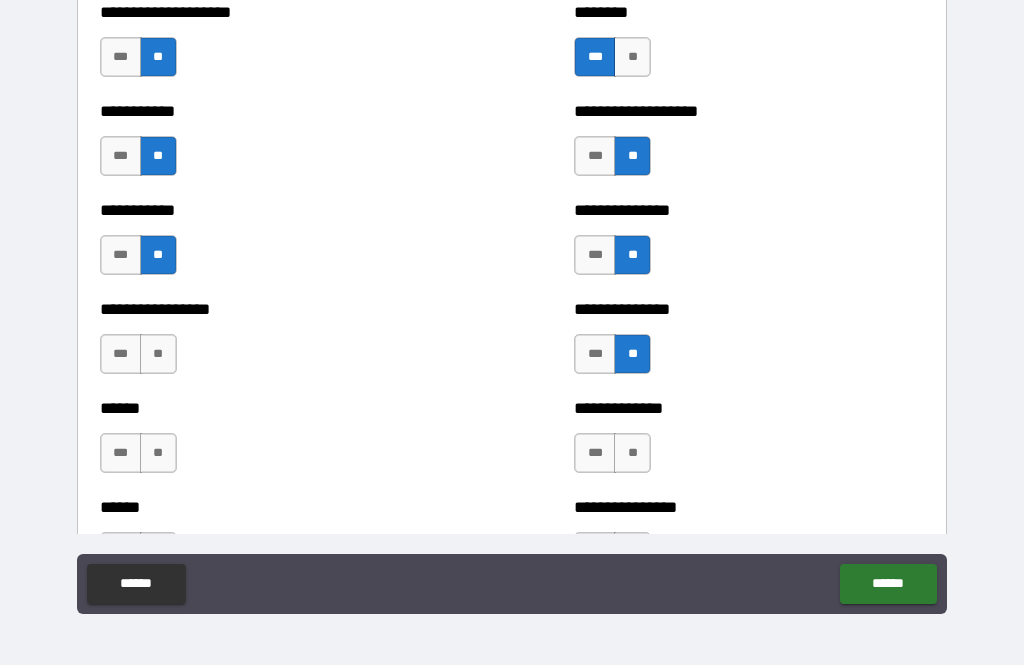 click on "**" at bounding box center [158, 354] 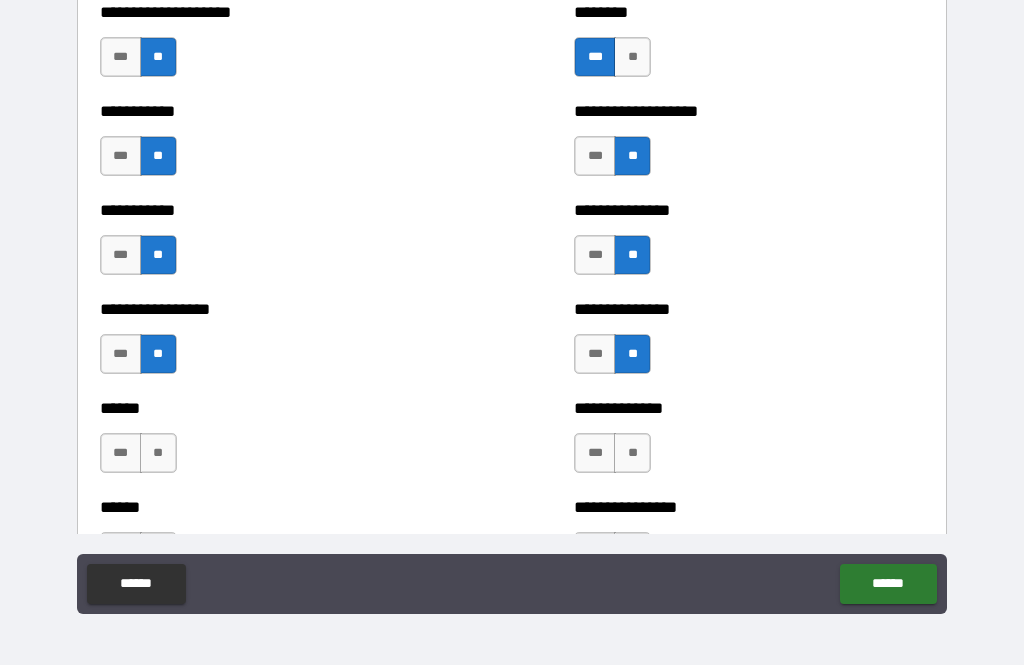 click on "**" at bounding box center [158, 453] 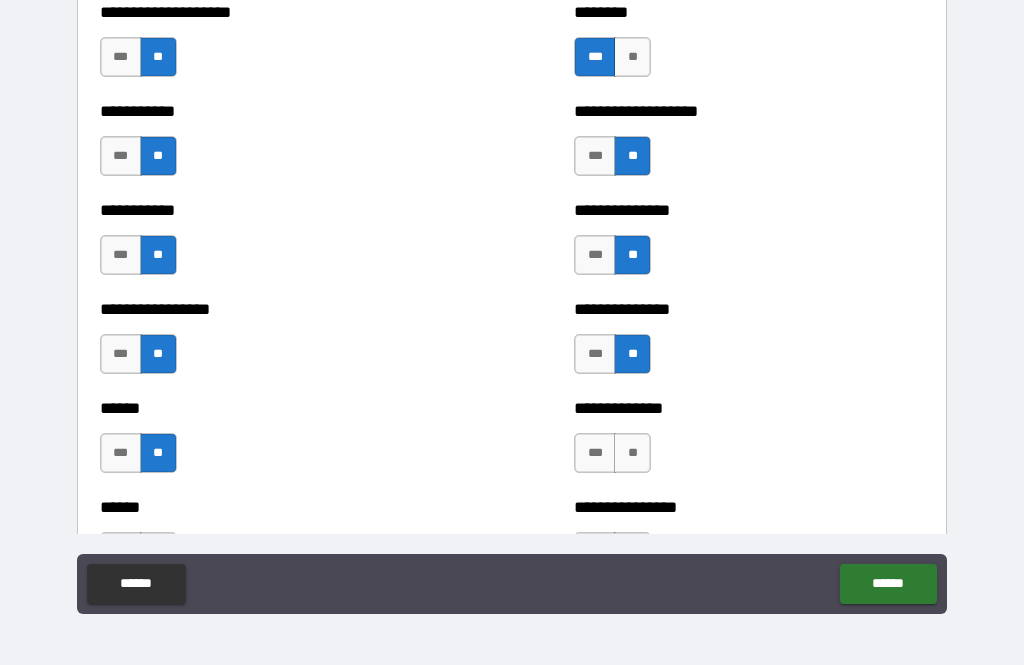 click on "**" at bounding box center [632, 453] 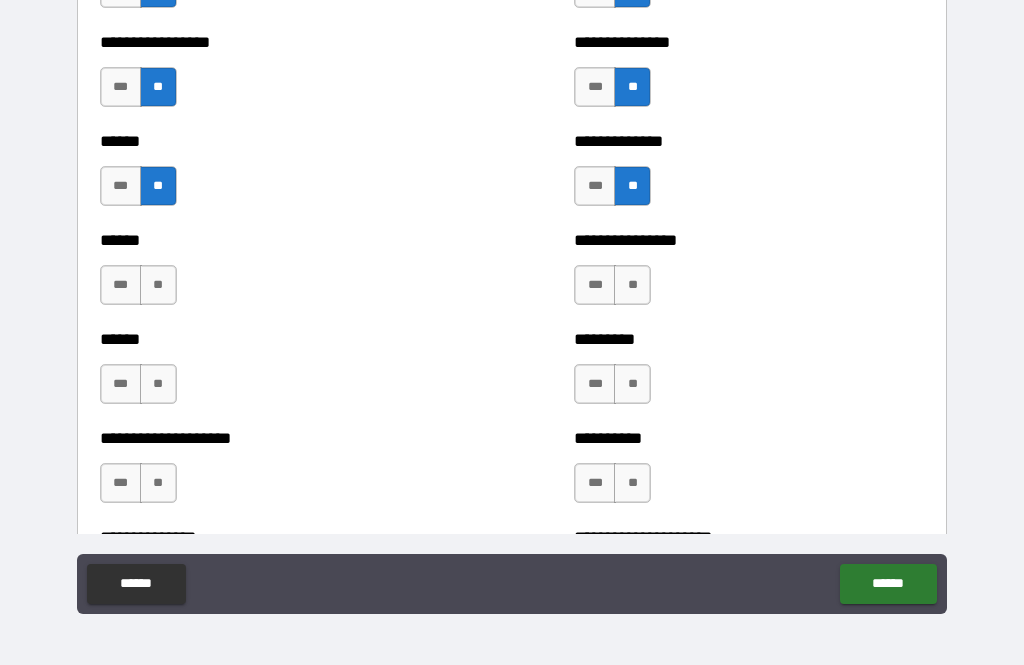 scroll, scrollTop: 2964, scrollLeft: 0, axis: vertical 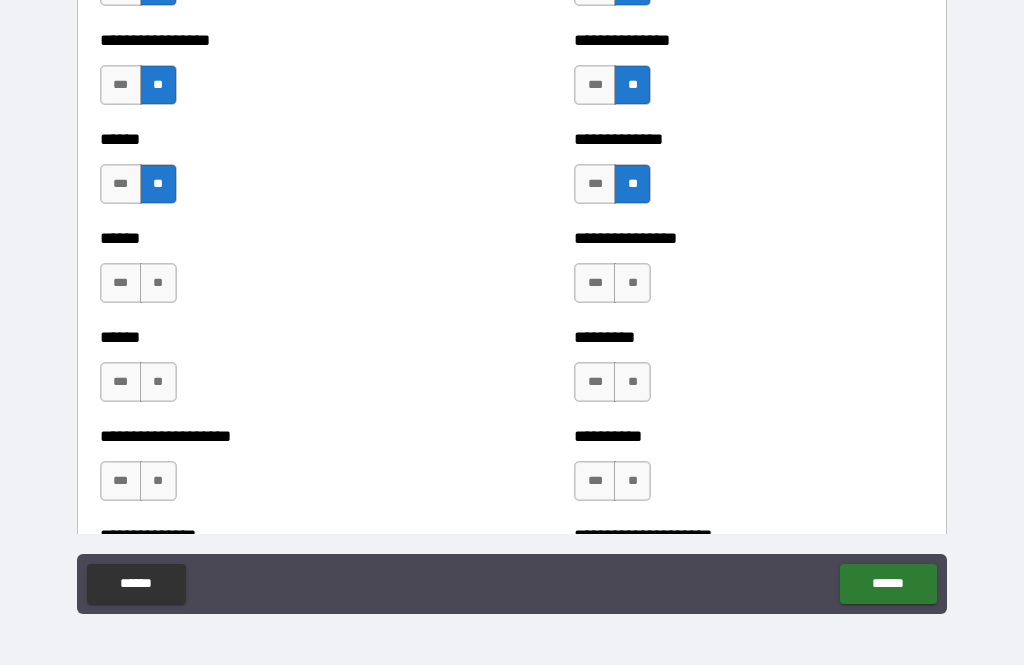 click on "**" at bounding box center (158, 283) 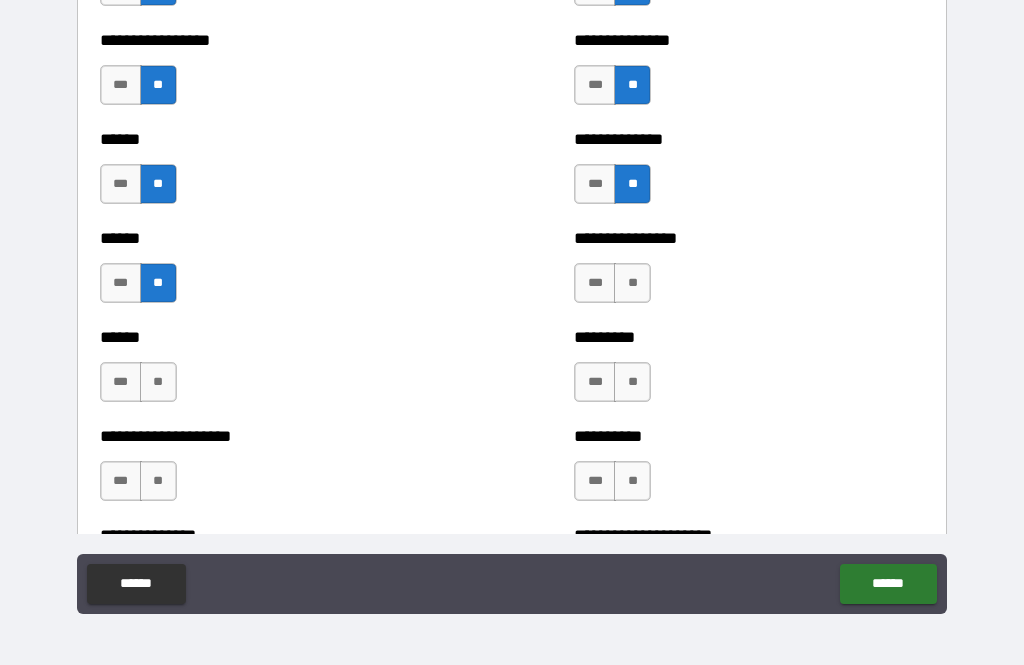 click on "**" at bounding box center (632, 283) 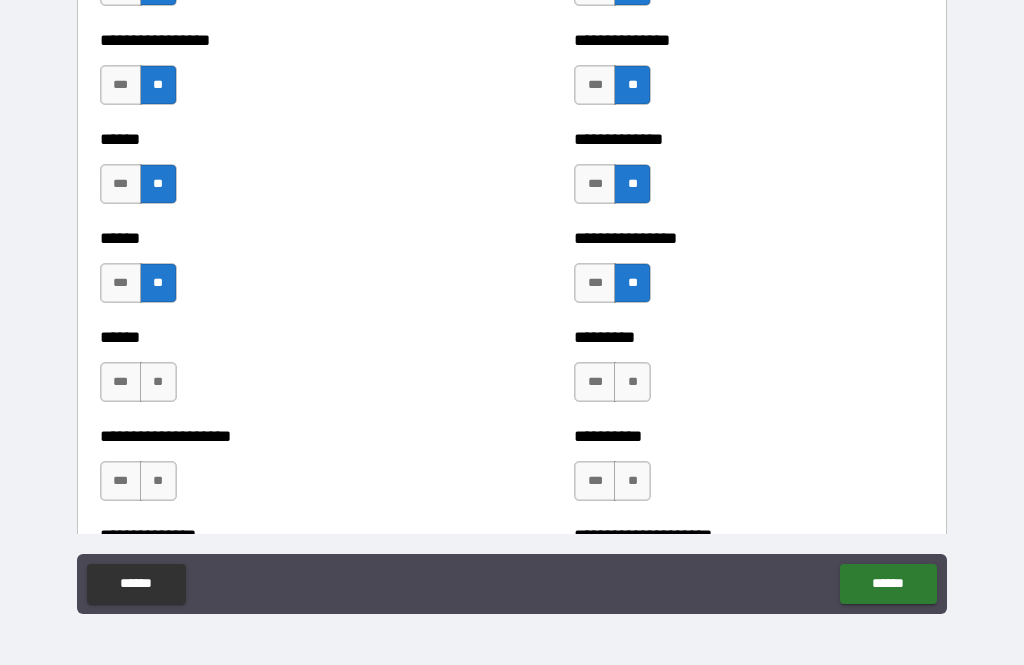 click on "**" at bounding box center [632, 382] 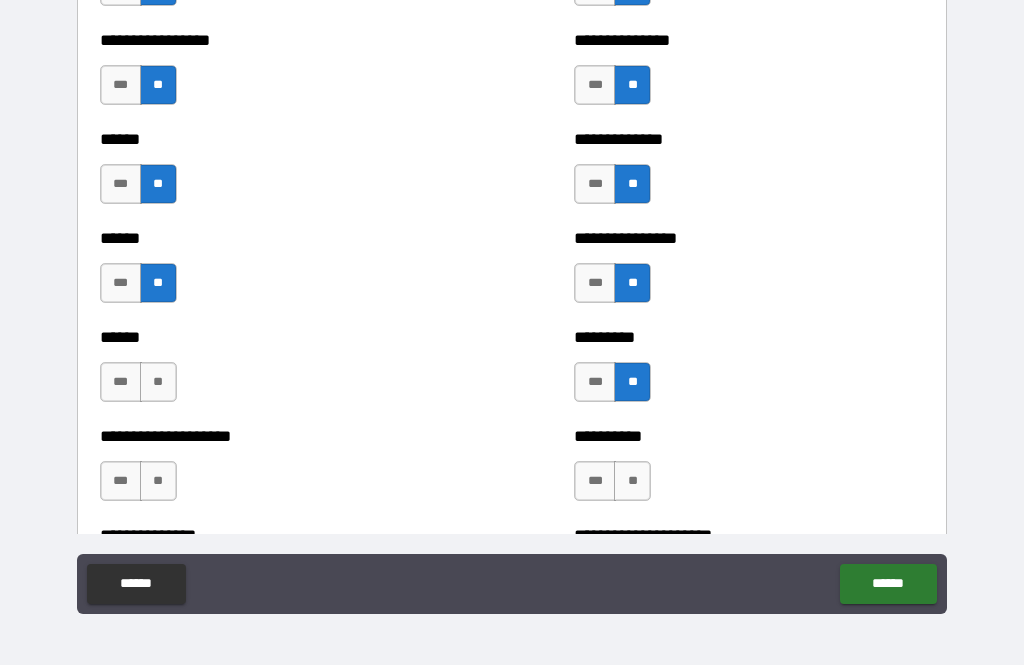 click on "**" at bounding box center [158, 382] 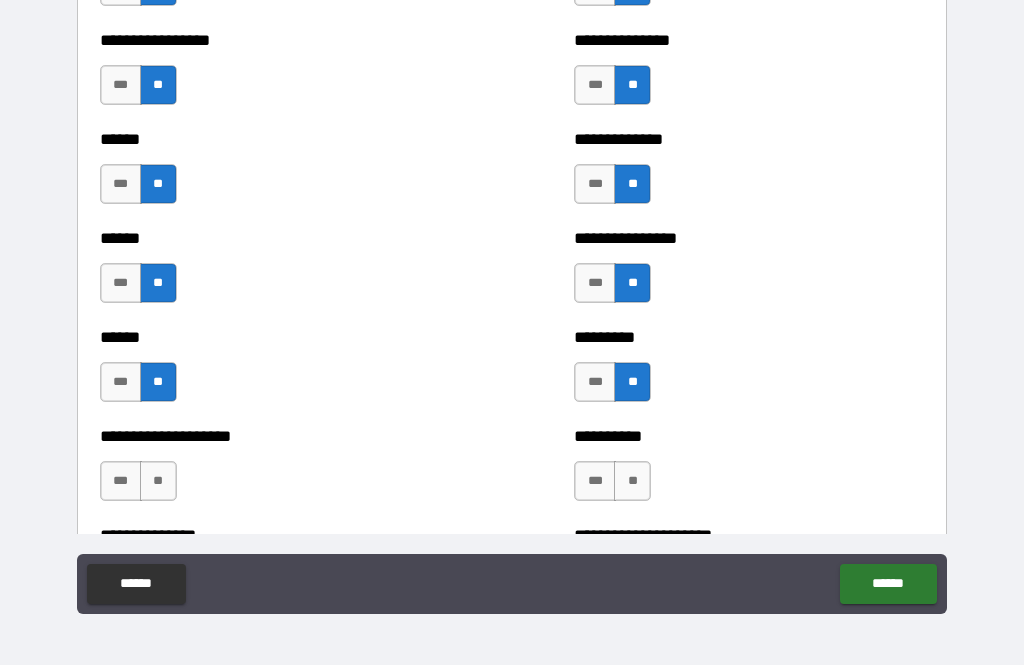 click on "***" at bounding box center [121, 481] 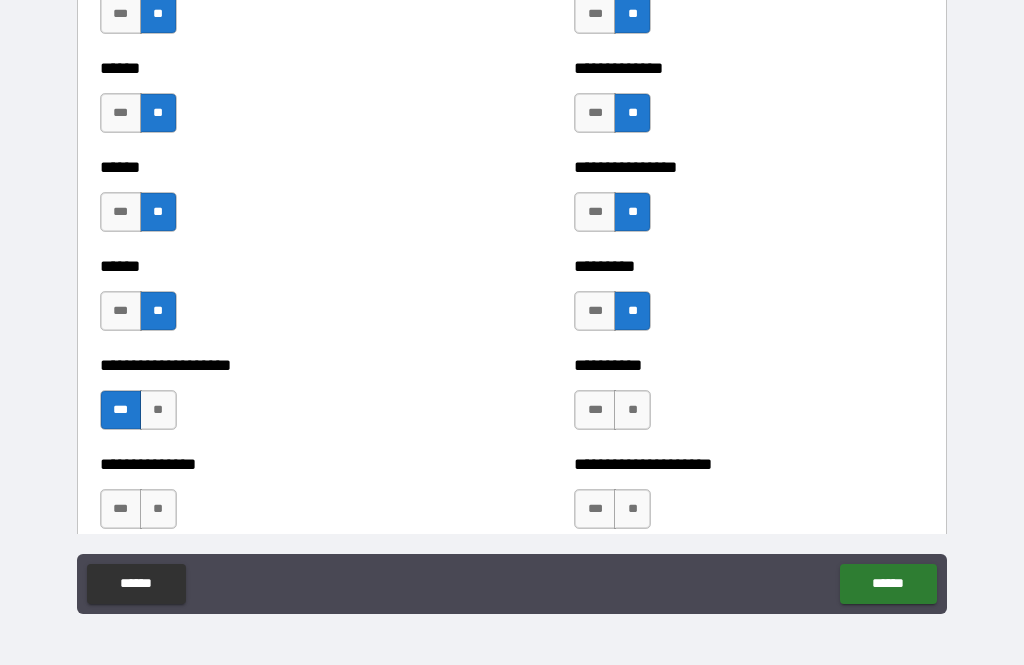 scroll, scrollTop: 3036, scrollLeft: 0, axis: vertical 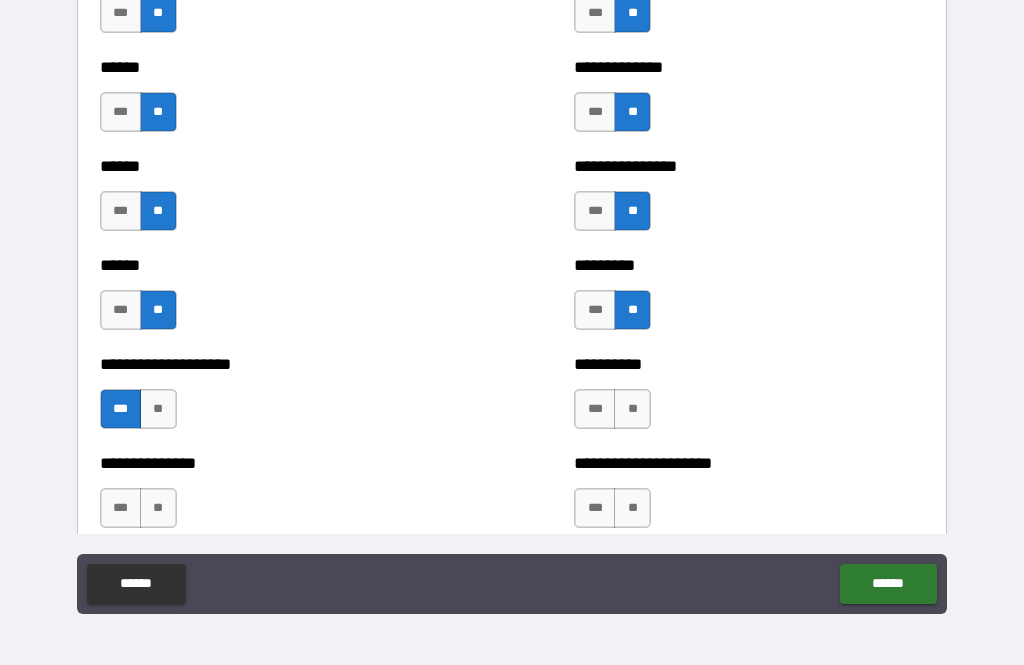 click on "***" at bounding box center [595, 409] 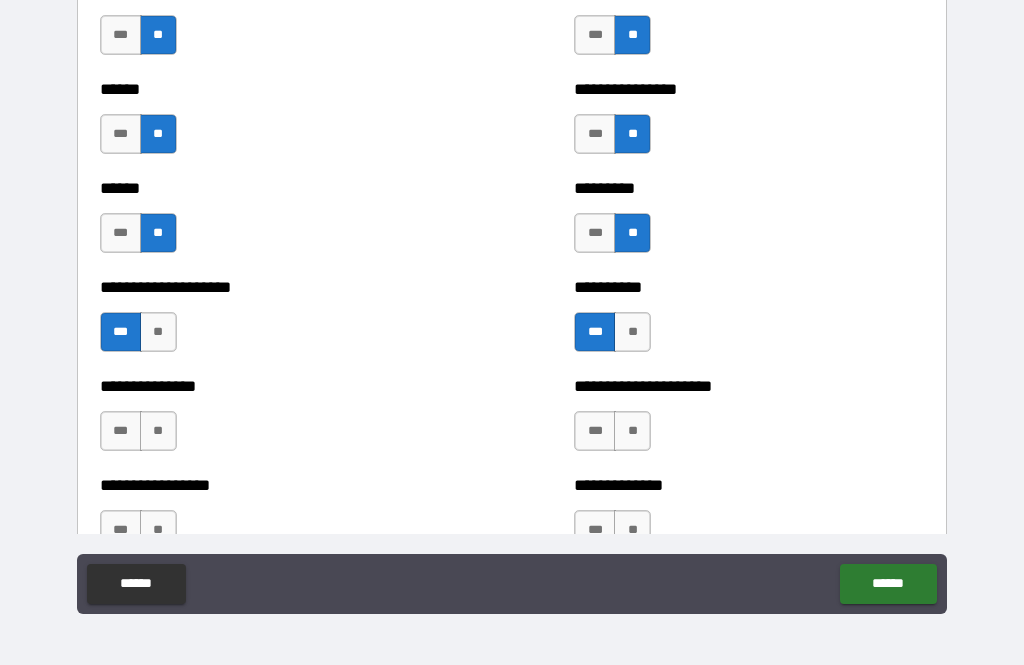 scroll, scrollTop: 3108, scrollLeft: 0, axis: vertical 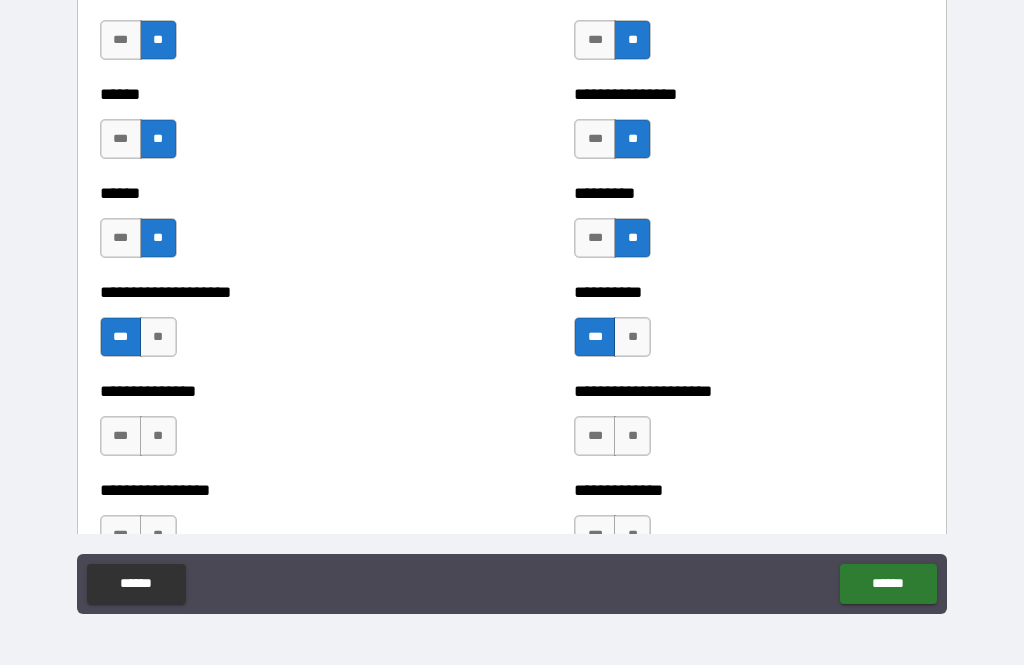click on "**" at bounding box center [632, 436] 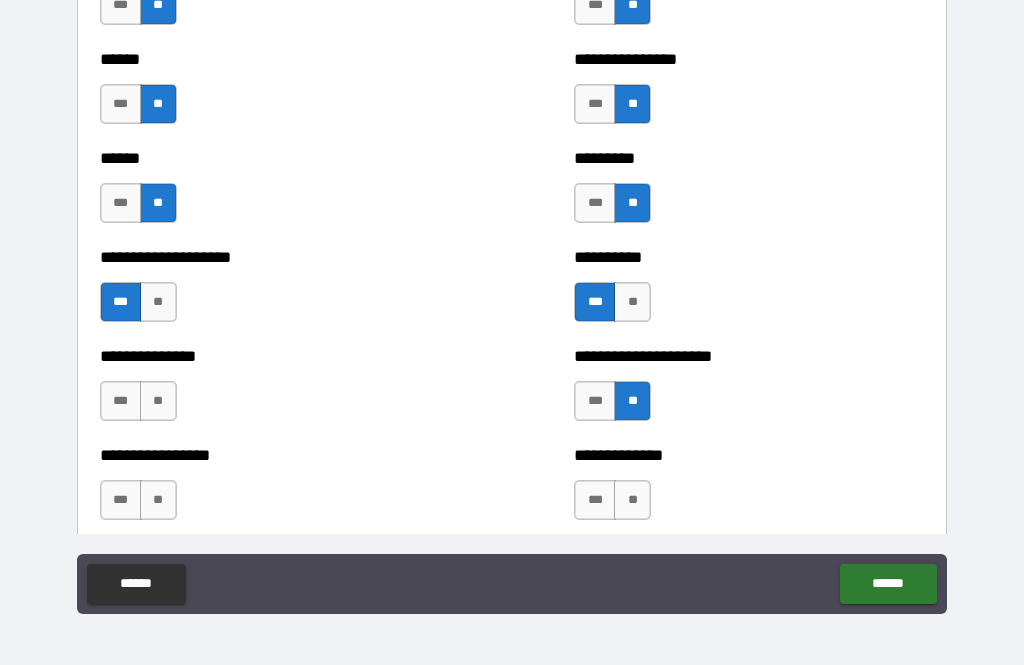 scroll, scrollTop: 3147, scrollLeft: 0, axis: vertical 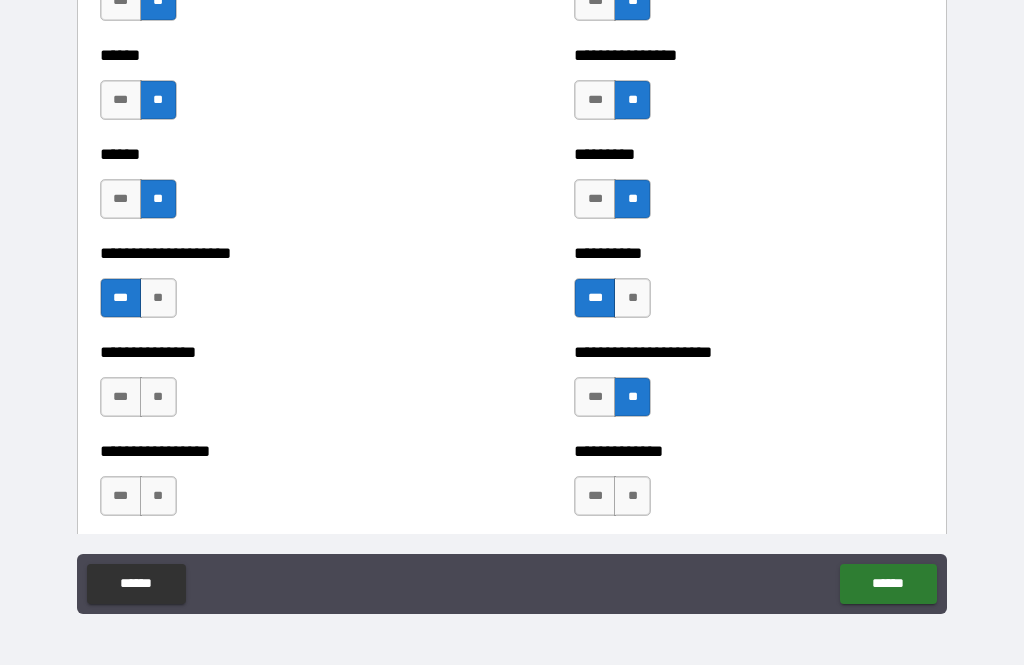click on "**" at bounding box center [158, 397] 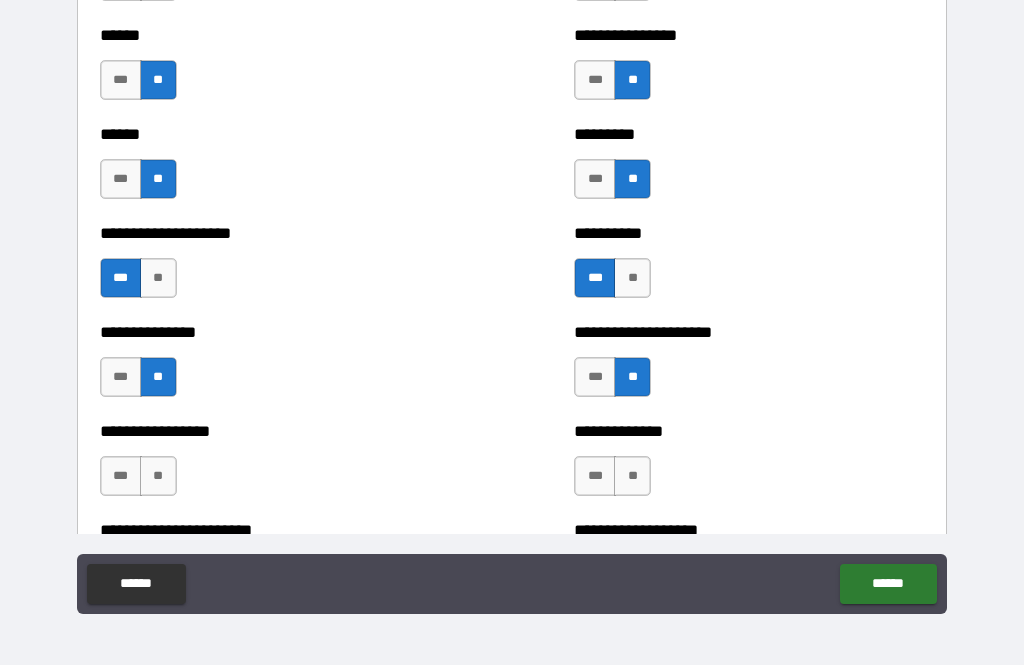 scroll, scrollTop: 3168, scrollLeft: 0, axis: vertical 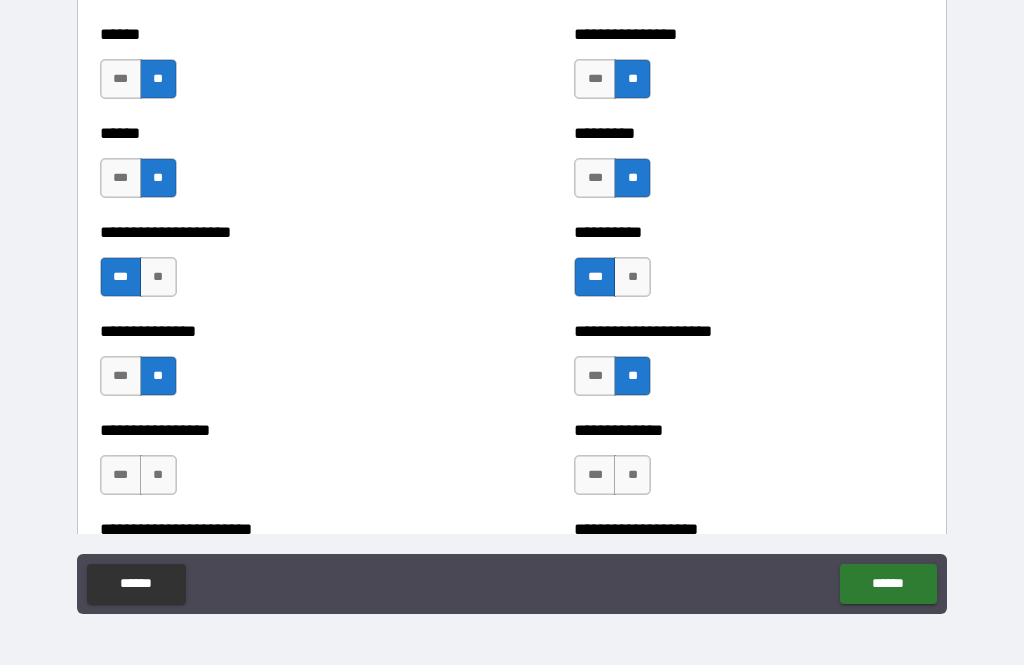 click on "**" at bounding box center [158, 475] 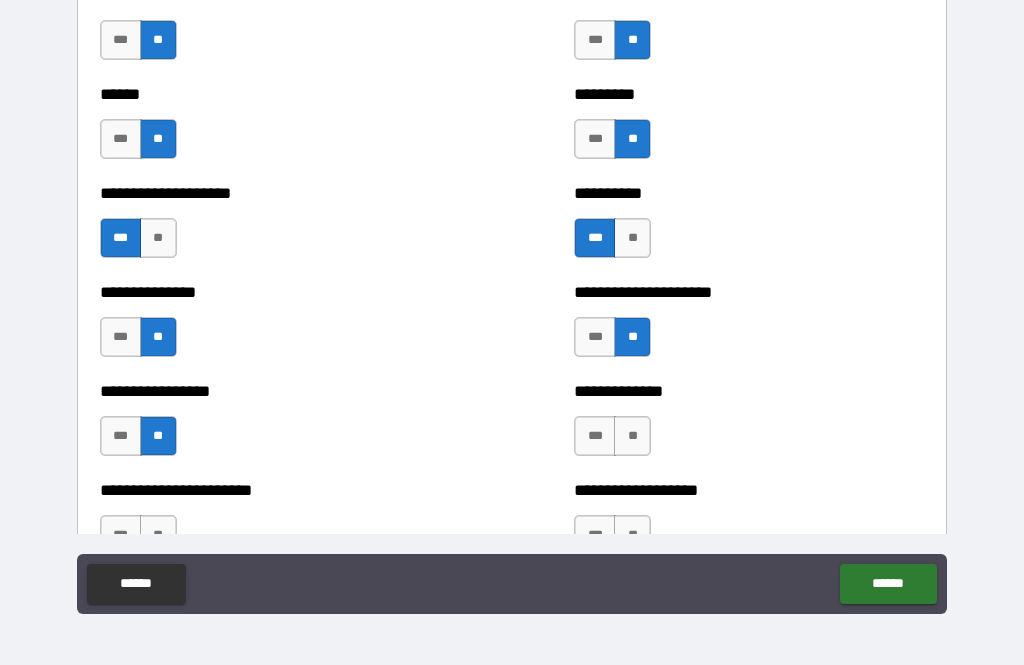 scroll, scrollTop: 3211, scrollLeft: 0, axis: vertical 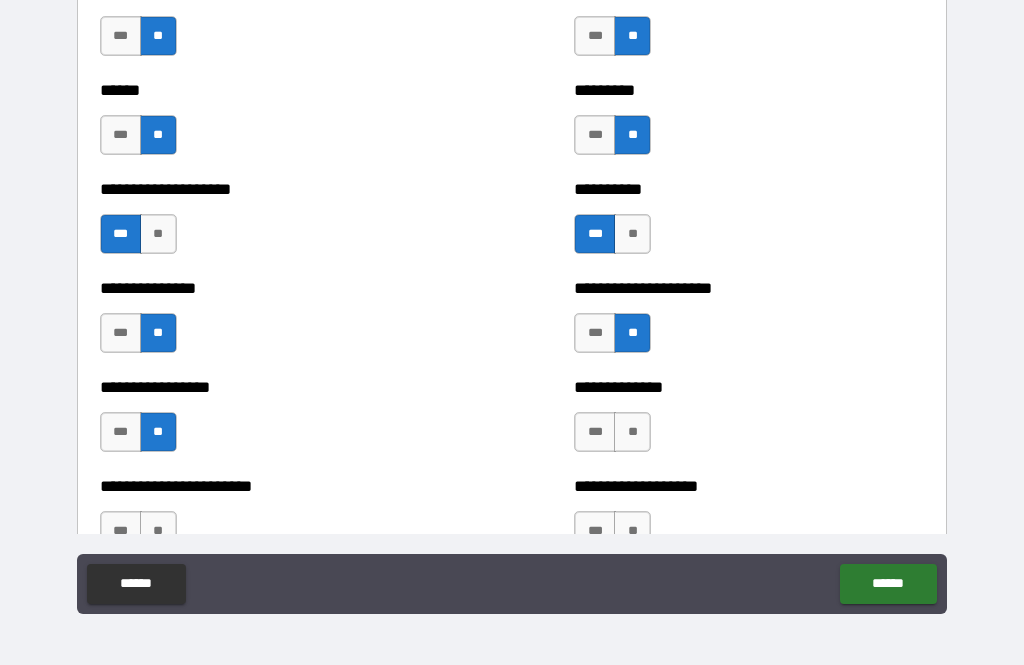 click on "**" at bounding box center [632, 432] 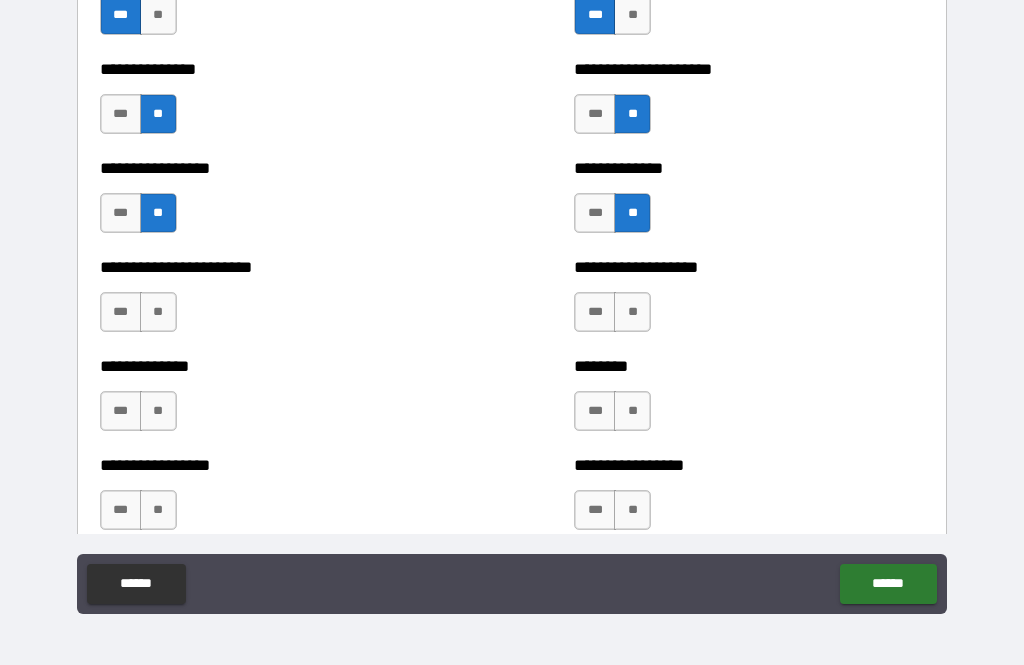 scroll, scrollTop: 3434, scrollLeft: 0, axis: vertical 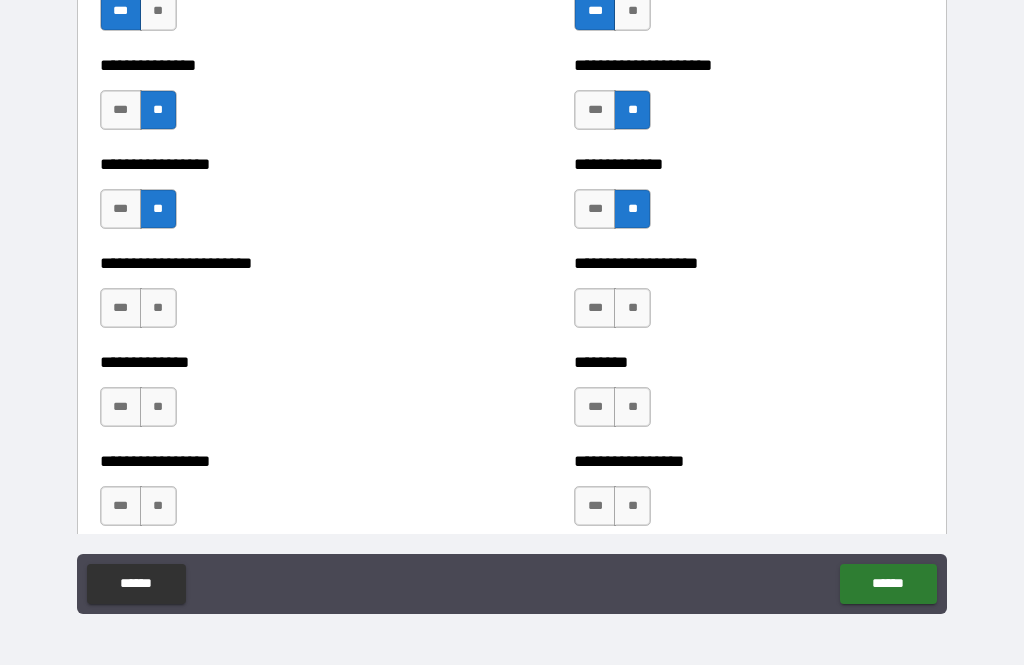 click on "**" at bounding box center [632, 308] 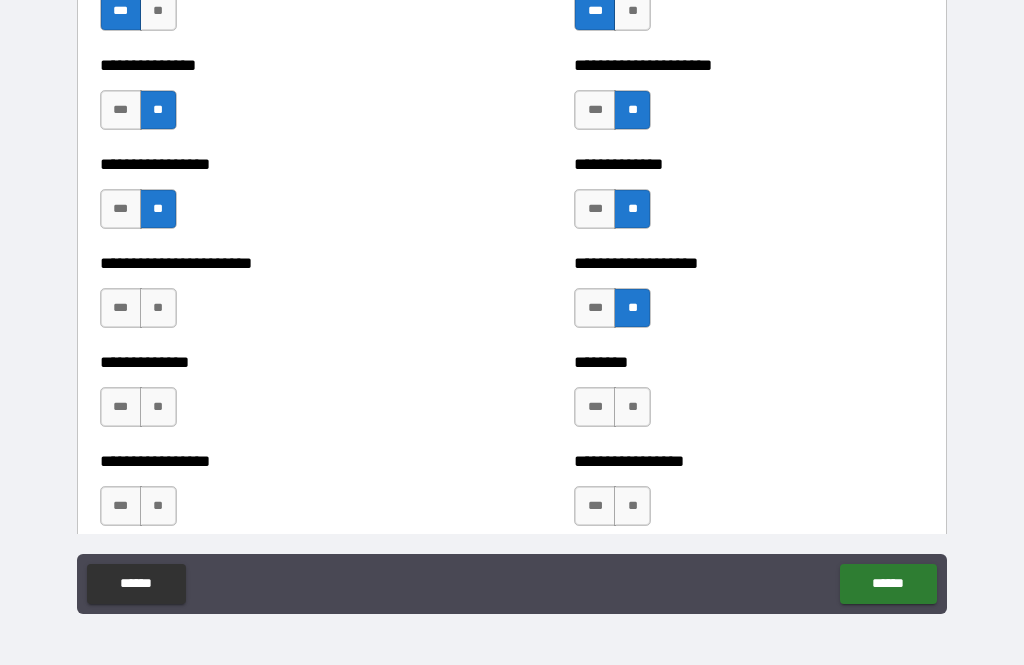 click on "**" at bounding box center (632, 407) 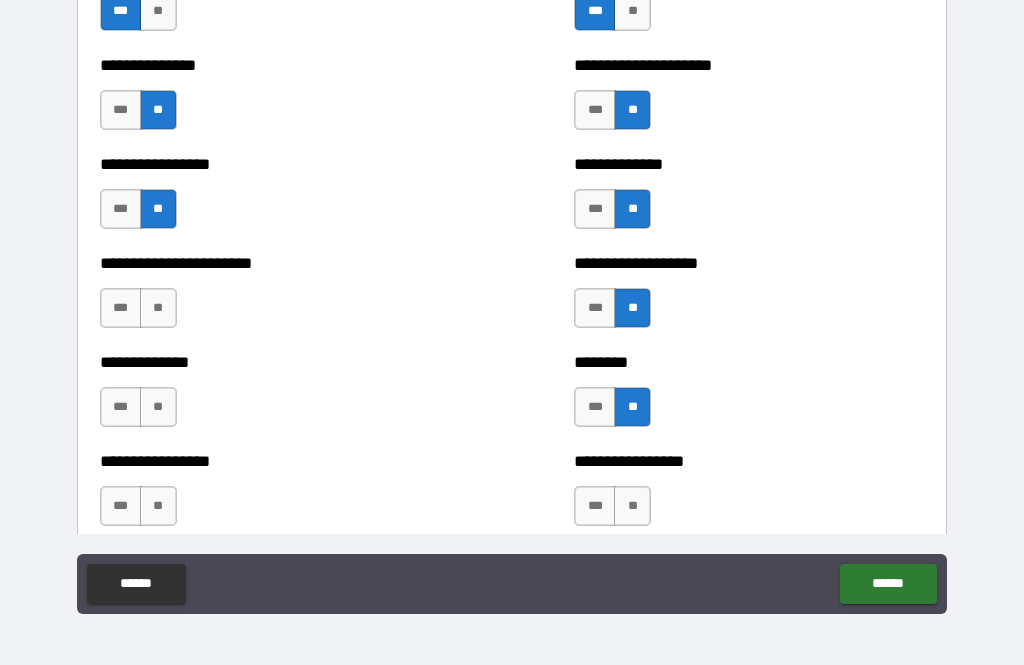 click on "**" at bounding box center [158, 308] 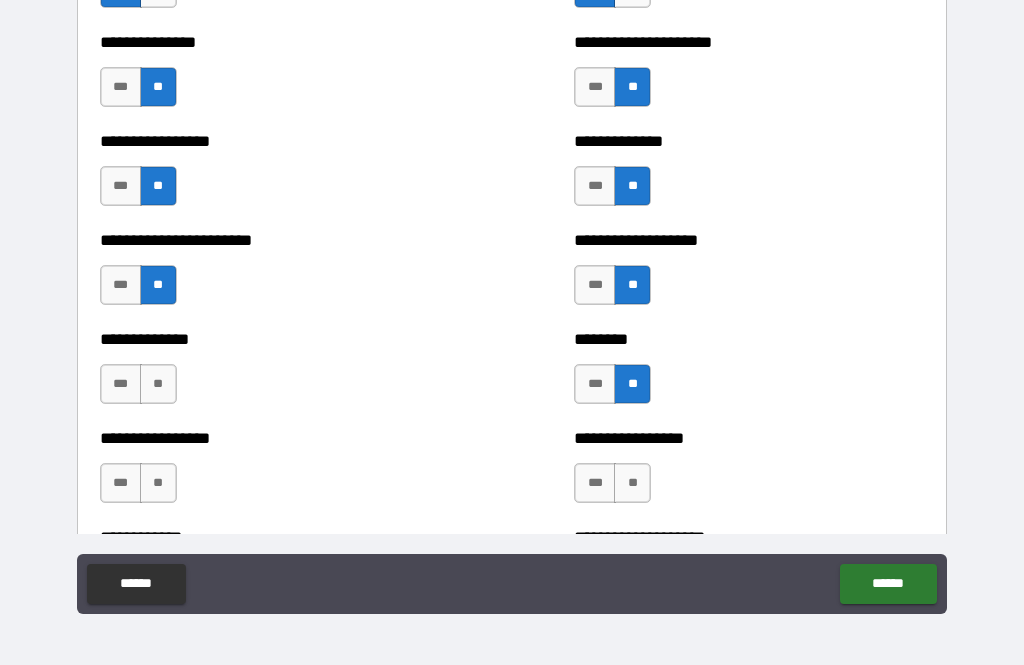 scroll, scrollTop: 3456, scrollLeft: 0, axis: vertical 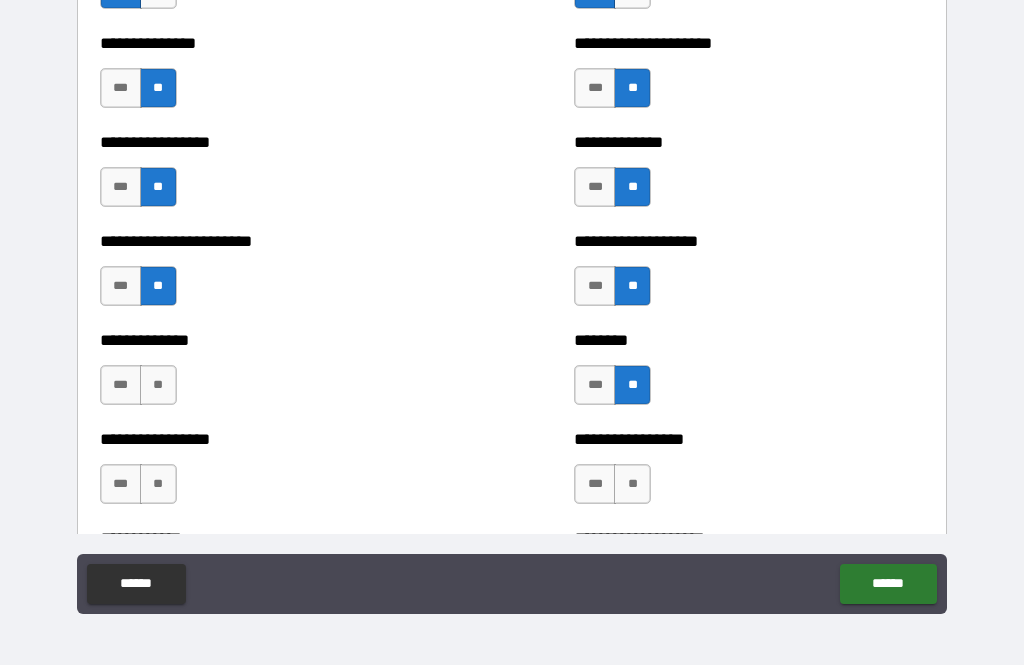 click on "**" at bounding box center (158, 385) 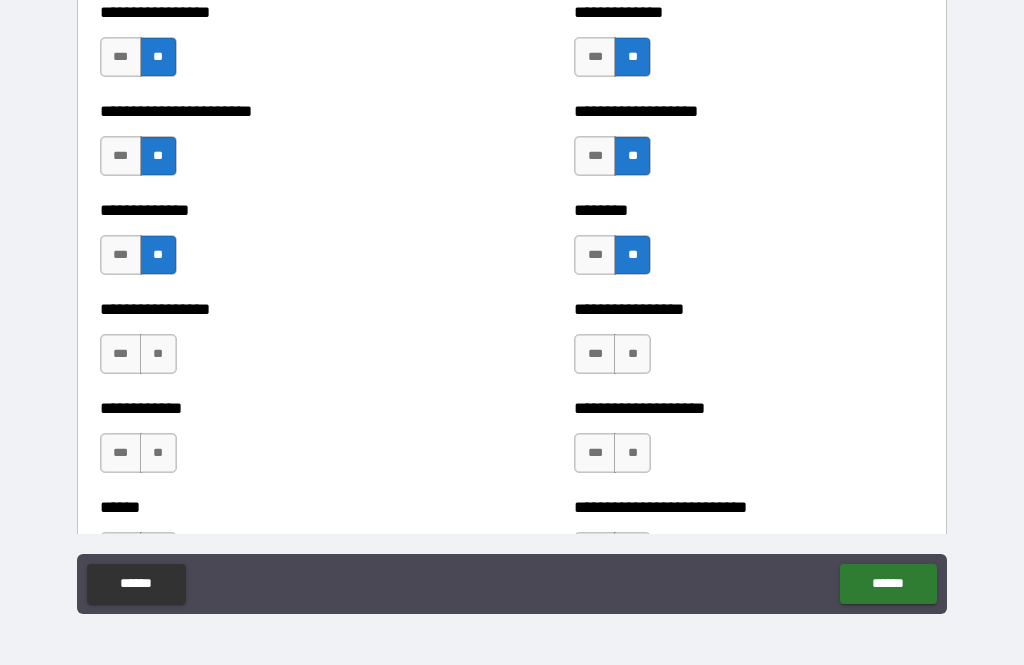 scroll, scrollTop: 3606, scrollLeft: 0, axis: vertical 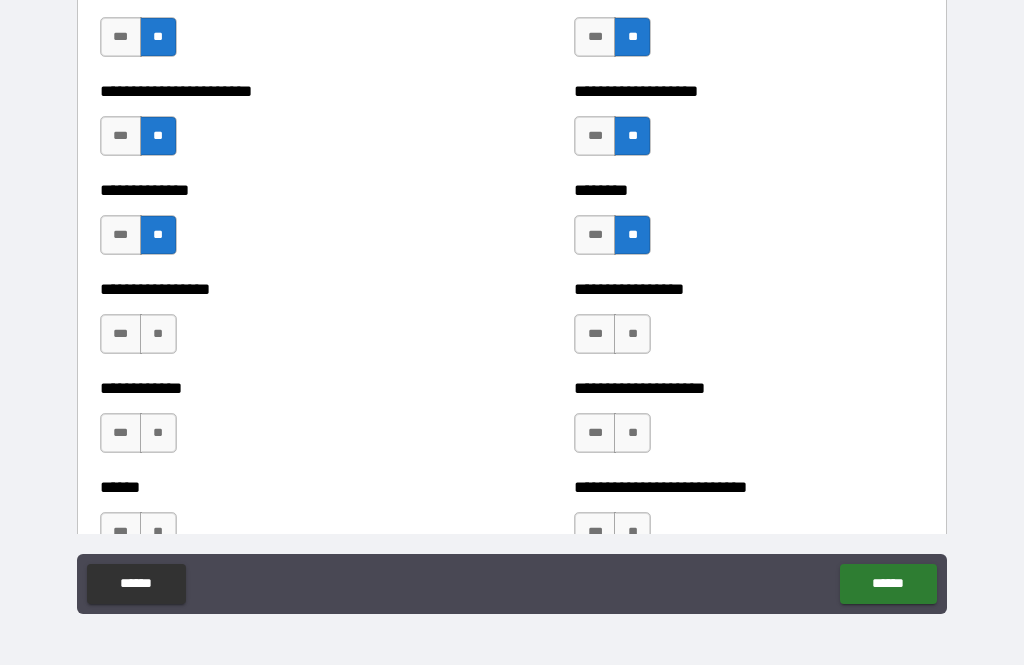 click on "***" at bounding box center [121, 334] 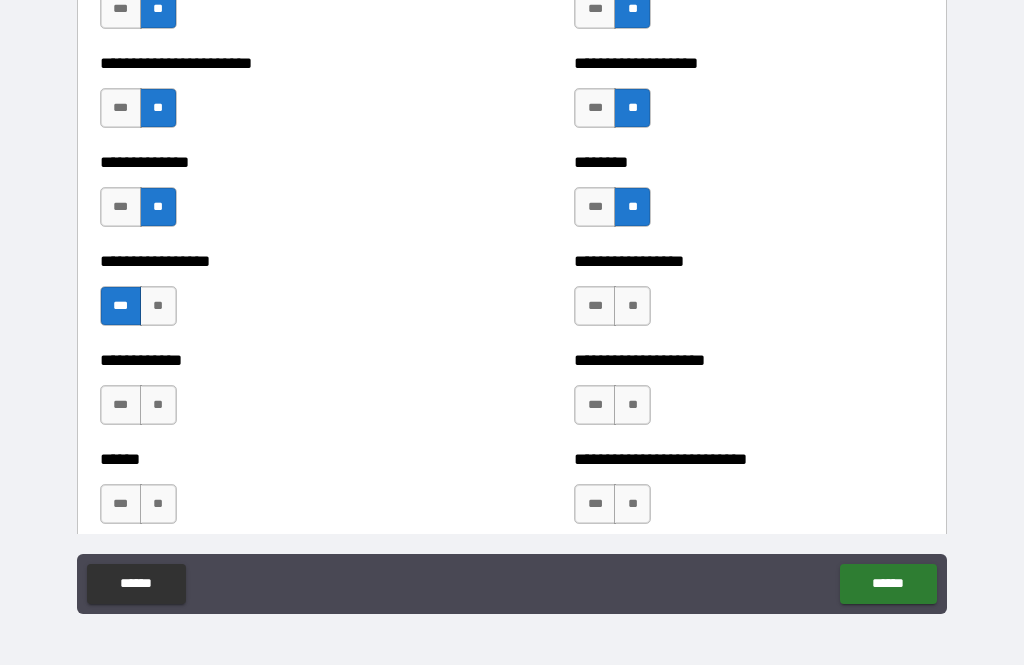 scroll, scrollTop: 3632, scrollLeft: 0, axis: vertical 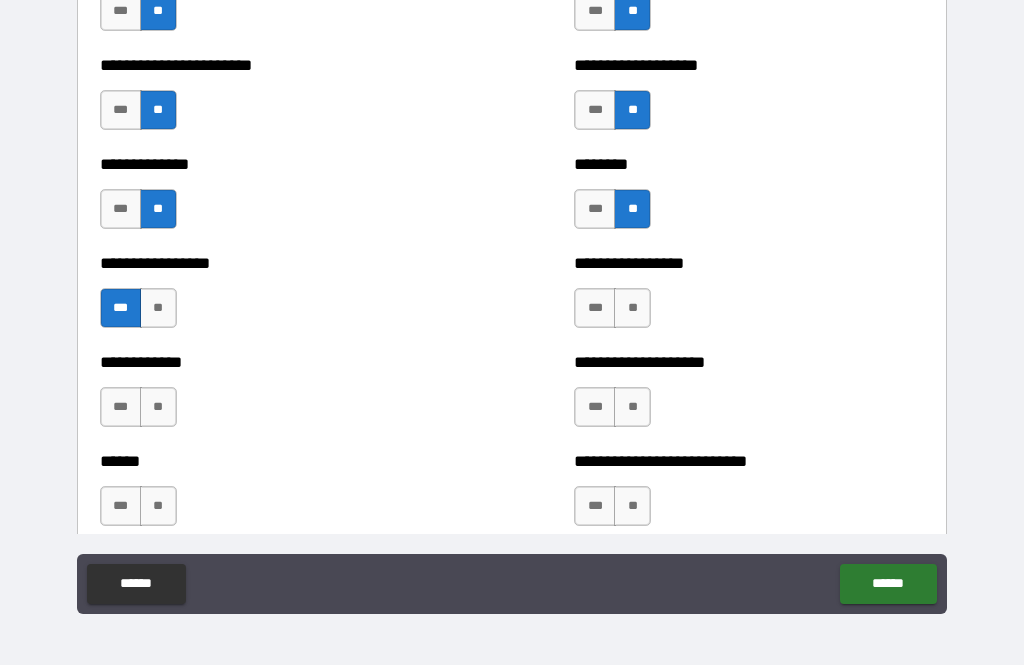 click on "***" at bounding box center (595, 308) 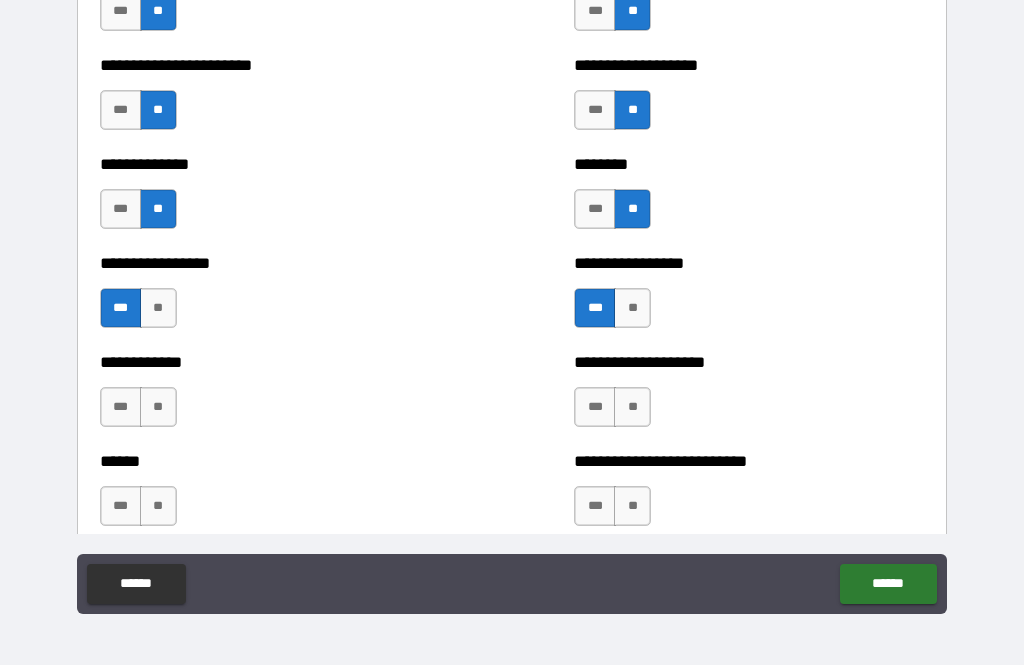 scroll, scrollTop: 3671, scrollLeft: 0, axis: vertical 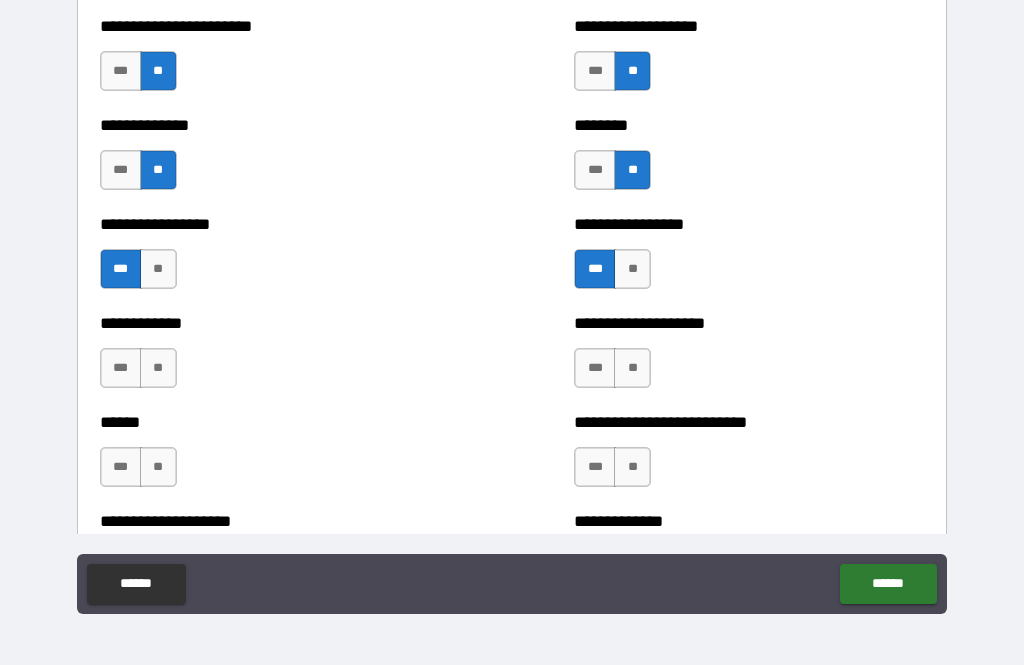 click on "**" at bounding box center (632, 368) 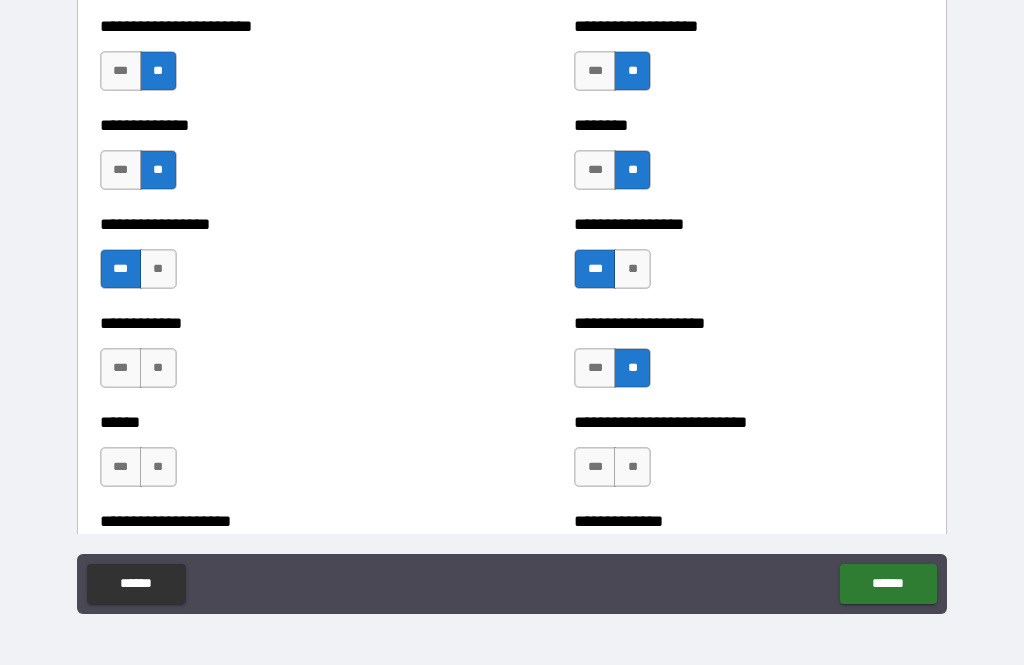 click on "***" at bounding box center [121, 368] 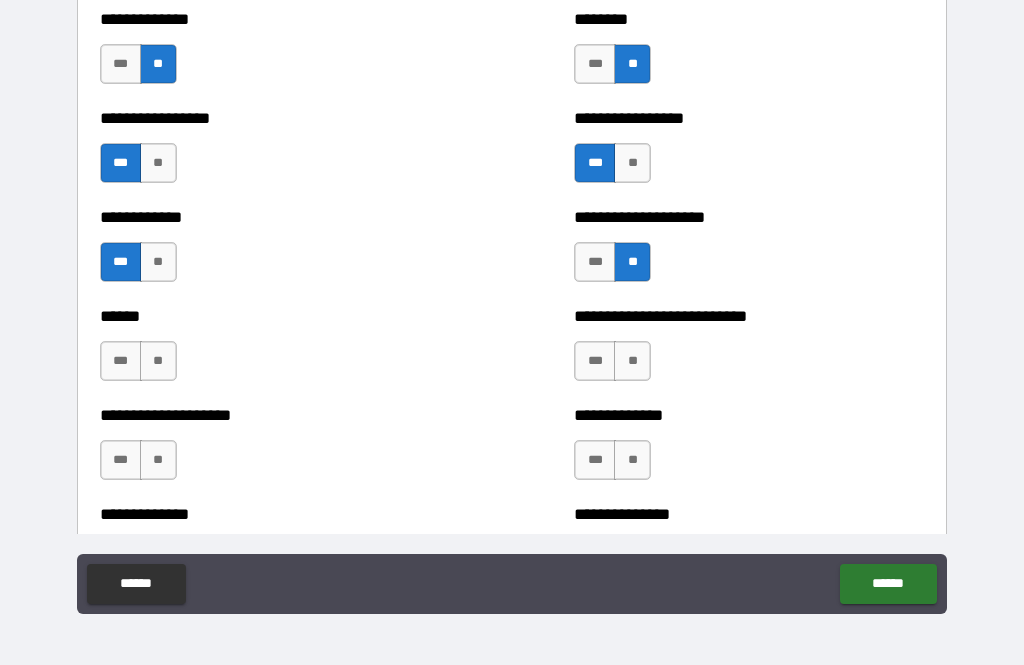scroll, scrollTop: 3785, scrollLeft: 0, axis: vertical 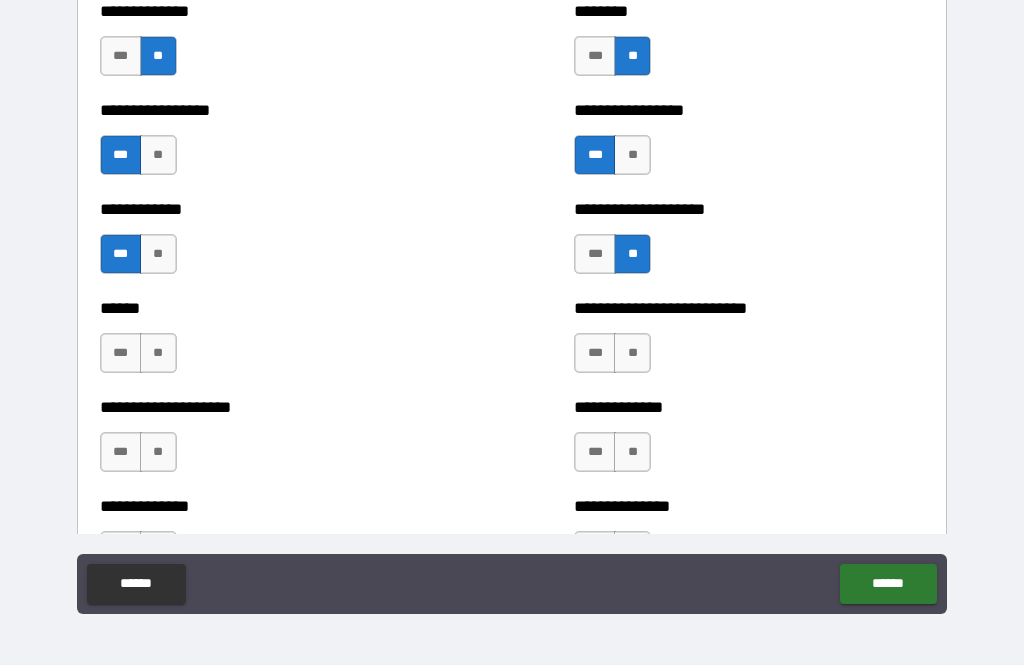 click on "**" at bounding box center (632, 353) 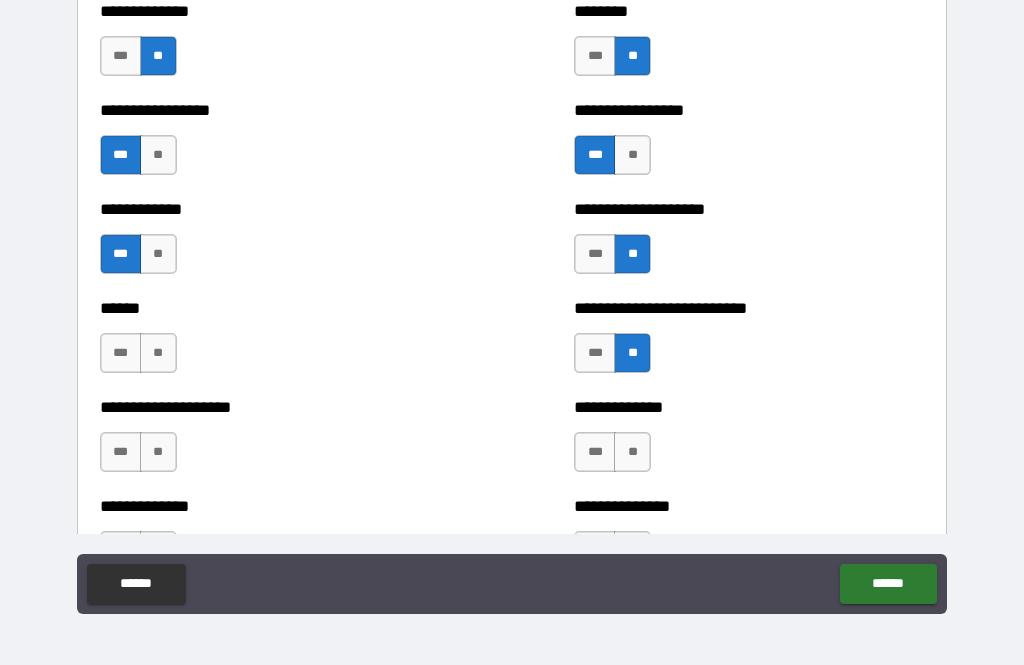 click on "**" at bounding box center [158, 353] 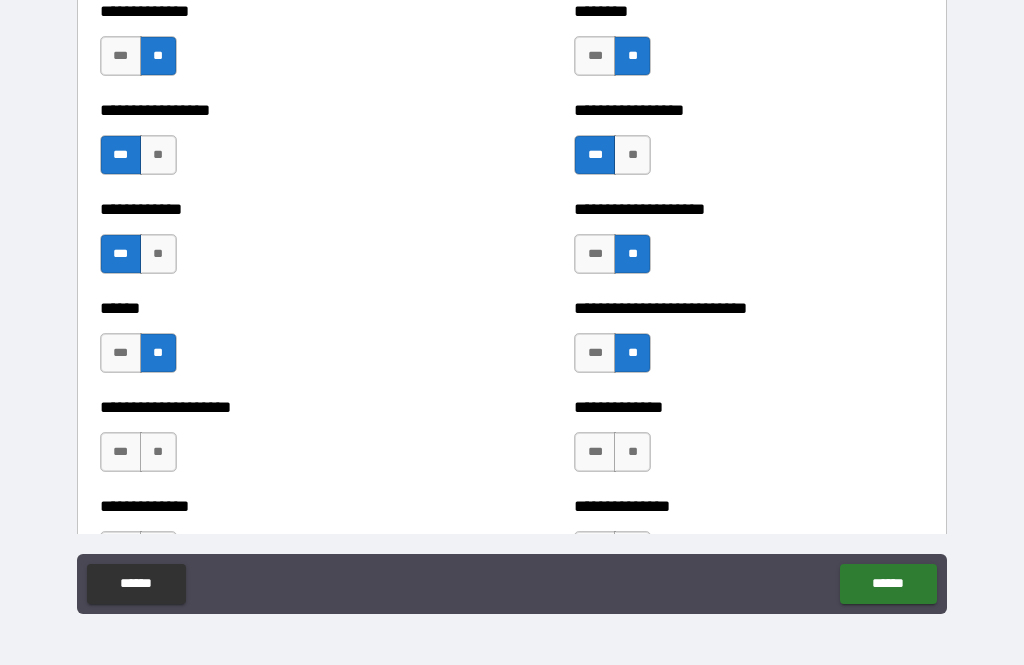 click on "**" at bounding box center [158, 452] 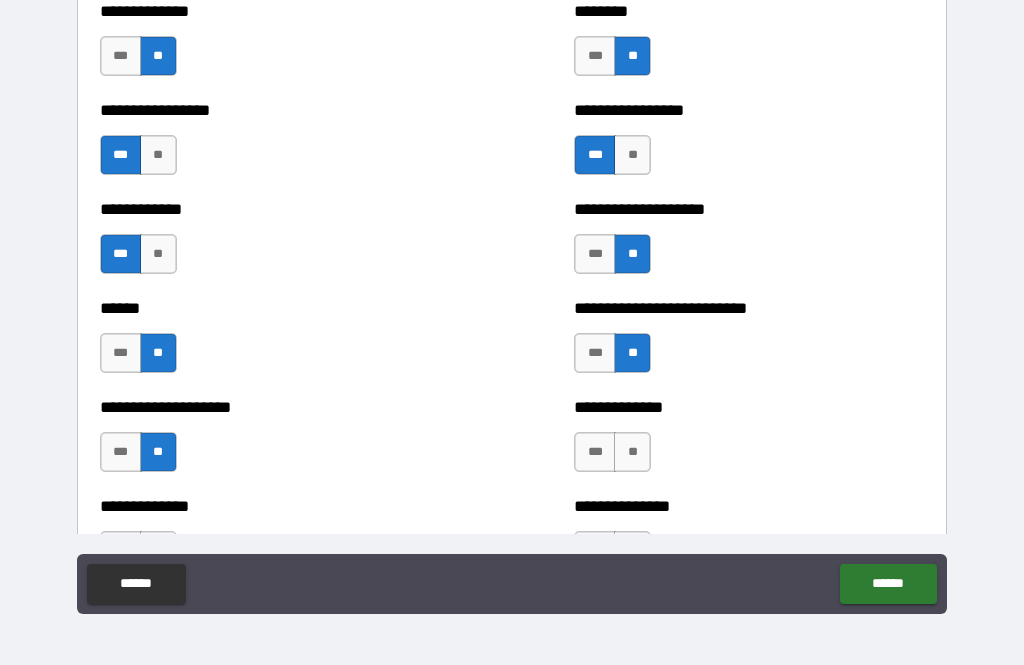 click on "**" at bounding box center (632, 452) 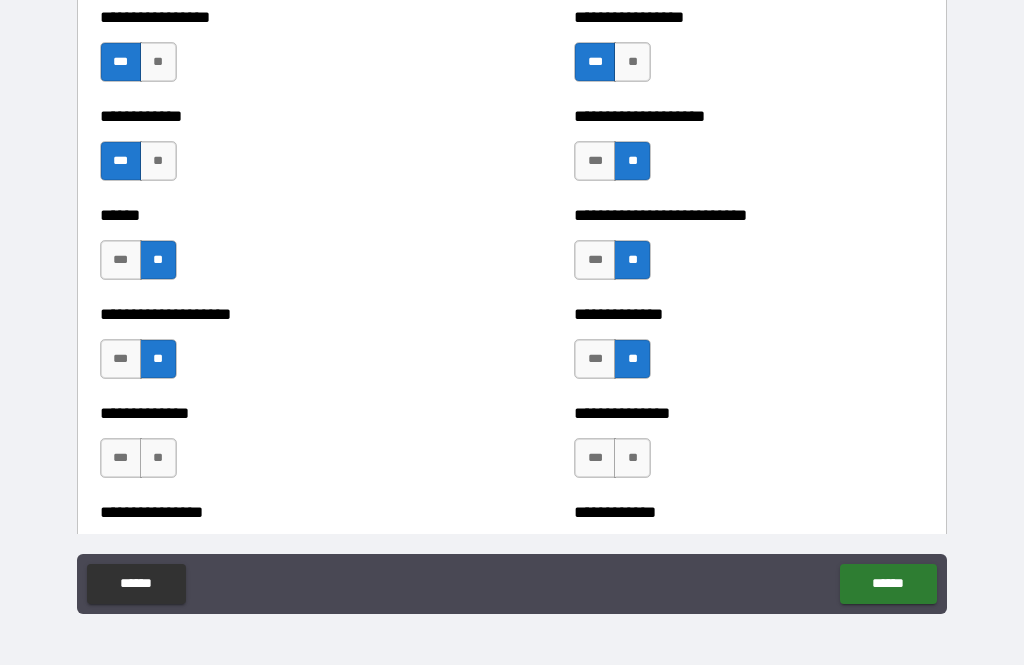 scroll, scrollTop: 3922, scrollLeft: 0, axis: vertical 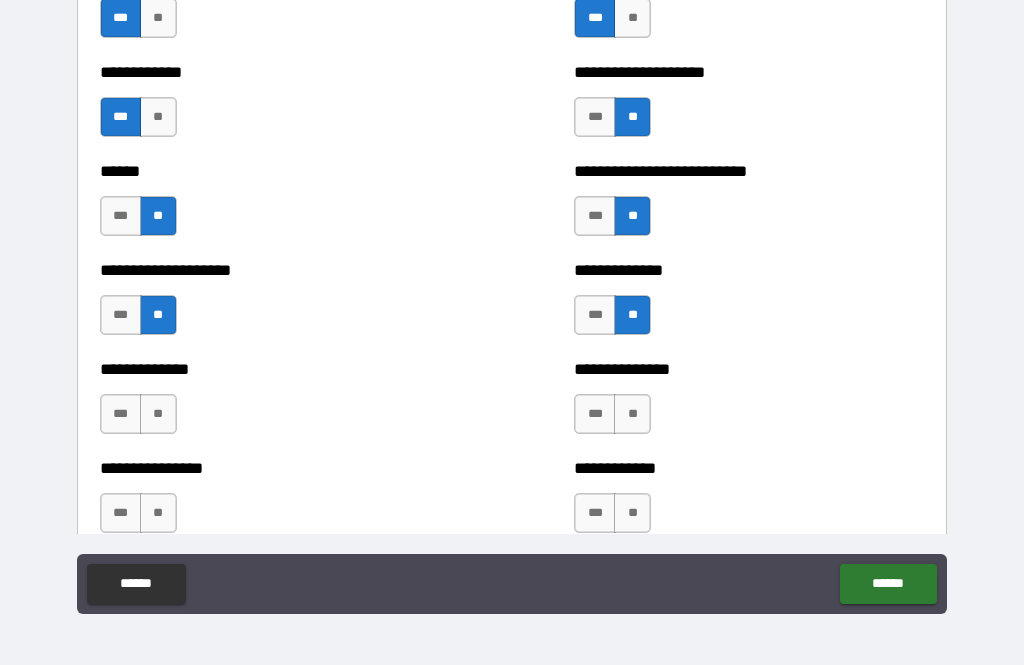 click on "**" at bounding box center [158, 414] 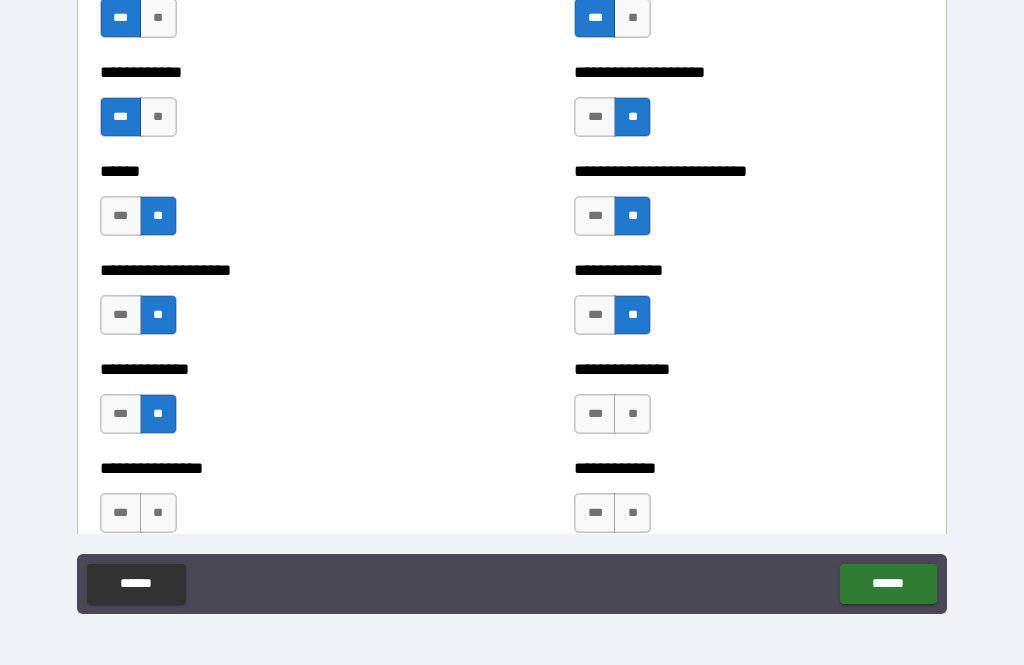 click on "**" at bounding box center [632, 414] 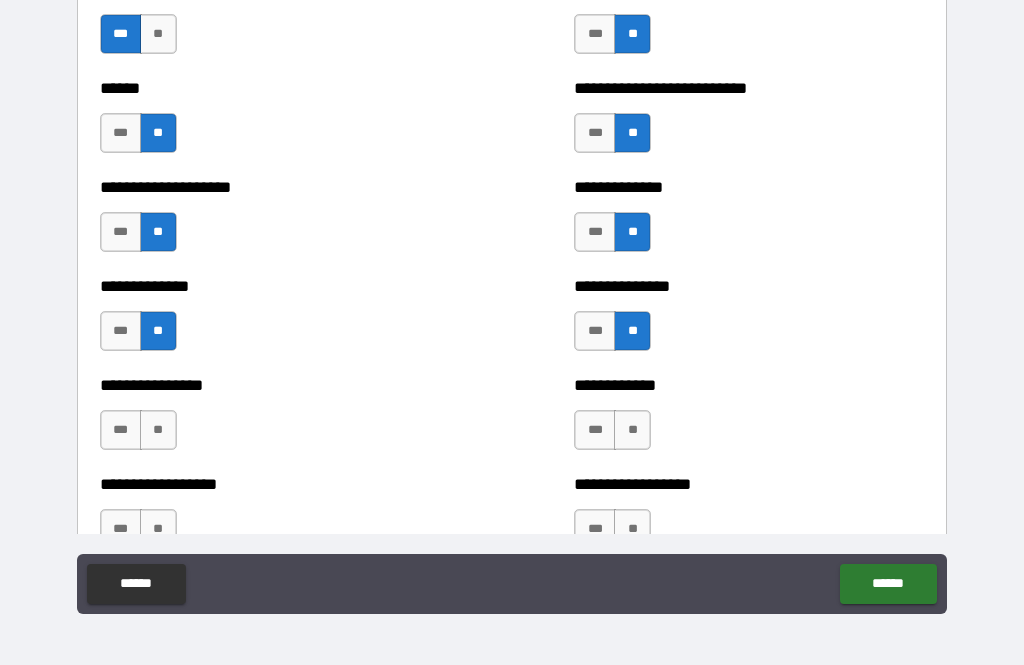 scroll, scrollTop: 4033, scrollLeft: 0, axis: vertical 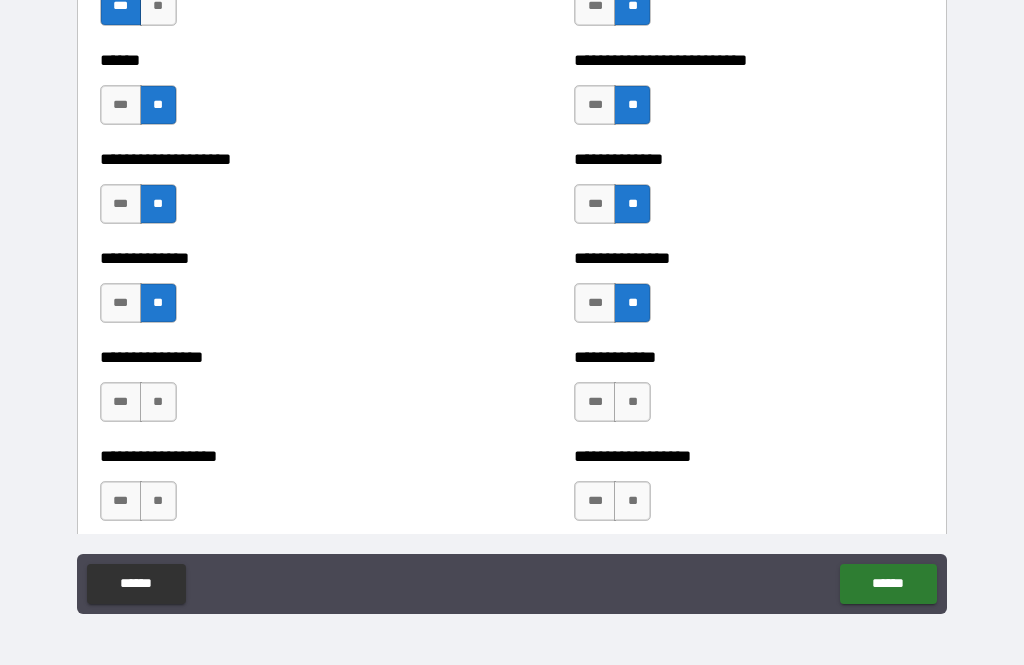 click on "***" at bounding box center (121, 402) 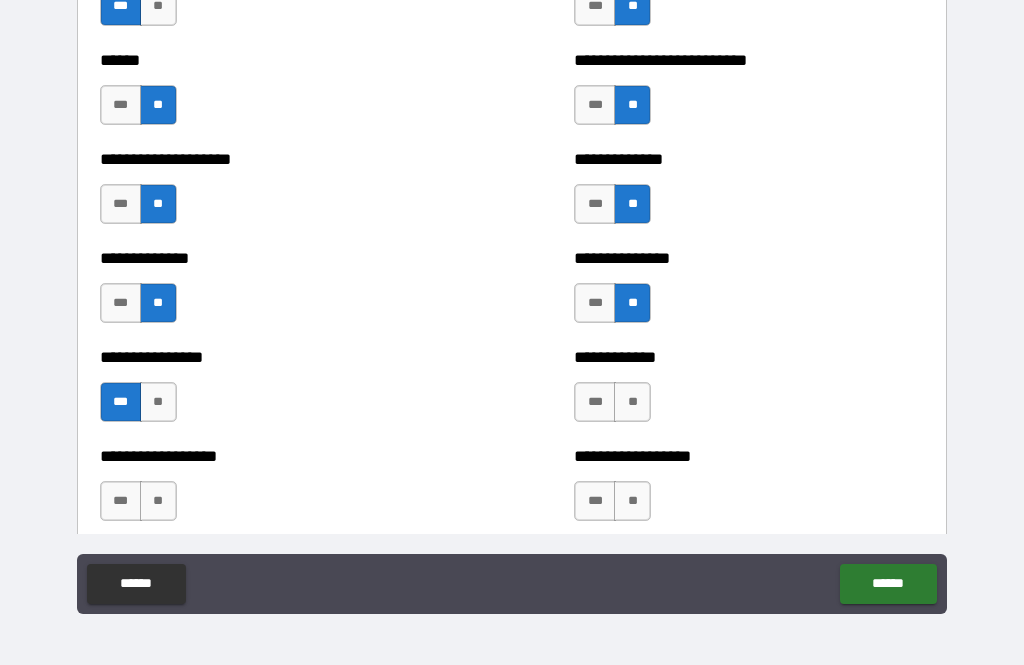 click on "**" at bounding box center [632, 402] 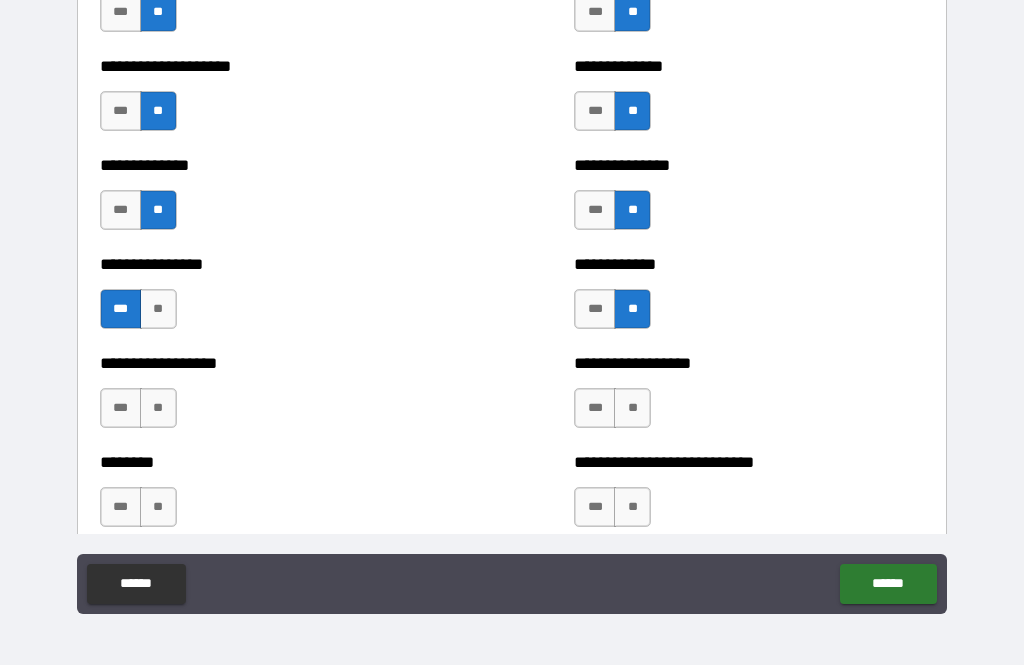scroll, scrollTop: 4128, scrollLeft: 0, axis: vertical 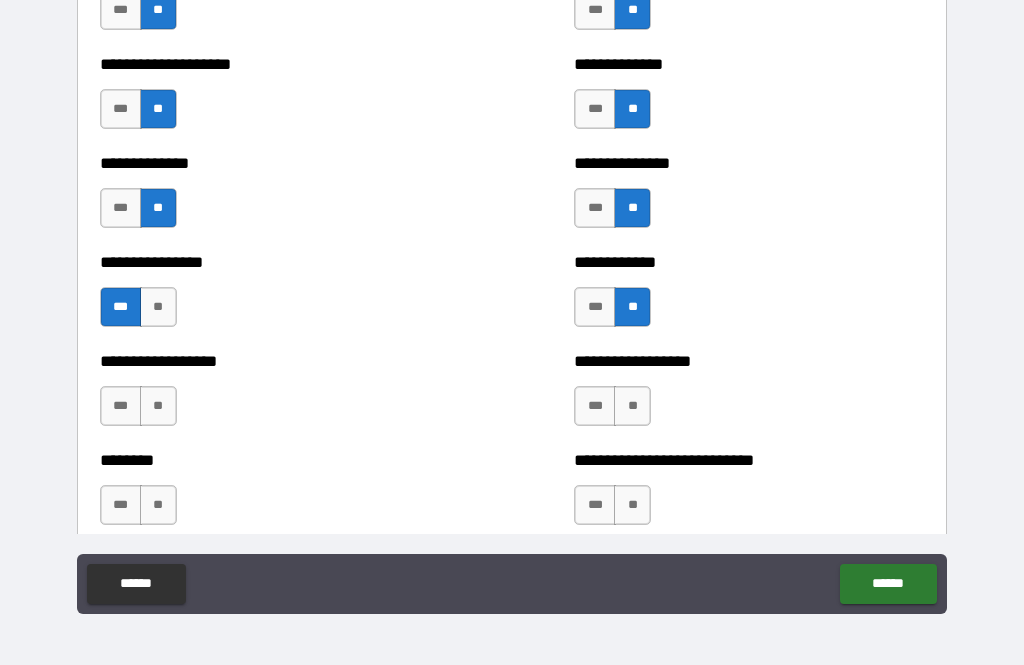 click on "**" at bounding box center (158, 406) 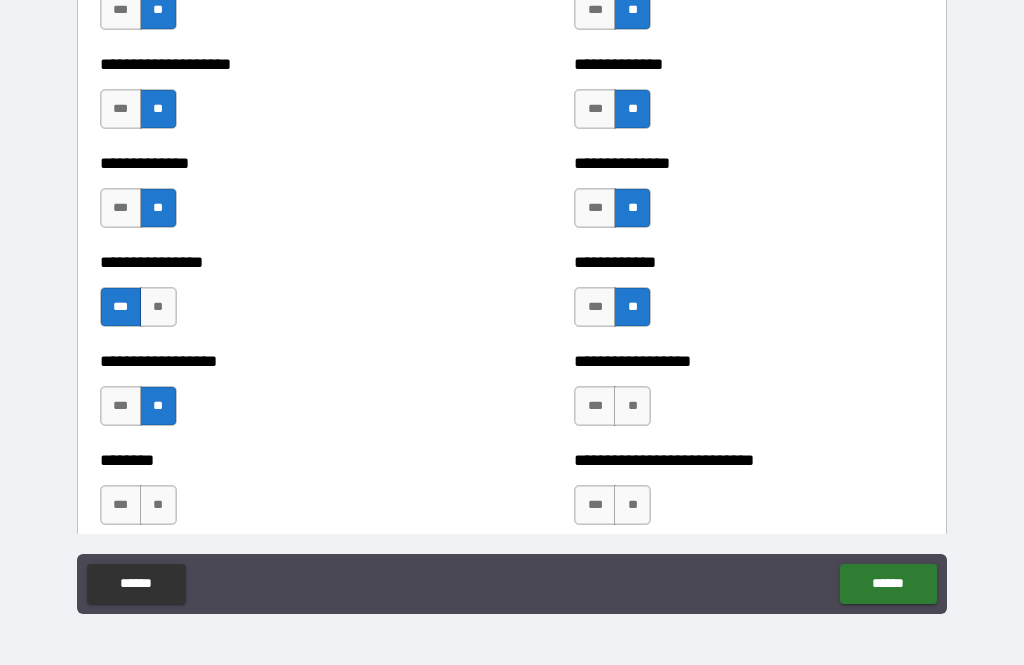 click on "**" at bounding box center [632, 406] 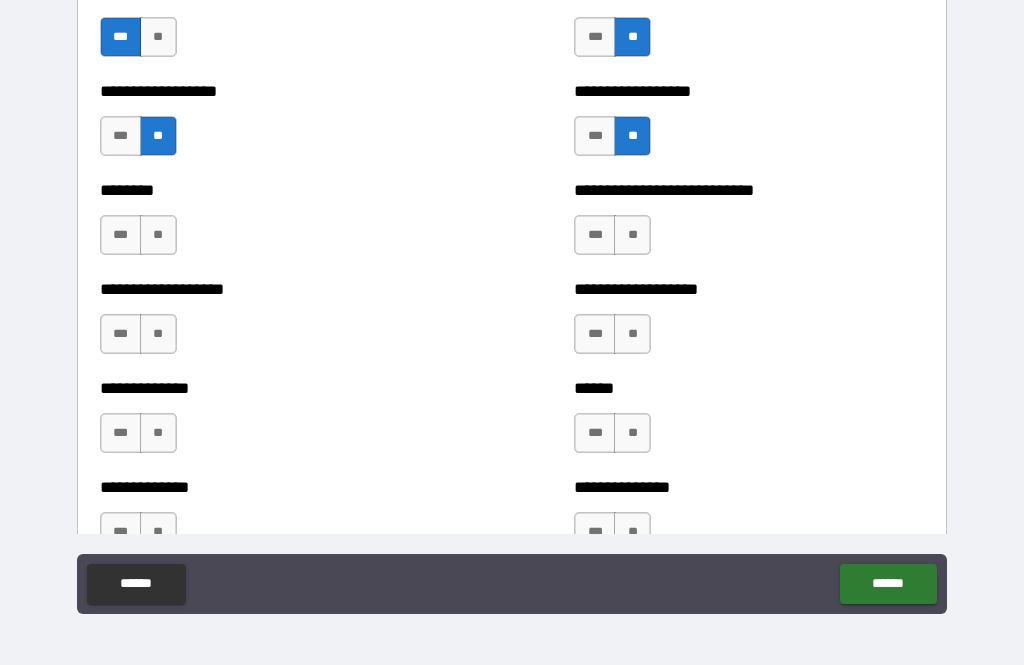 scroll, scrollTop: 4399, scrollLeft: 0, axis: vertical 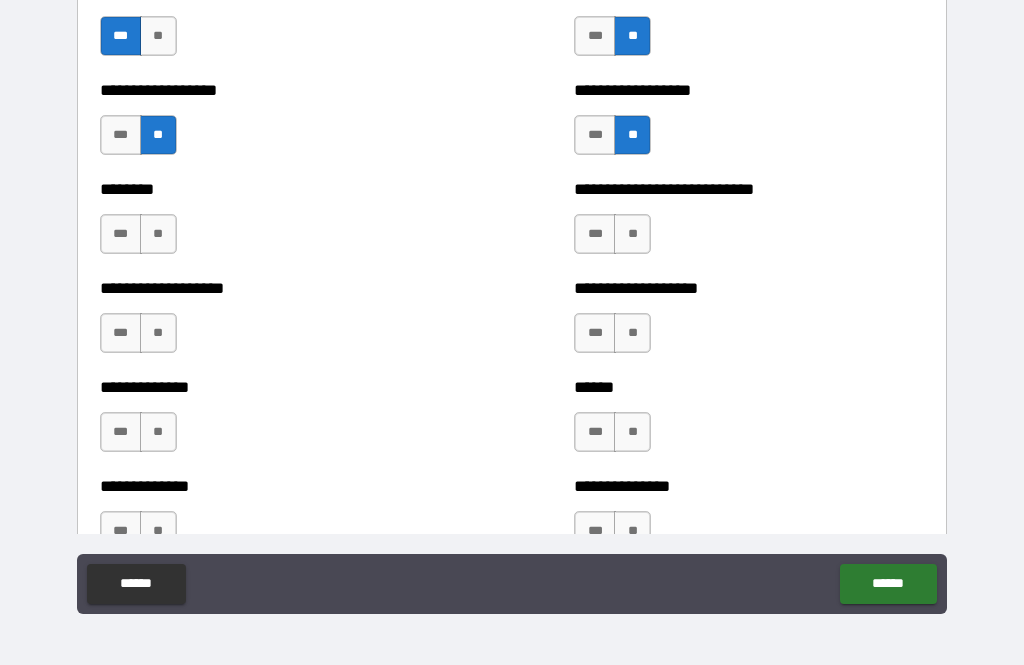 click on "**" at bounding box center (158, 234) 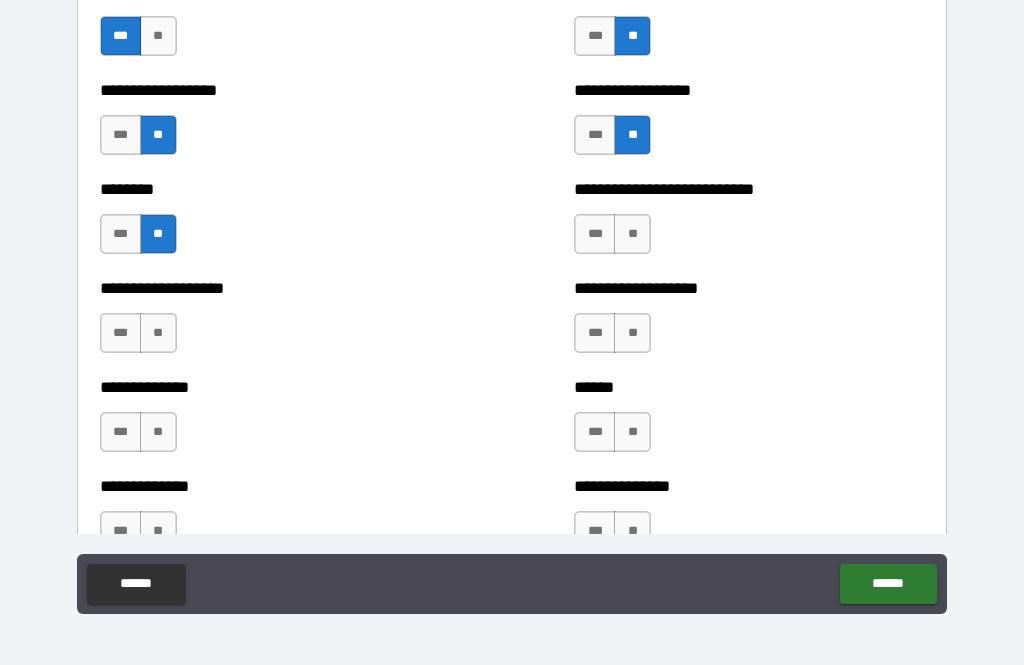 click on "**" at bounding box center (632, 234) 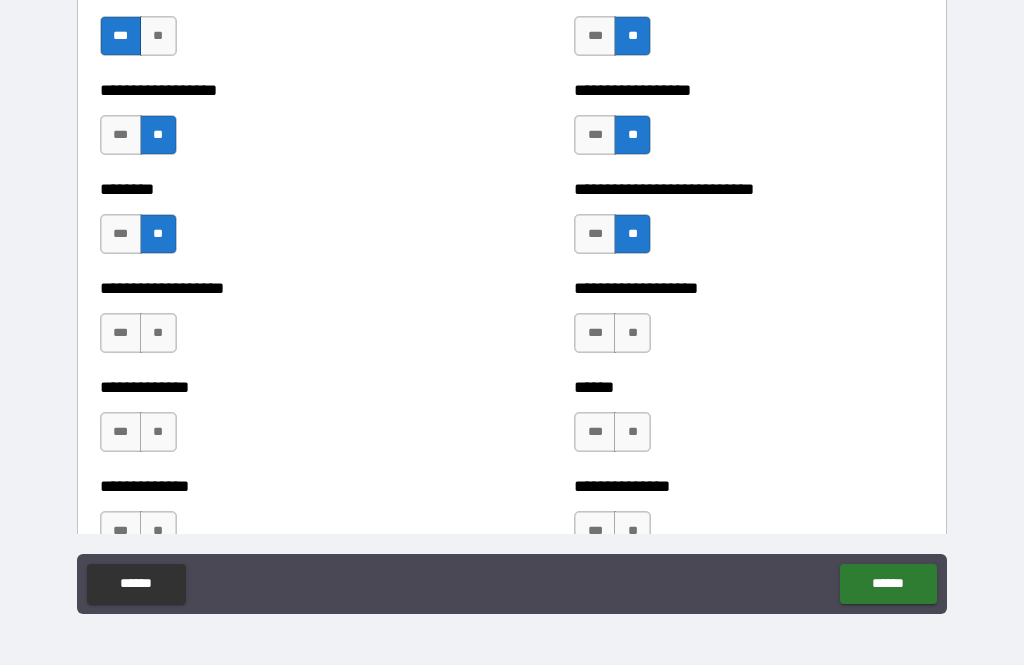 click on "**" at bounding box center (158, 333) 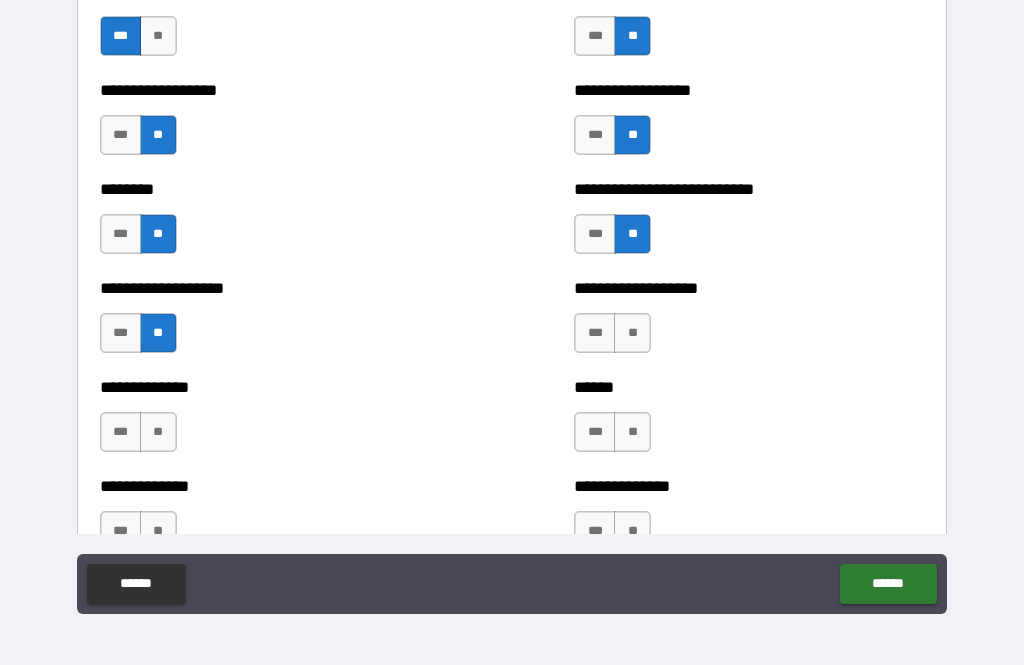 click on "**" at bounding box center (632, 333) 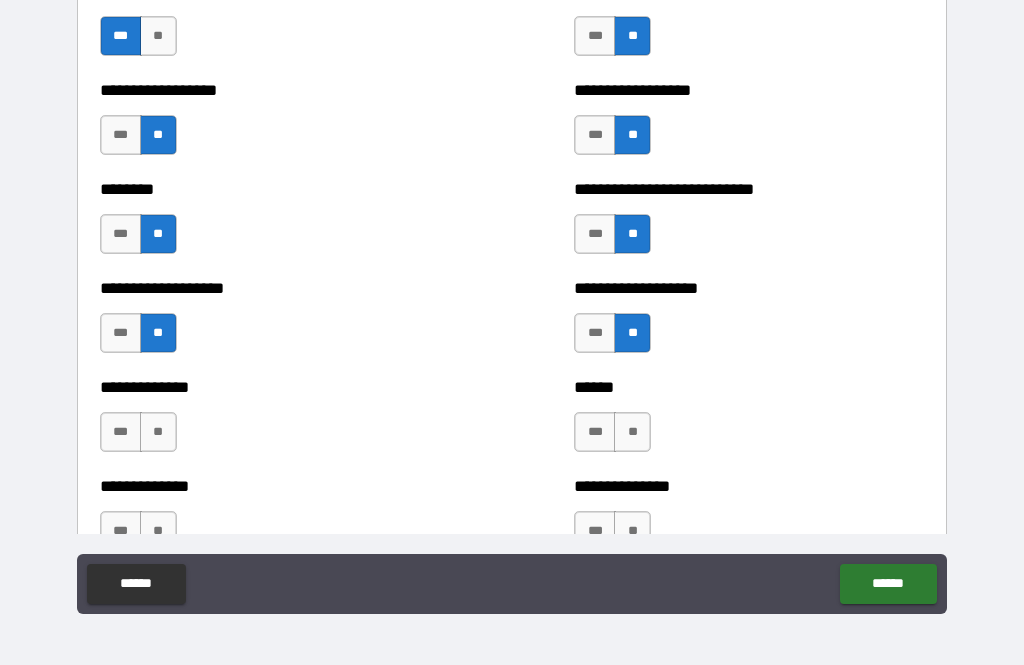 click on "**" at bounding box center [158, 432] 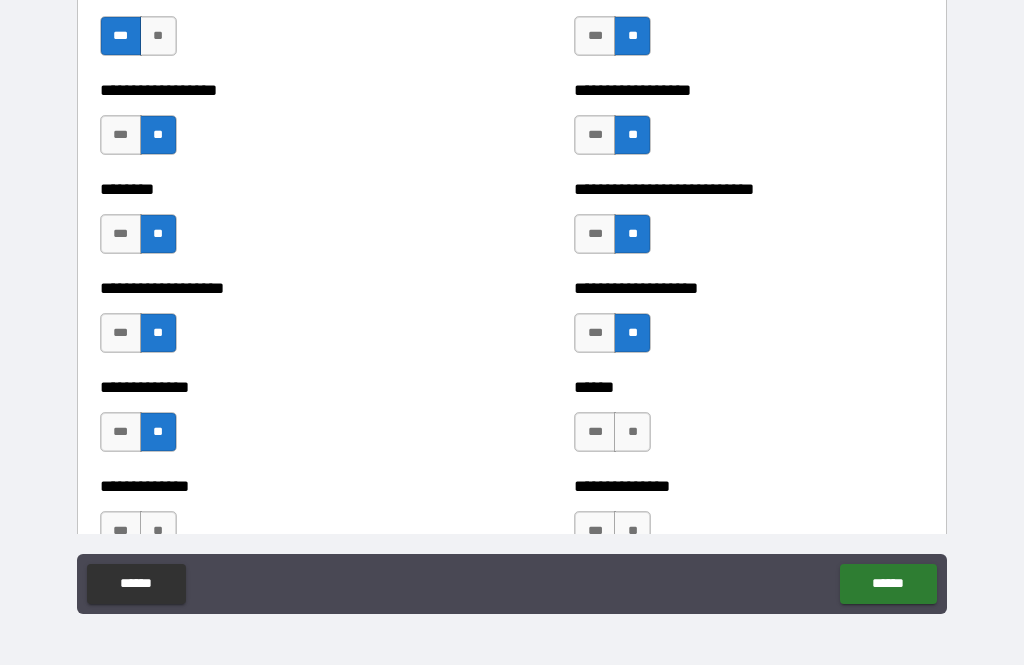 click on "**" at bounding box center [632, 432] 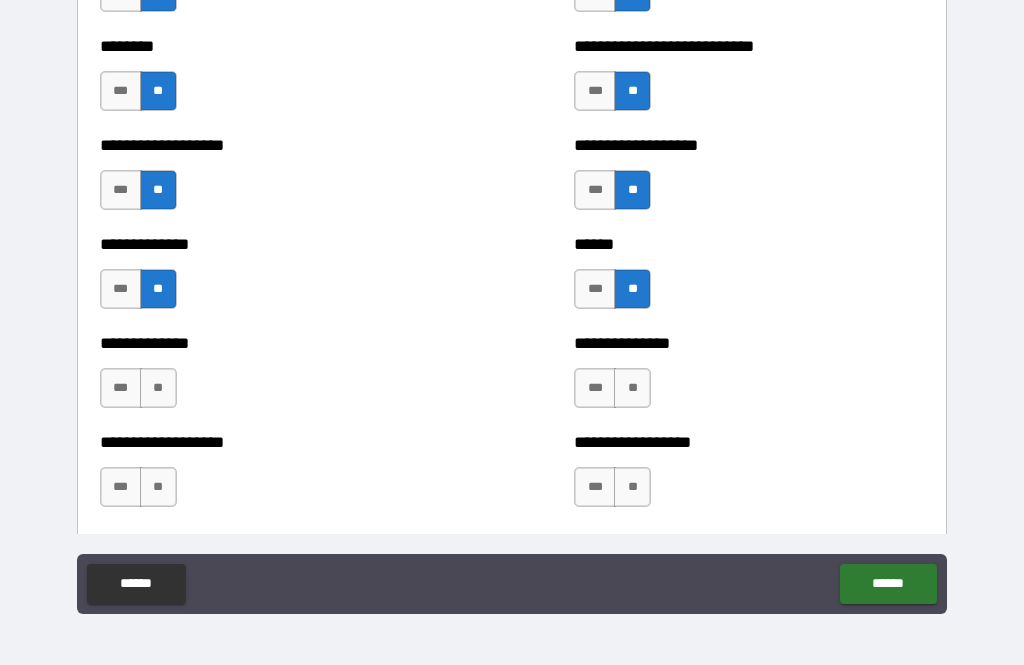 scroll, scrollTop: 4544, scrollLeft: 0, axis: vertical 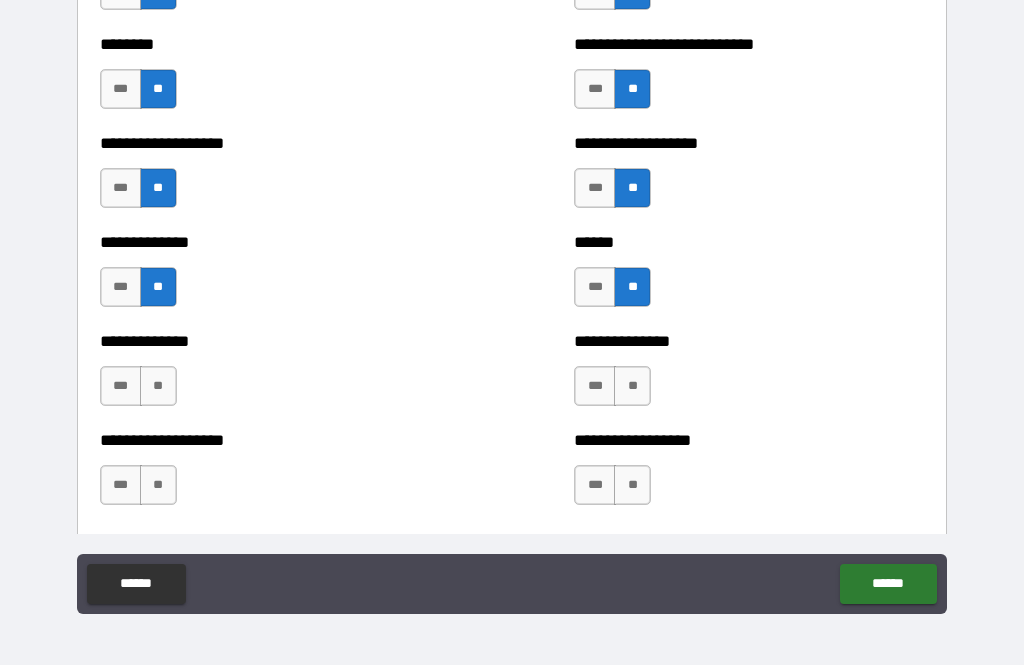 click on "**" at bounding box center [158, 386] 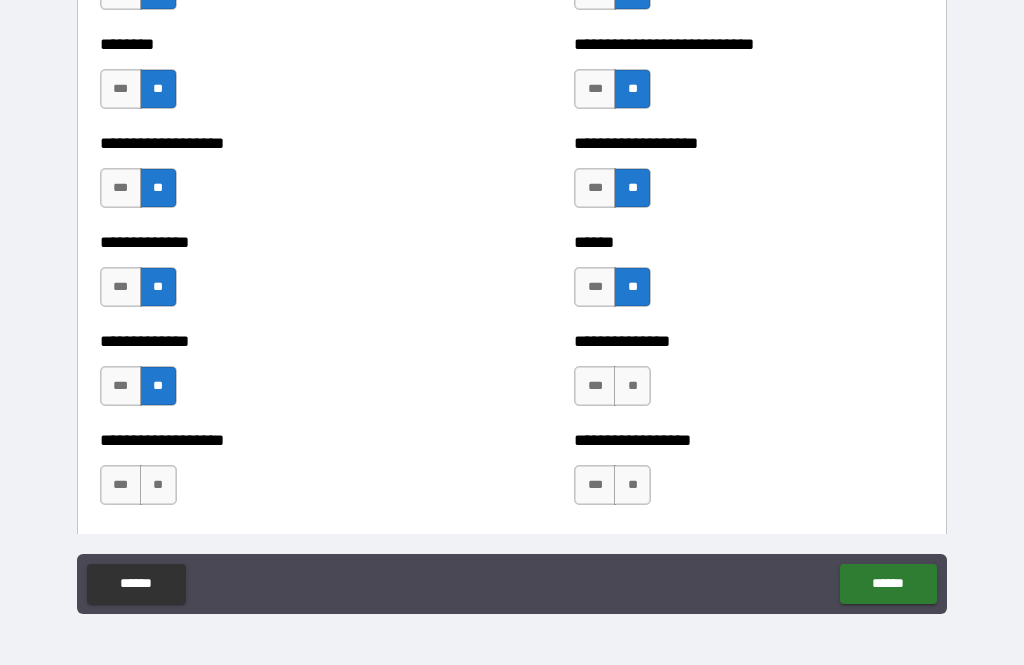 click on "**" at bounding box center (632, 386) 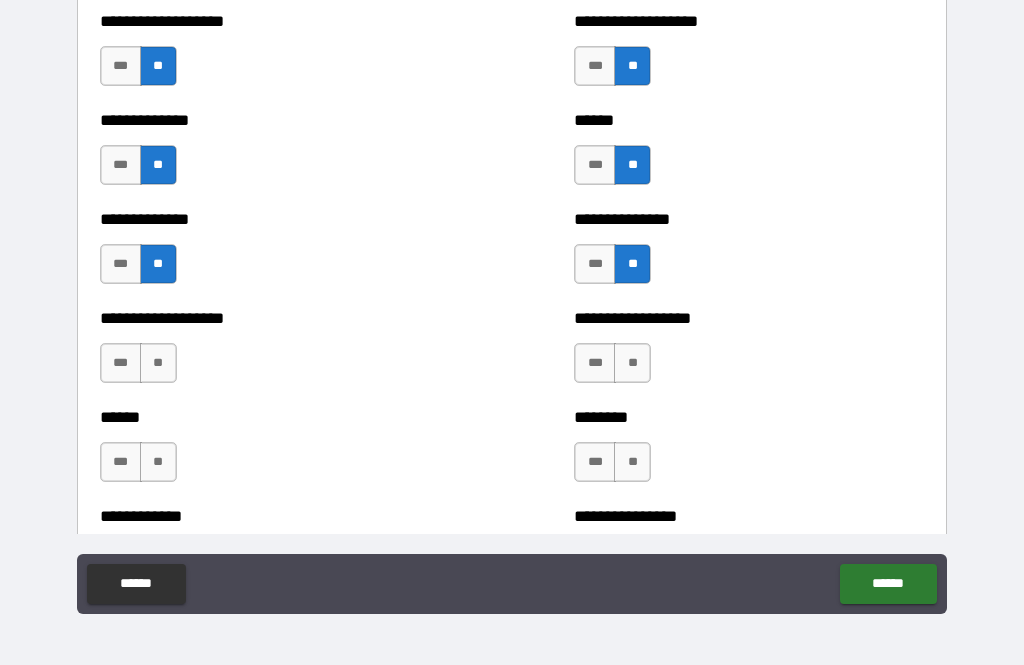 scroll, scrollTop: 4670, scrollLeft: 0, axis: vertical 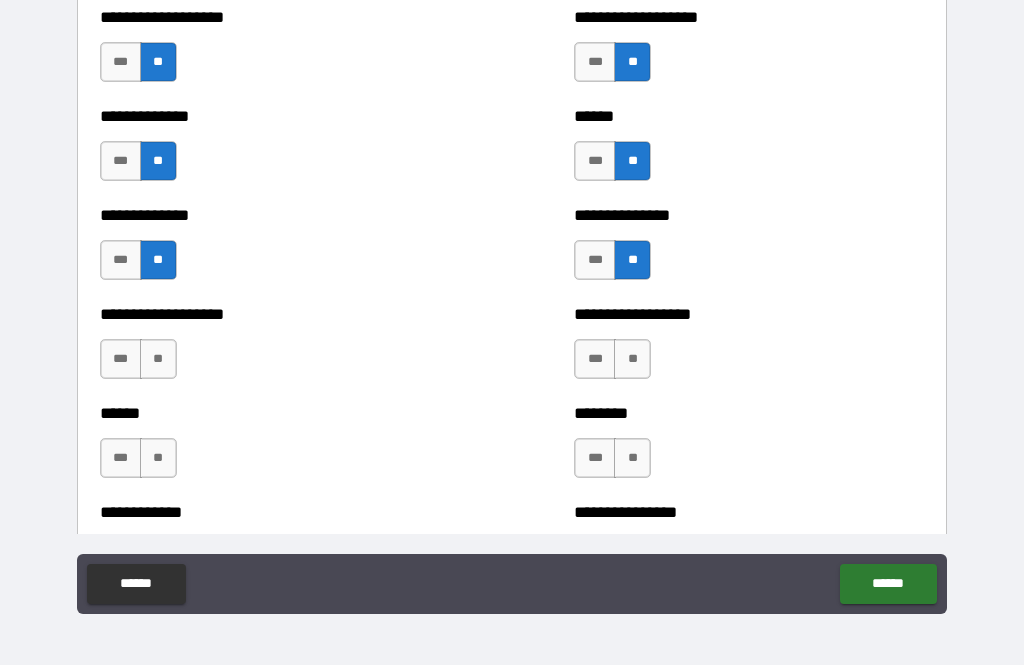 click on "**" at bounding box center (158, 359) 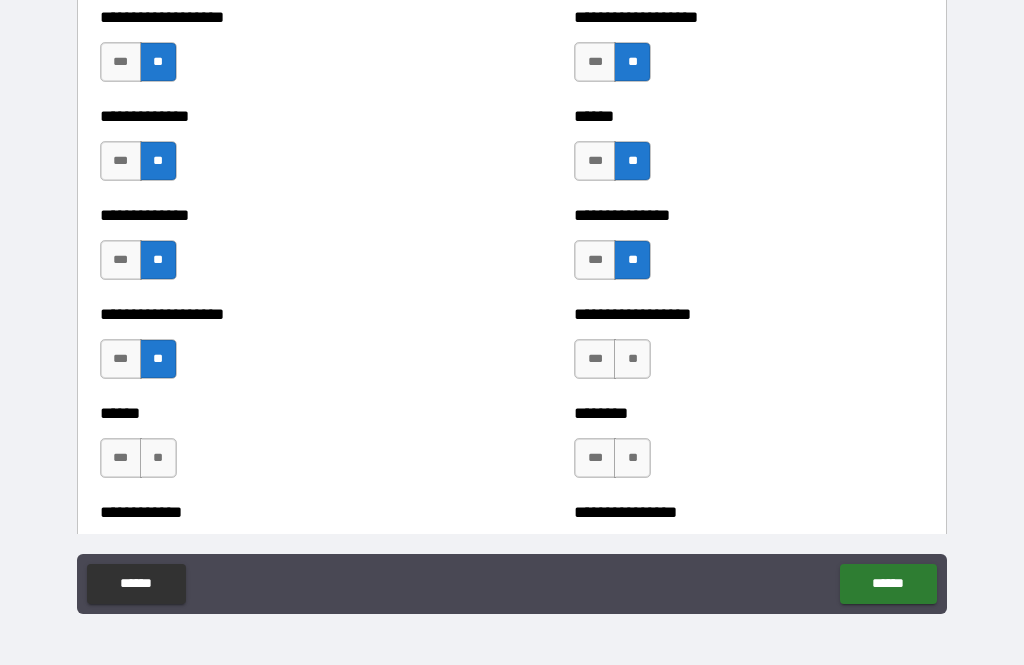 click on "**" at bounding box center [632, 359] 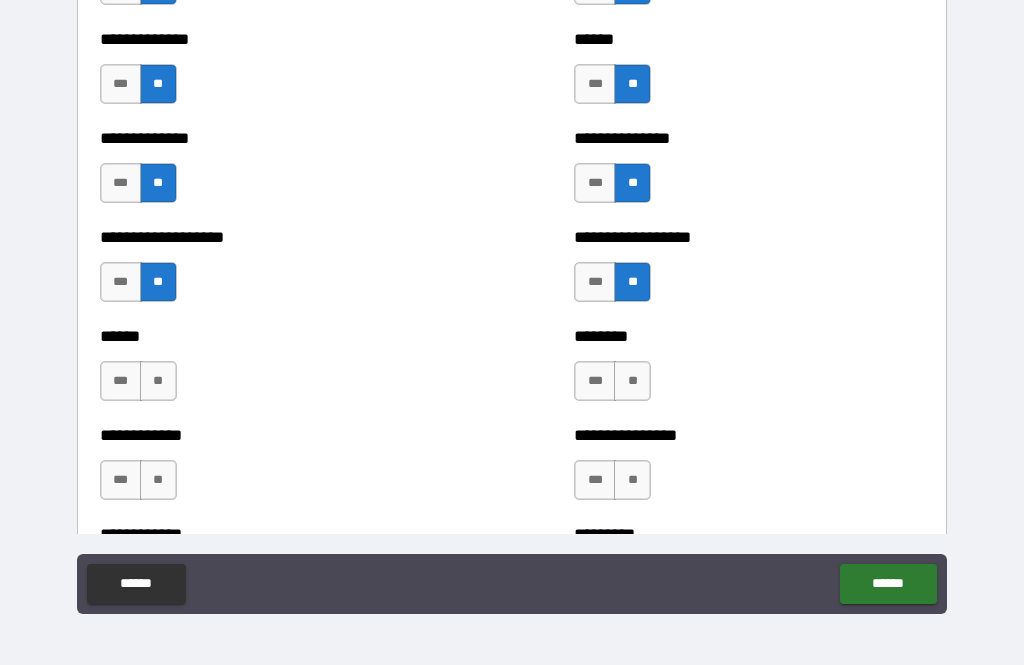 scroll, scrollTop: 4759, scrollLeft: 0, axis: vertical 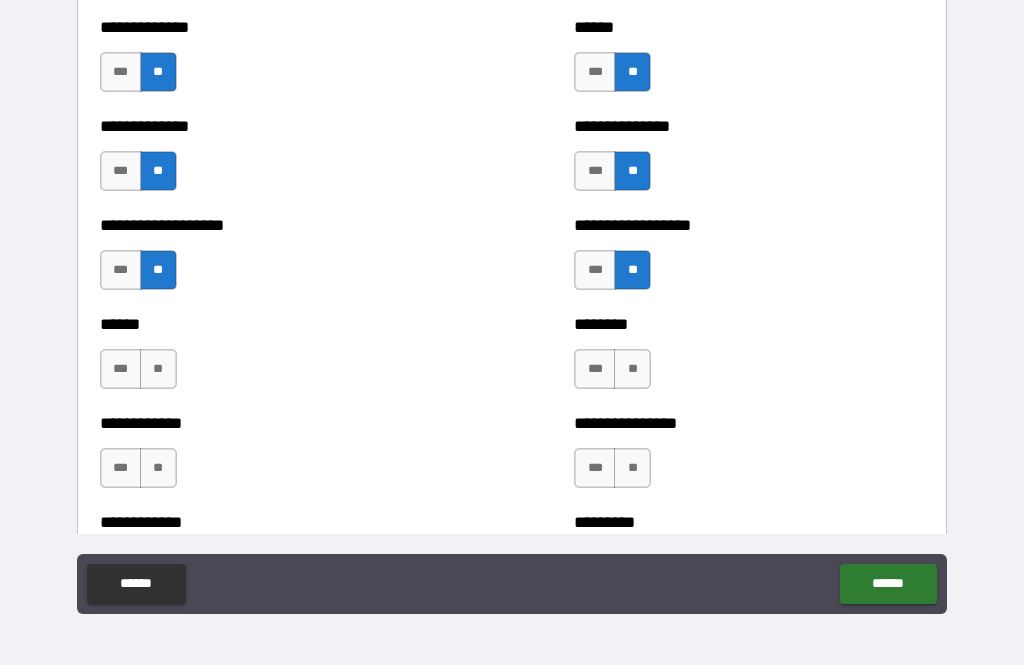 click on "***" at bounding box center [121, 369] 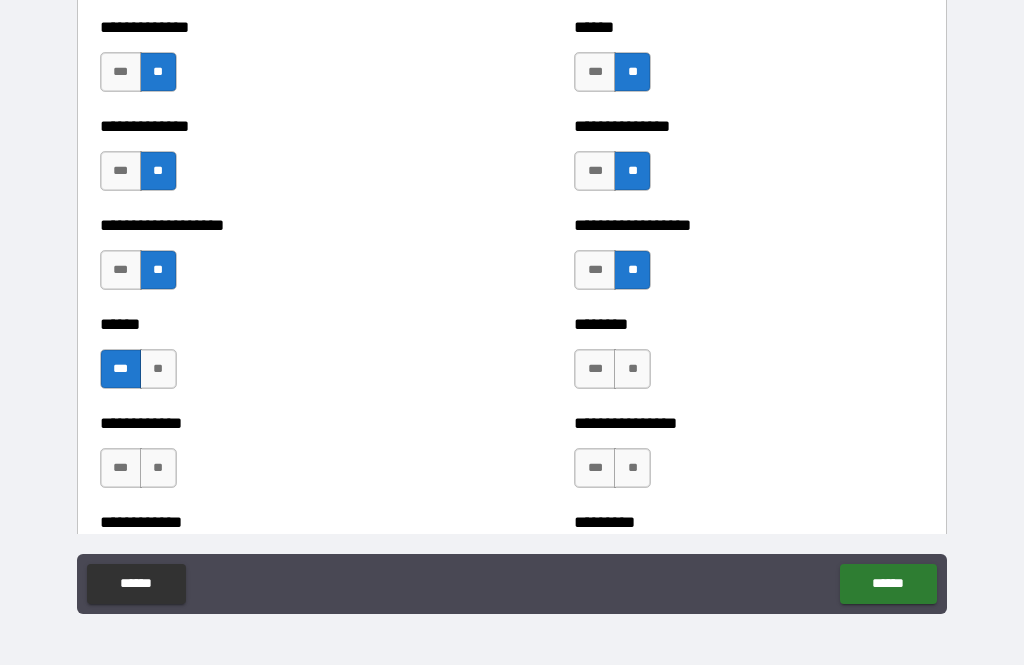 click on "**" at bounding box center (632, 369) 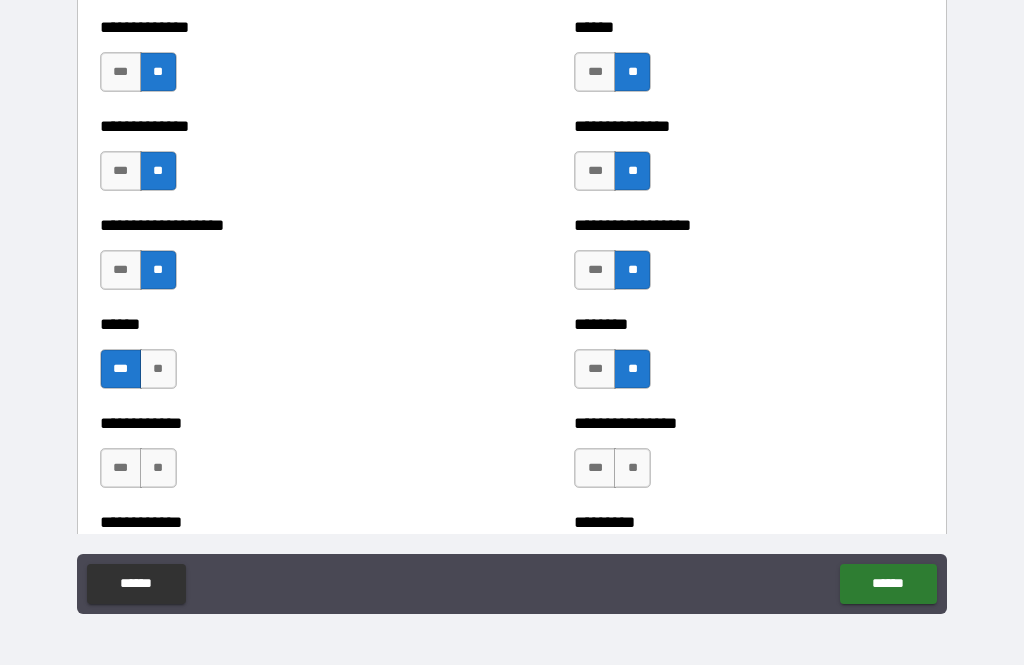 click on "***" at bounding box center (595, 468) 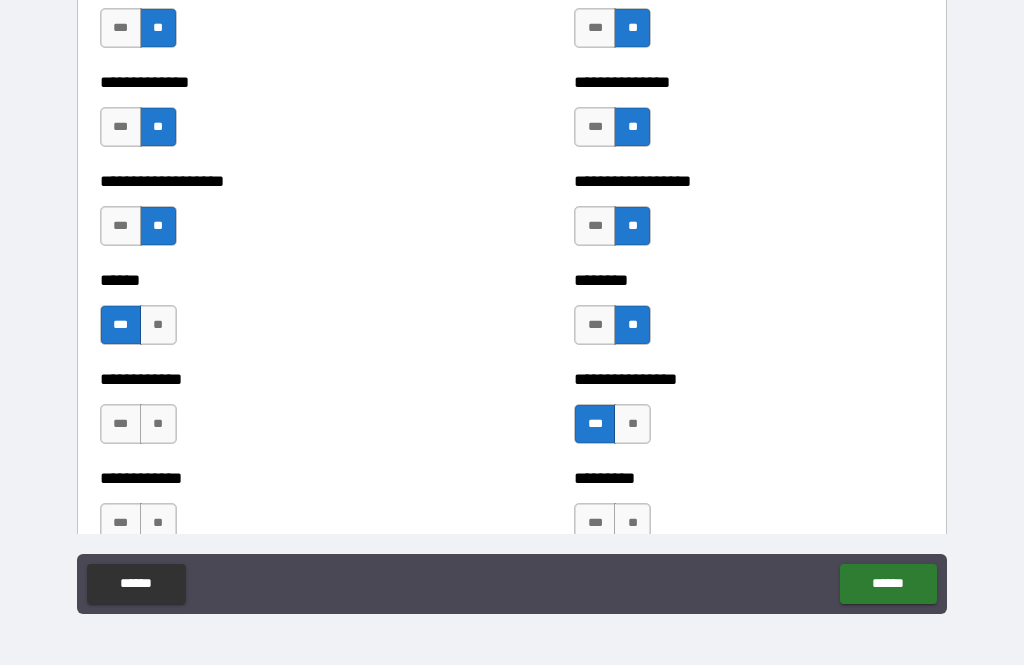 scroll, scrollTop: 4825, scrollLeft: 0, axis: vertical 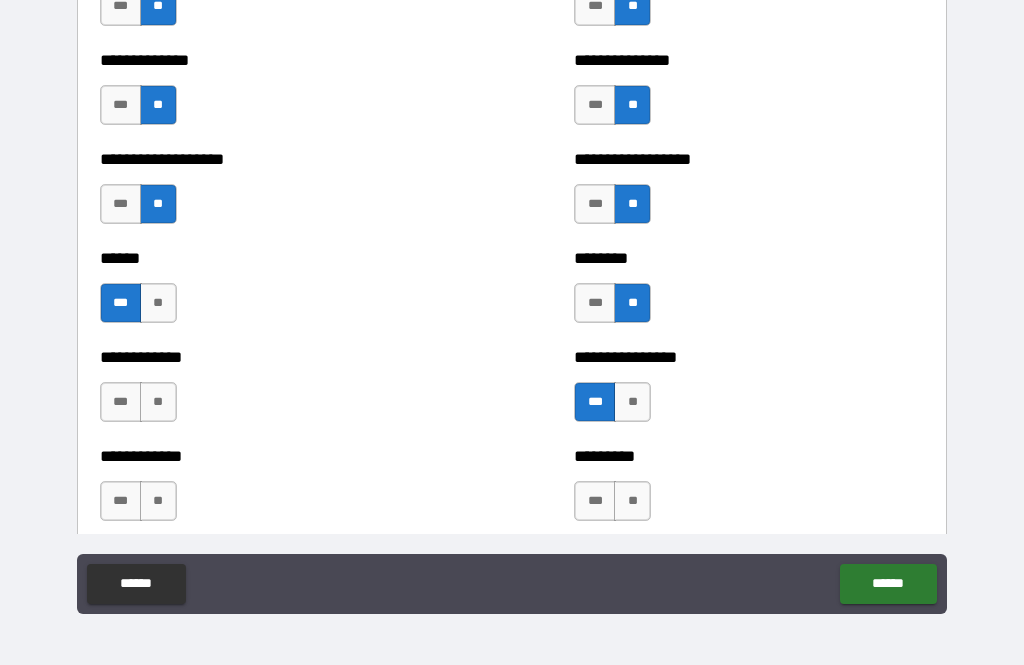 click on "**" at bounding box center [158, 402] 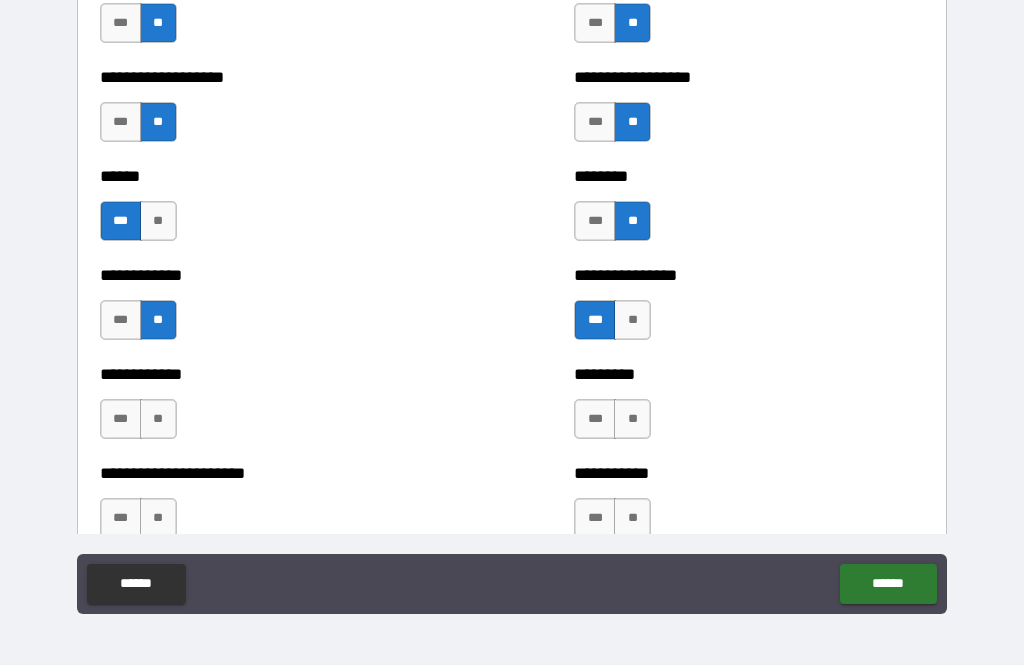 scroll, scrollTop: 4913, scrollLeft: 0, axis: vertical 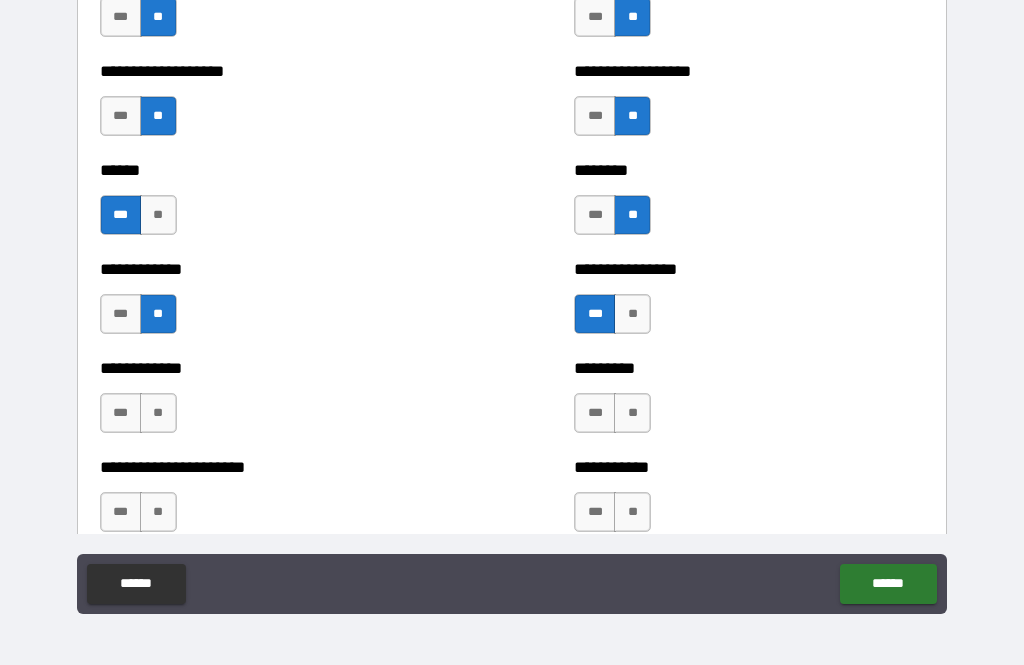 click on "**" at bounding box center [158, 413] 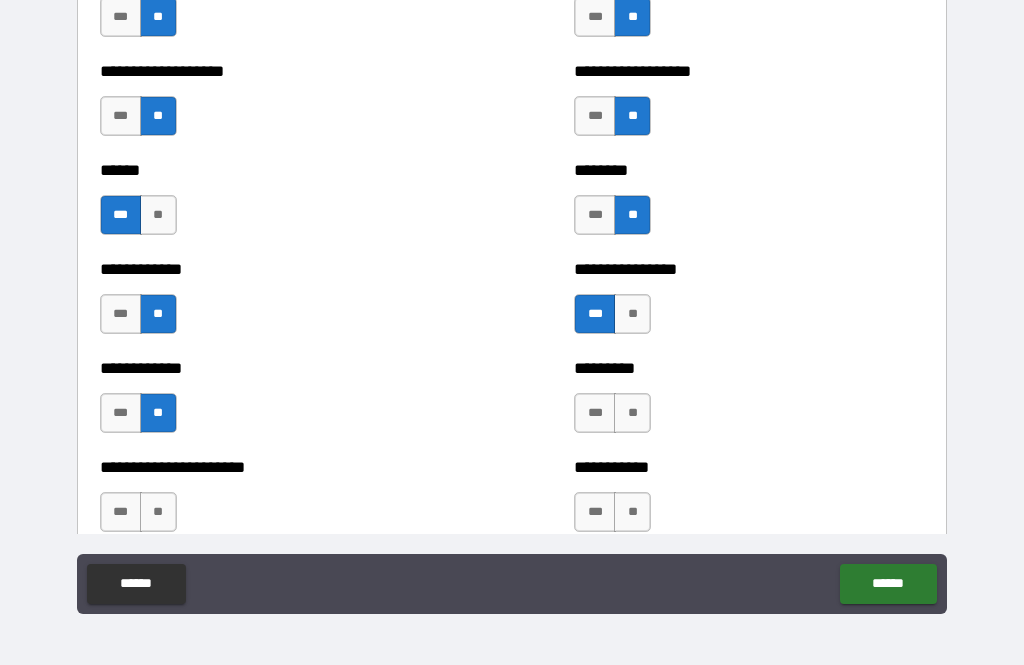click on "**" at bounding box center (632, 413) 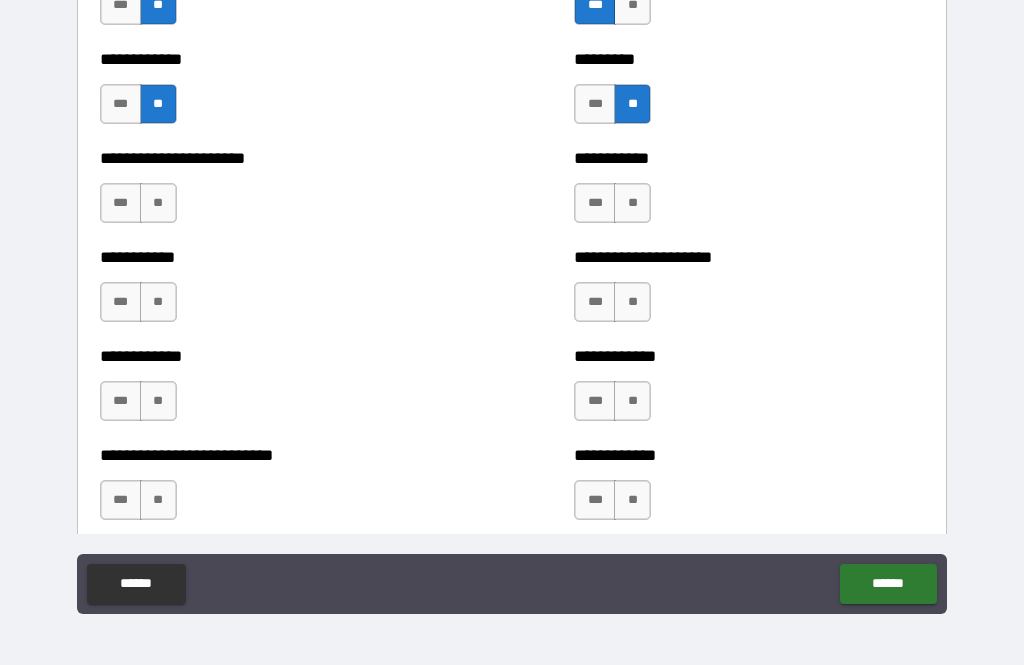 scroll, scrollTop: 5227, scrollLeft: 0, axis: vertical 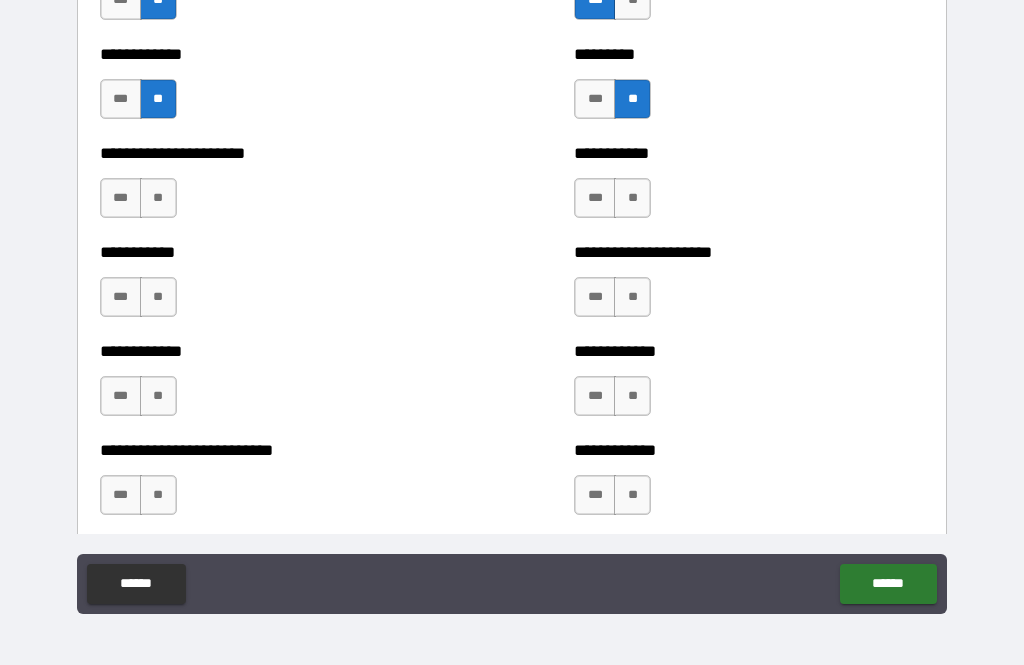 click on "**" at bounding box center [158, 198] 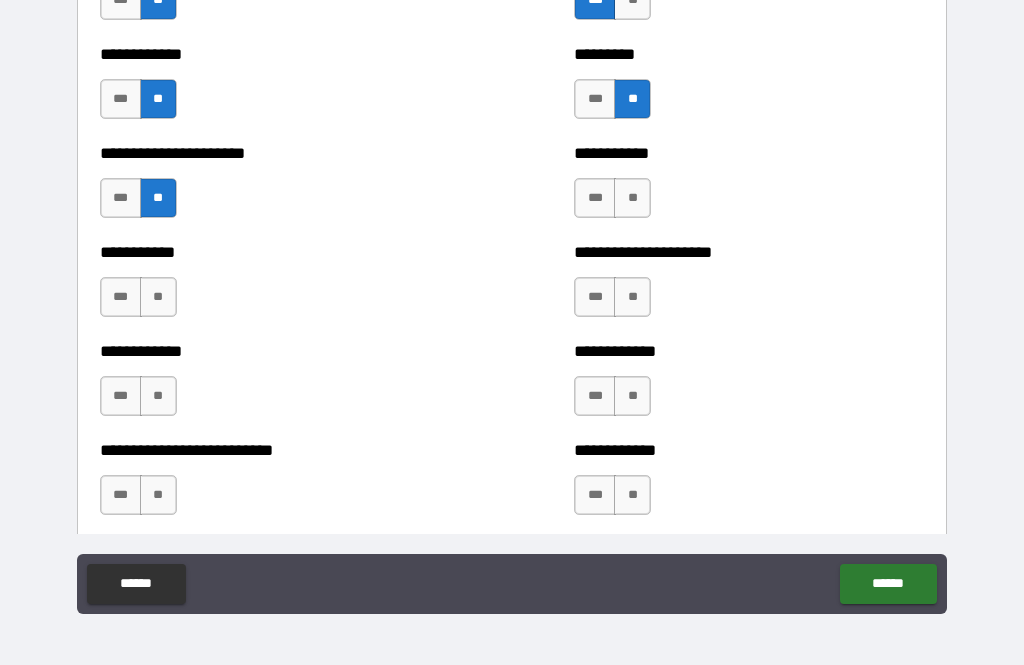 click on "**" at bounding box center (632, 198) 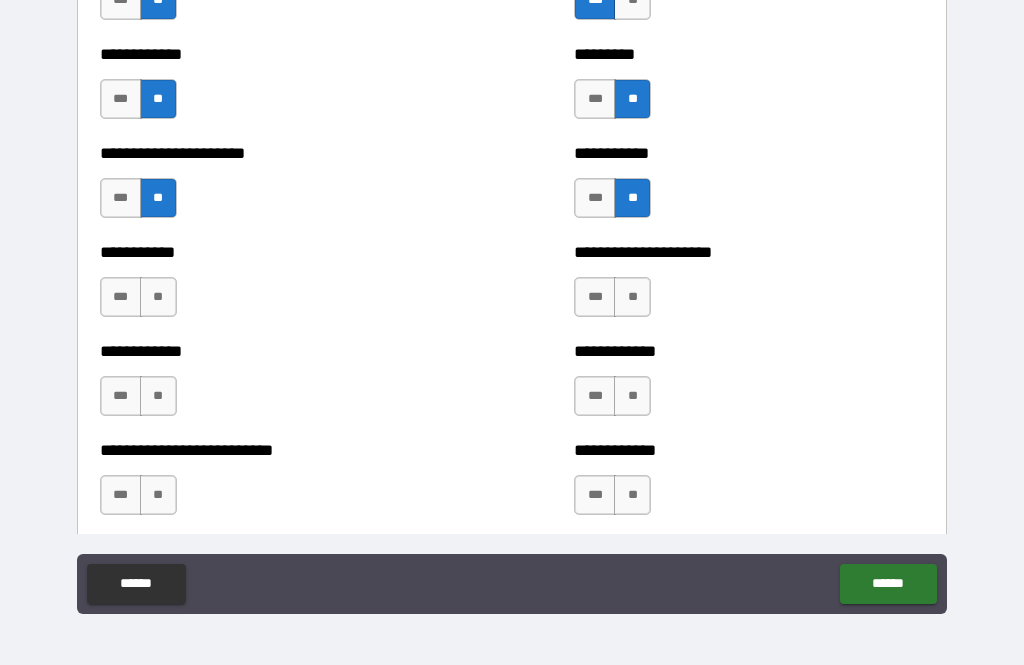 click on "**" at bounding box center (632, 297) 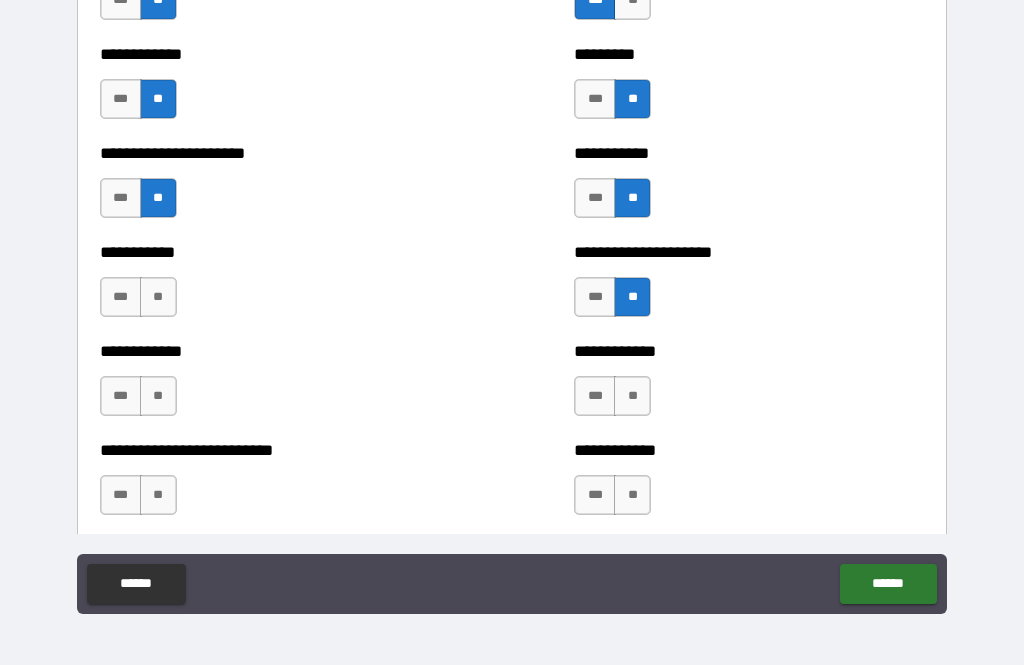click on "**" at bounding box center [158, 297] 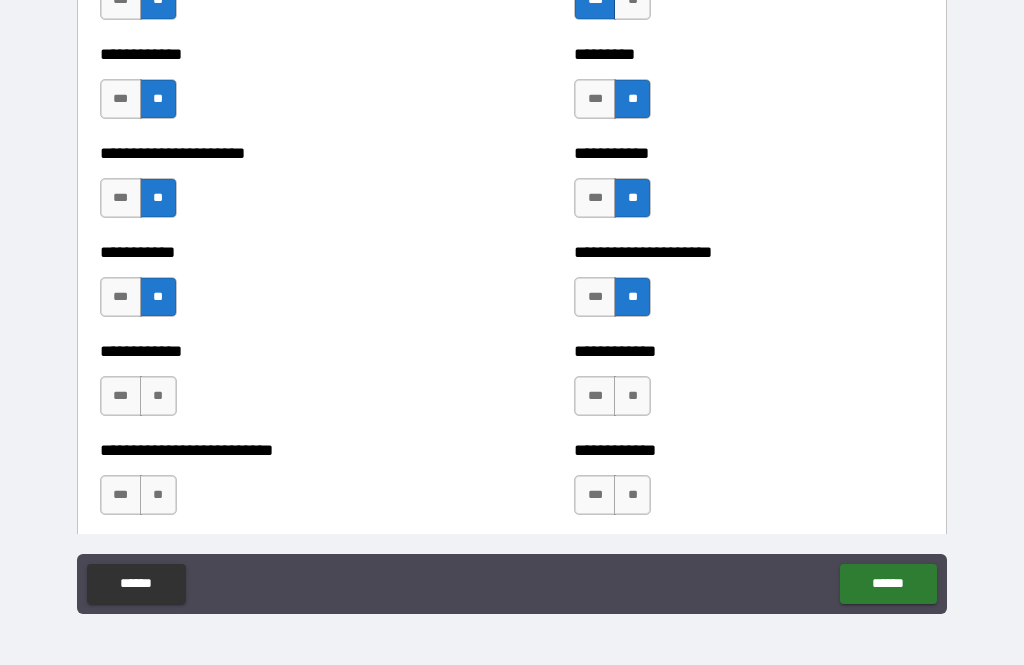 click on "***" at bounding box center (121, 396) 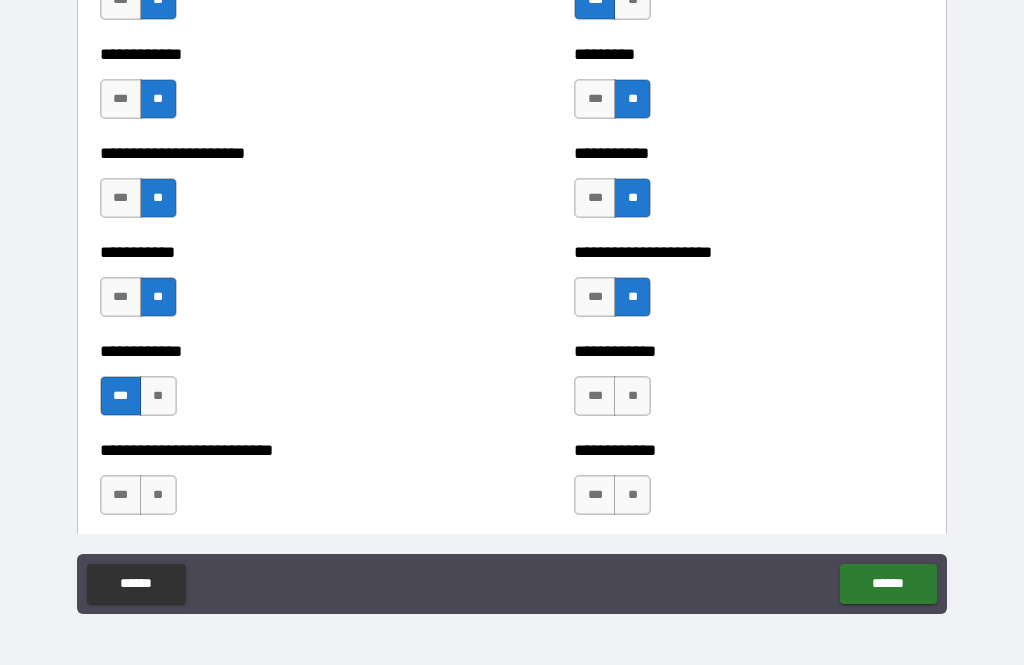 click on "**" at bounding box center [632, 396] 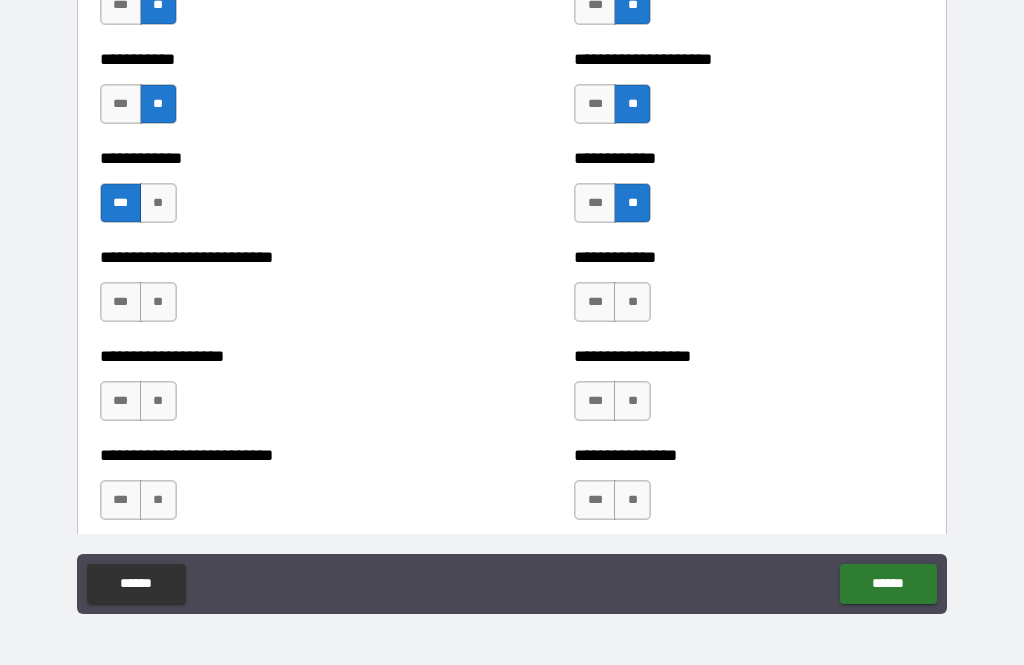 scroll, scrollTop: 5422, scrollLeft: 0, axis: vertical 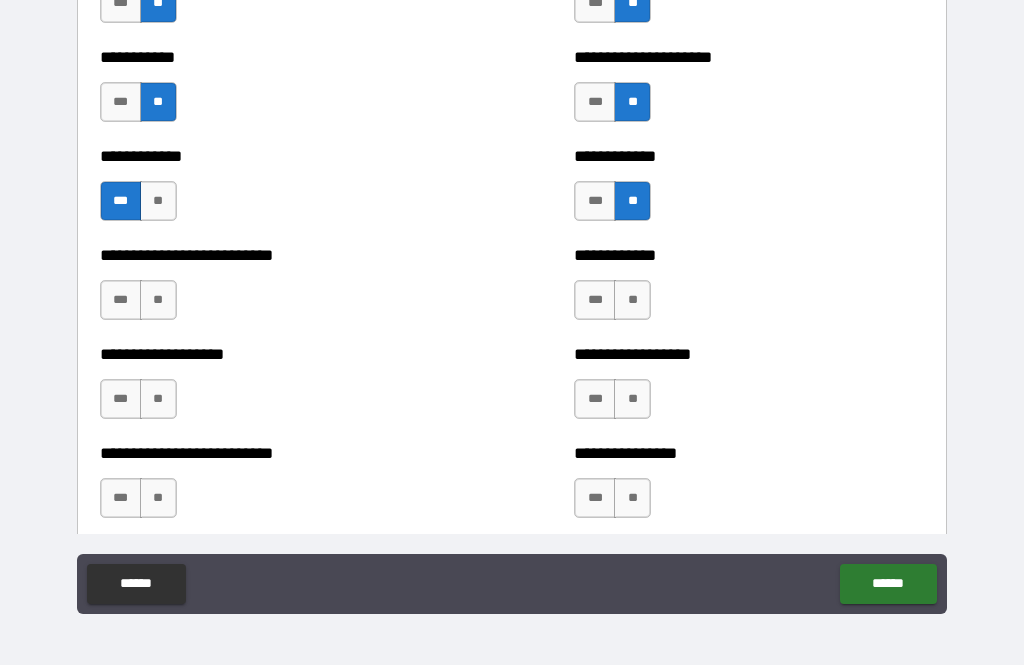 click on "**" at bounding box center [158, 300] 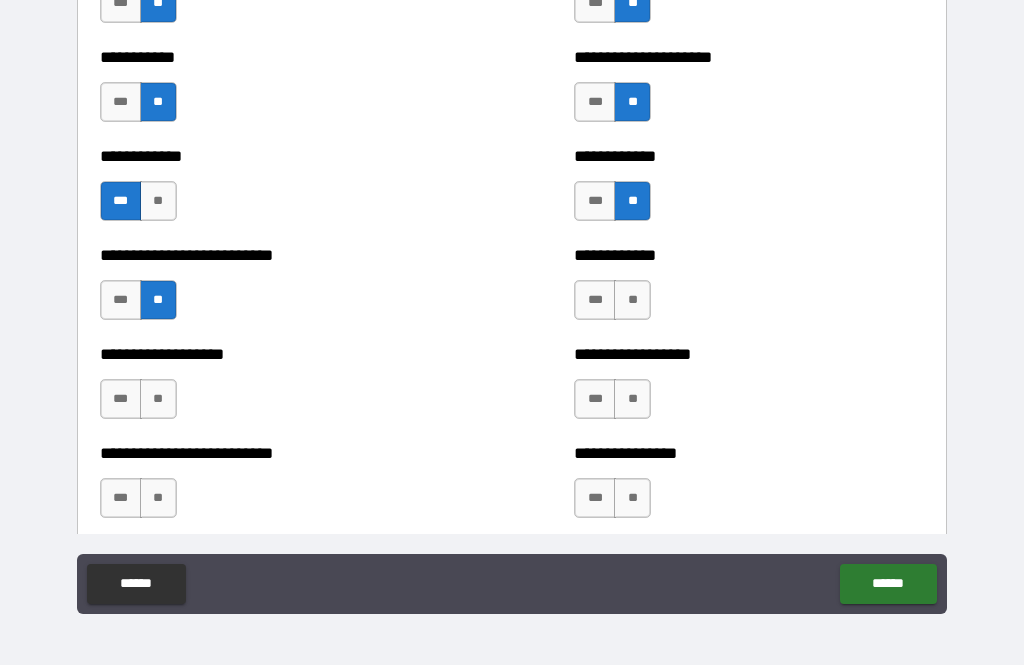 click on "**" at bounding box center [632, 300] 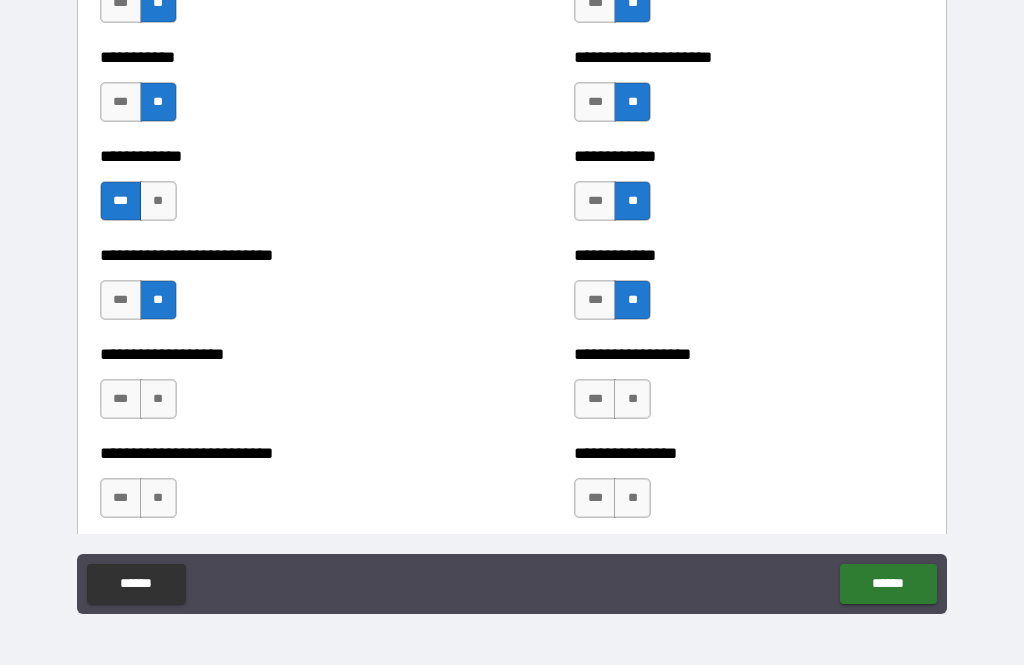 click on "**" at bounding box center [158, 399] 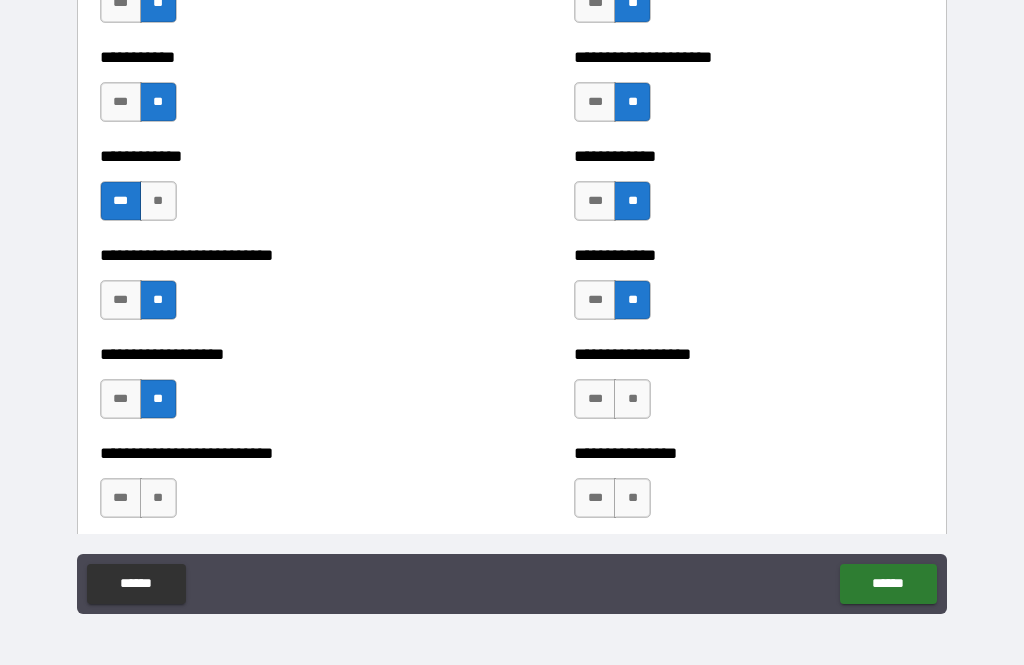 click on "***" at bounding box center (595, 399) 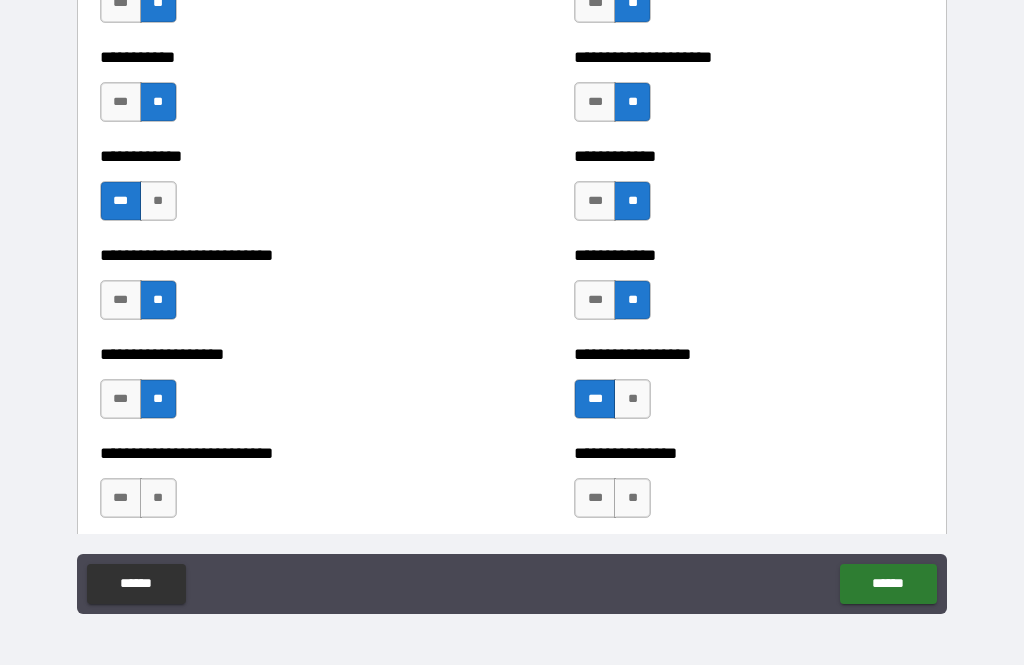 scroll, scrollTop: 5481, scrollLeft: 0, axis: vertical 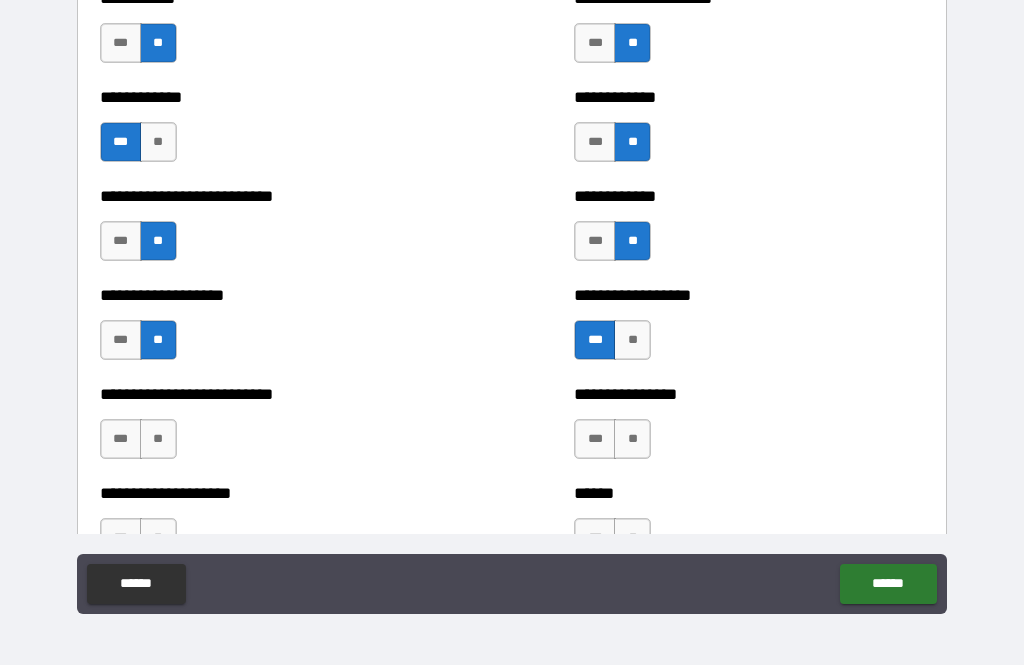 click on "**********" at bounding box center [749, 196] 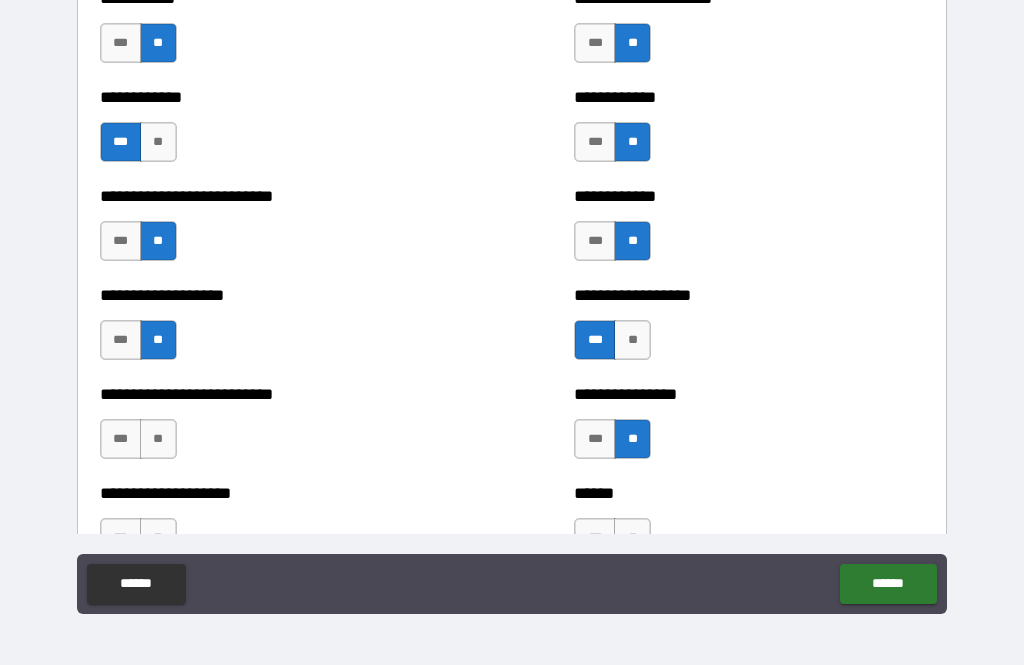 click on "**" at bounding box center [158, 439] 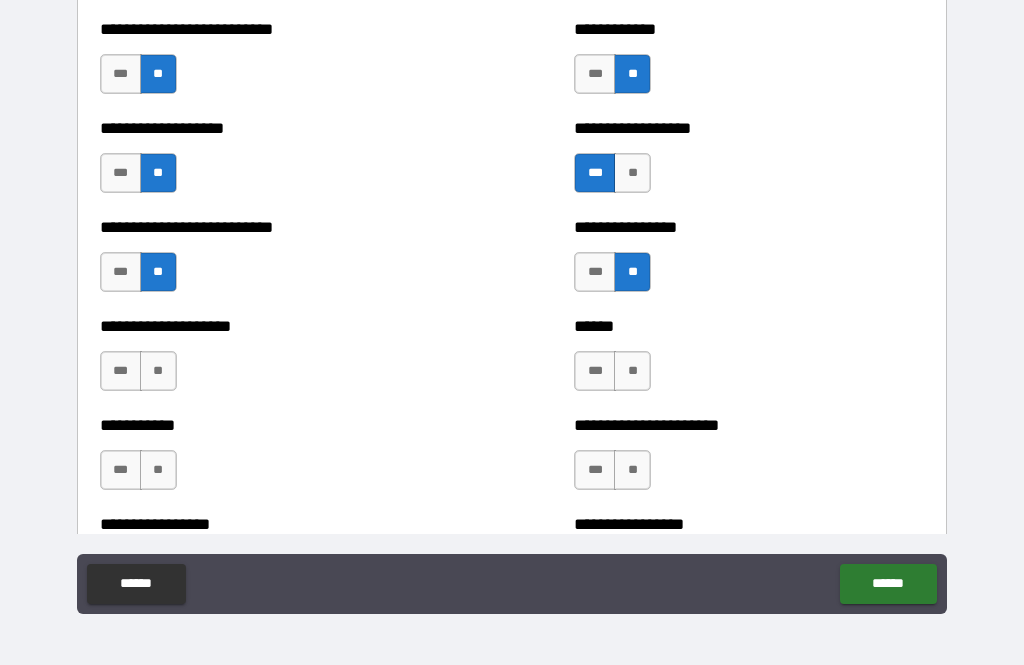 scroll, scrollTop: 5654, scrollLeft: 0, axis: vertical 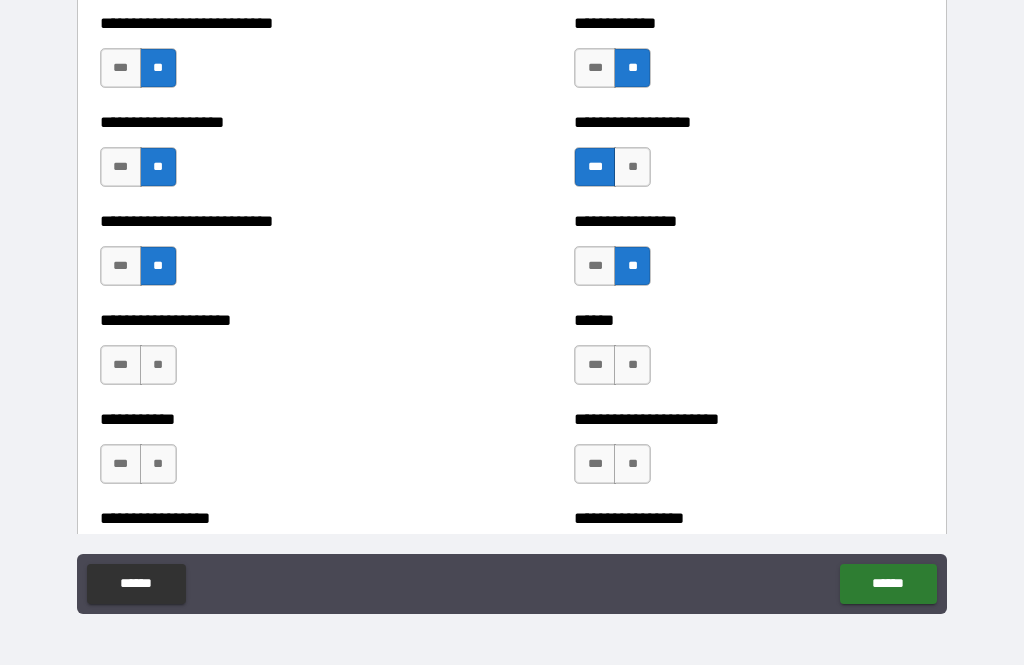 click on "**" at bounding box center (158, 365) 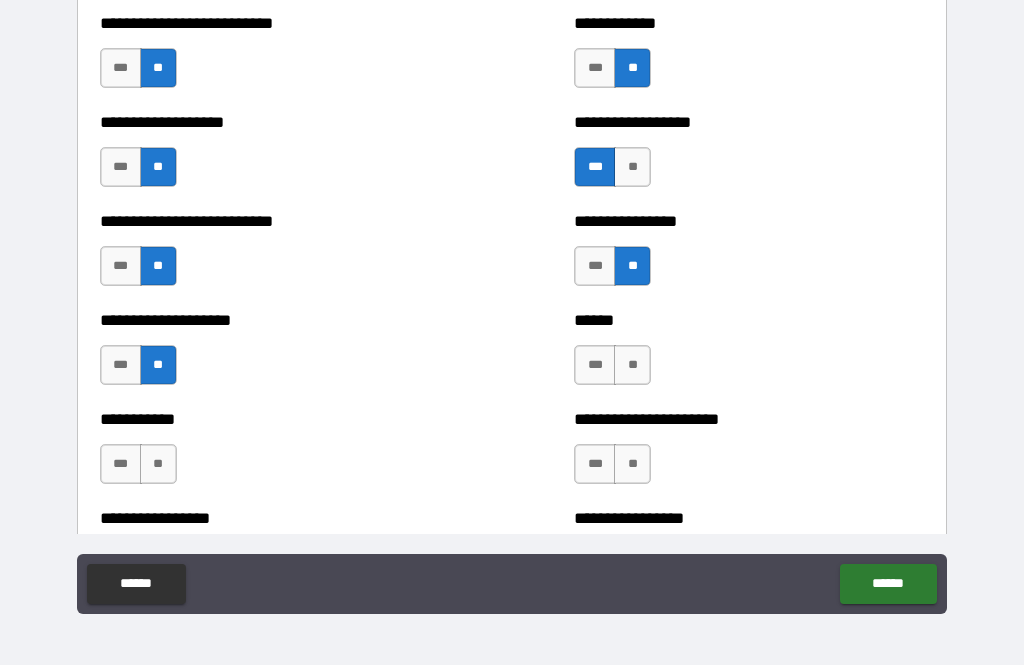 click on "**" at bounding box center (632, 365) 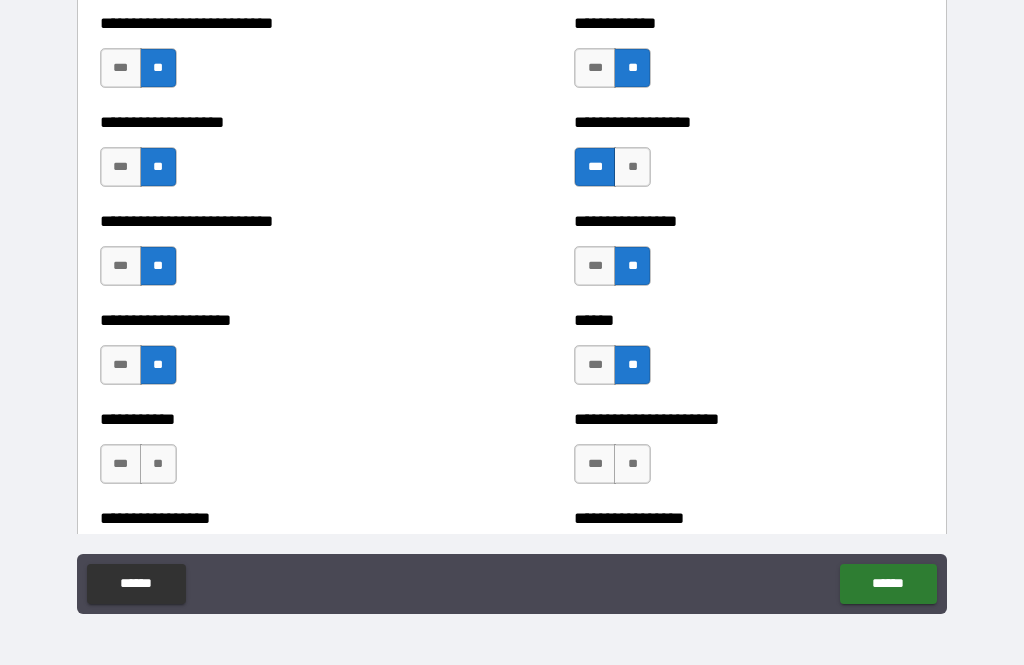 click on "**" at bounding box center (632, 464) 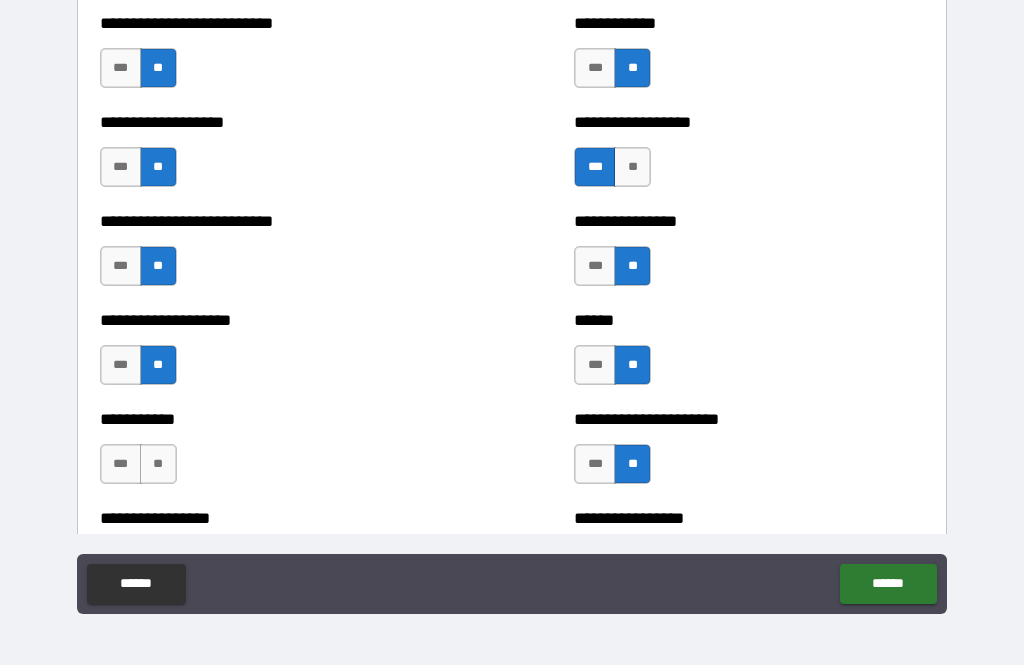 click on "**" at bounding box center [158, 464] 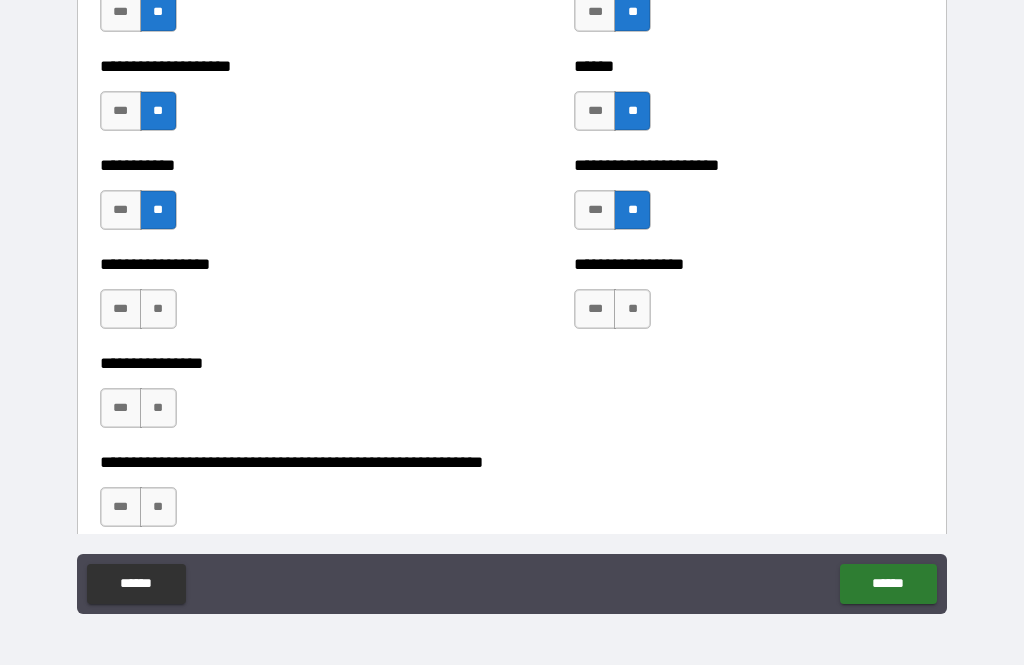 scroll, scrollTop: 5909, scrollLeft: 0, axis: vertical 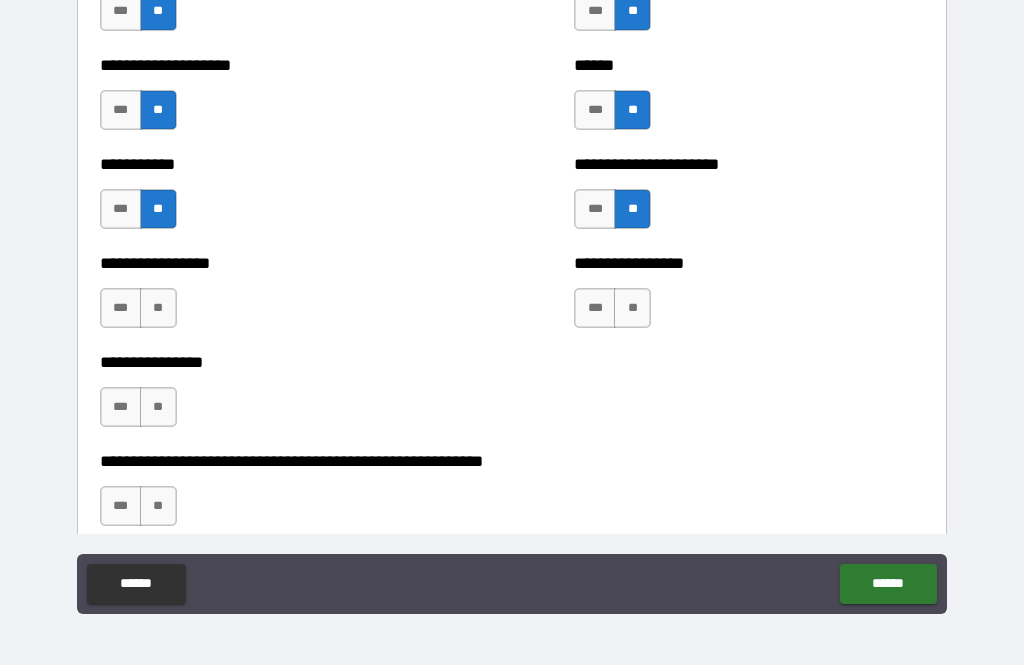 click on "**" at bounding box center (158, 308) 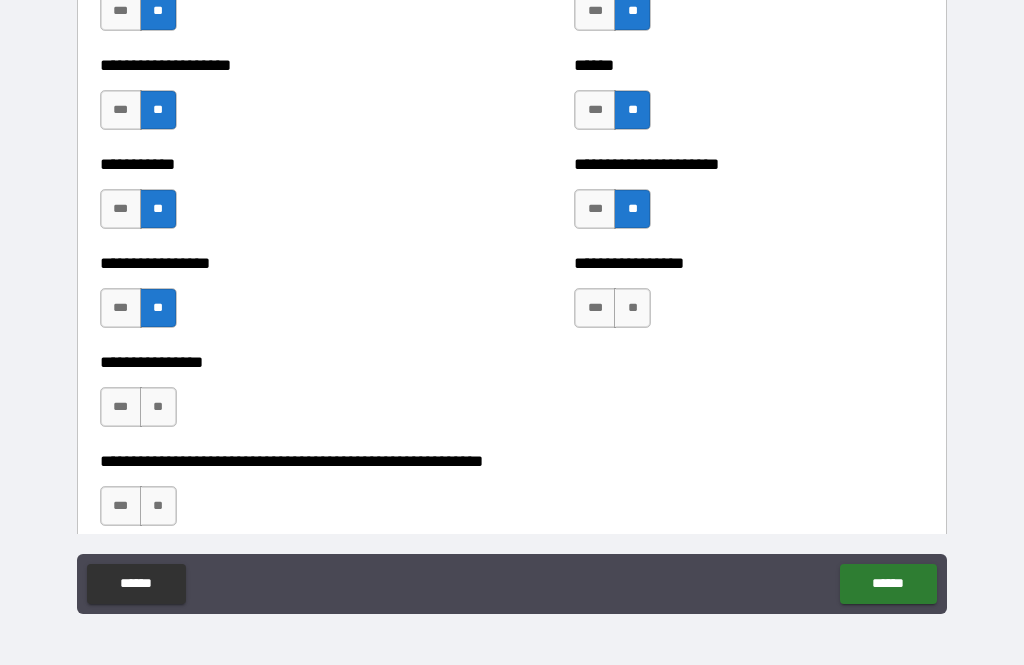 click on "**" at bounding box center [632, 308] 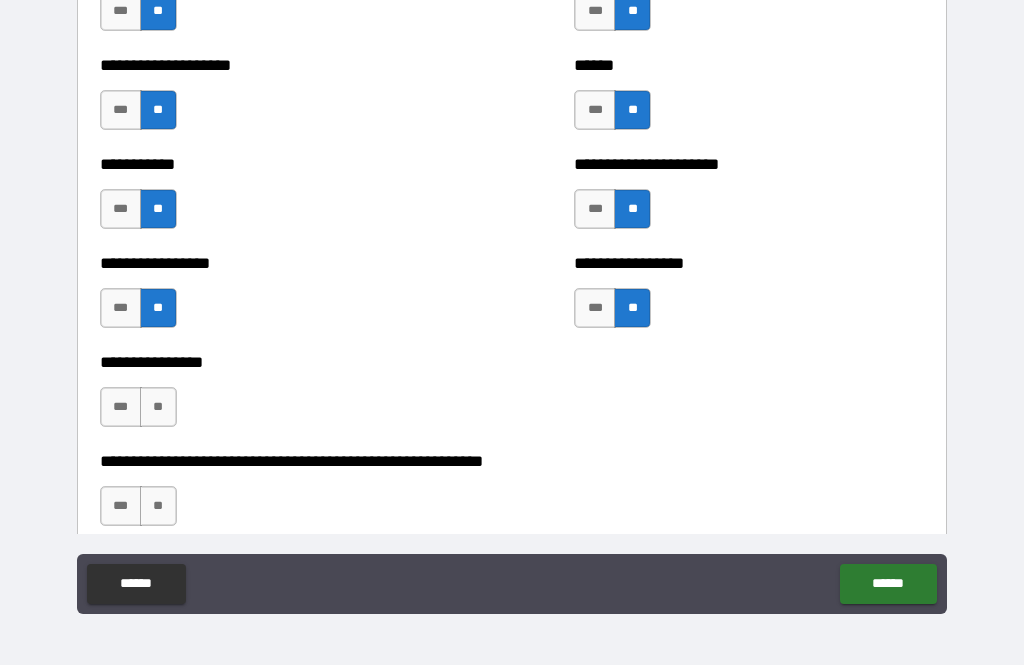 click on "**" at bounding box center (158, 407) 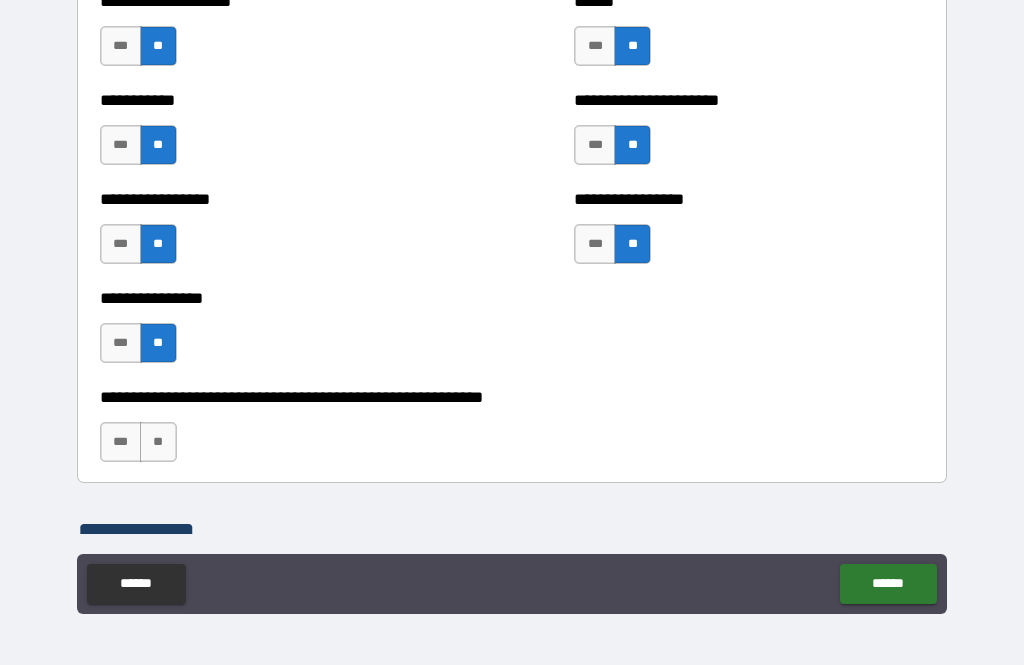 scroll, scrollTop: 5974, scrollLeft: 0, axis: vertical 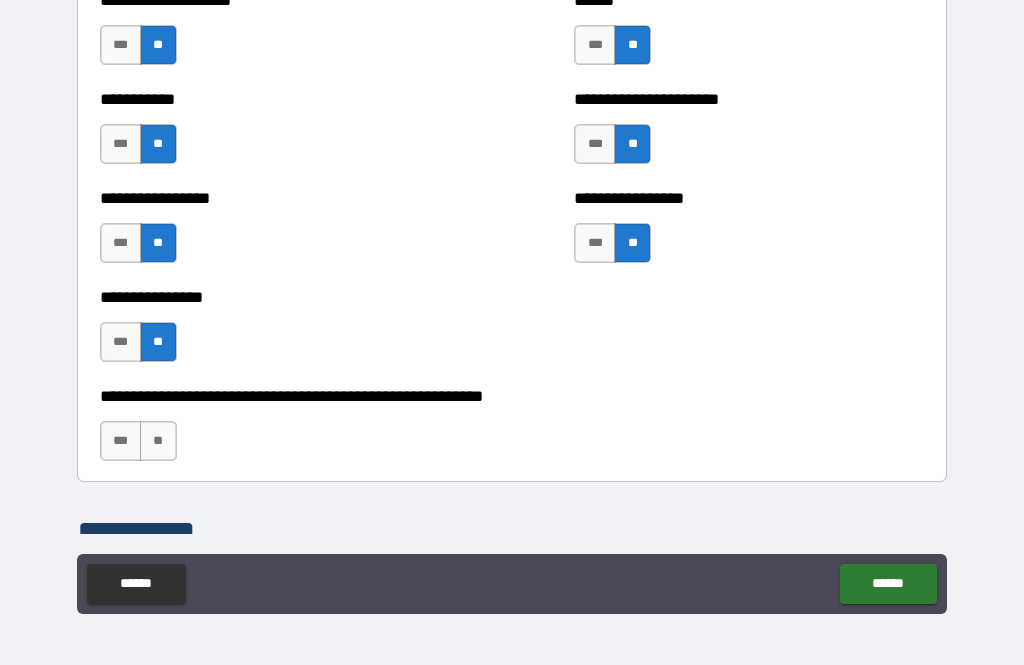 click on "**" at bounding box center [158, 441] 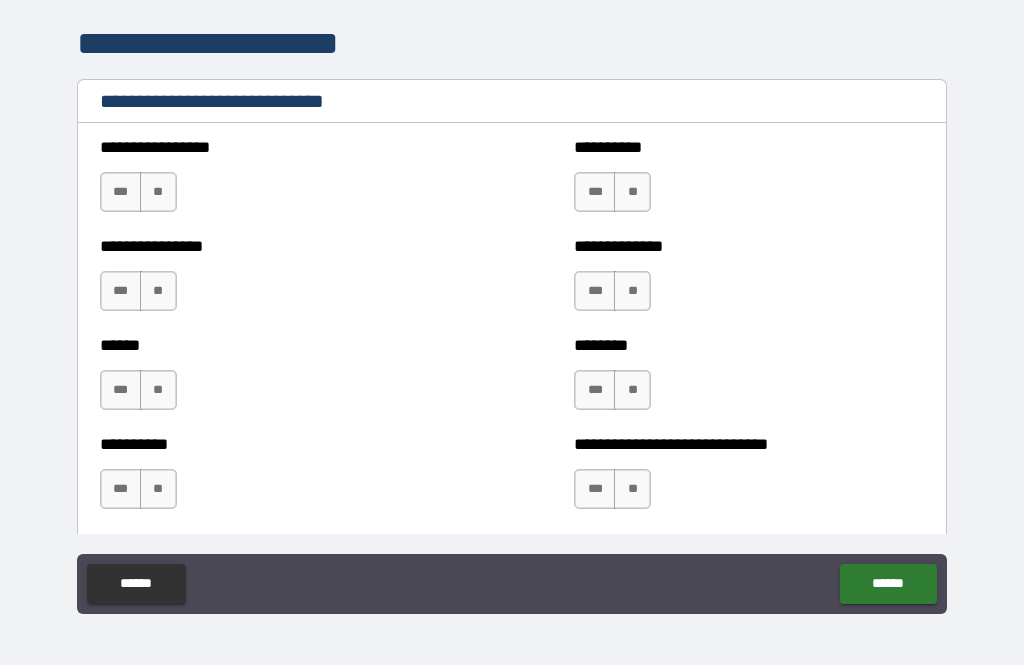 scroll, scrollTop: 6651, scrollLeft: 0, axis: vertical 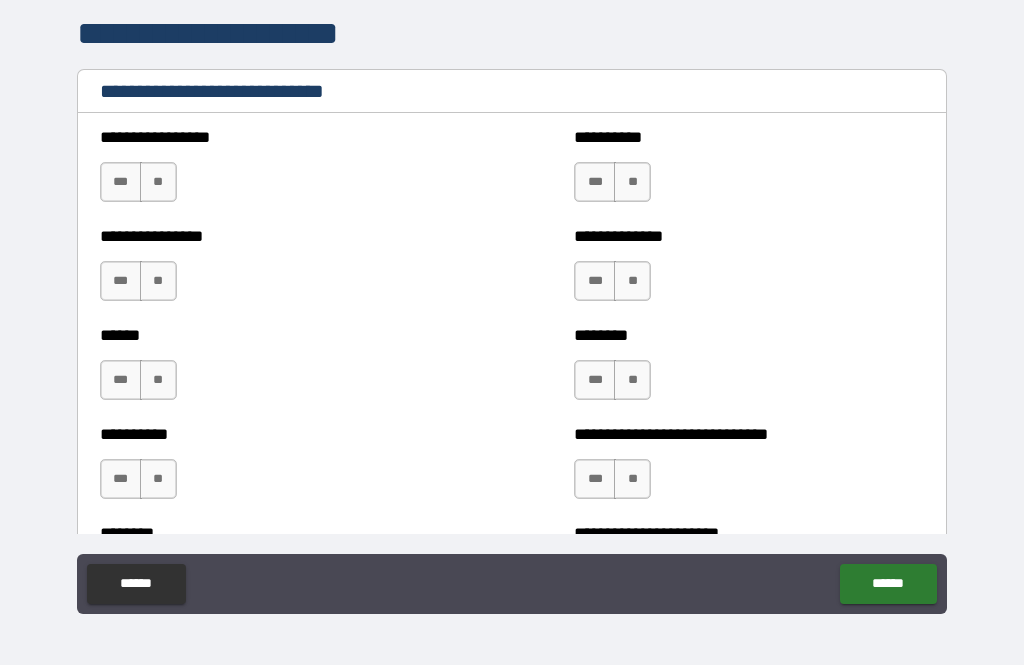 click on "***" at bounding box center (121, 380) 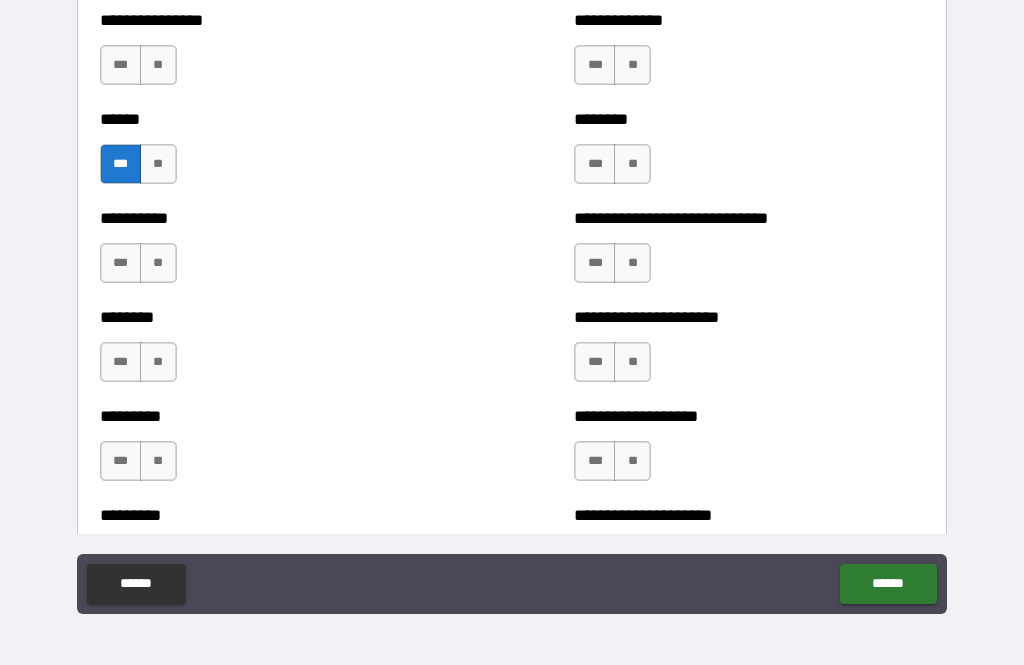 scroll, scrollTop: 6868, scrollLeft: 0, axis: vertical 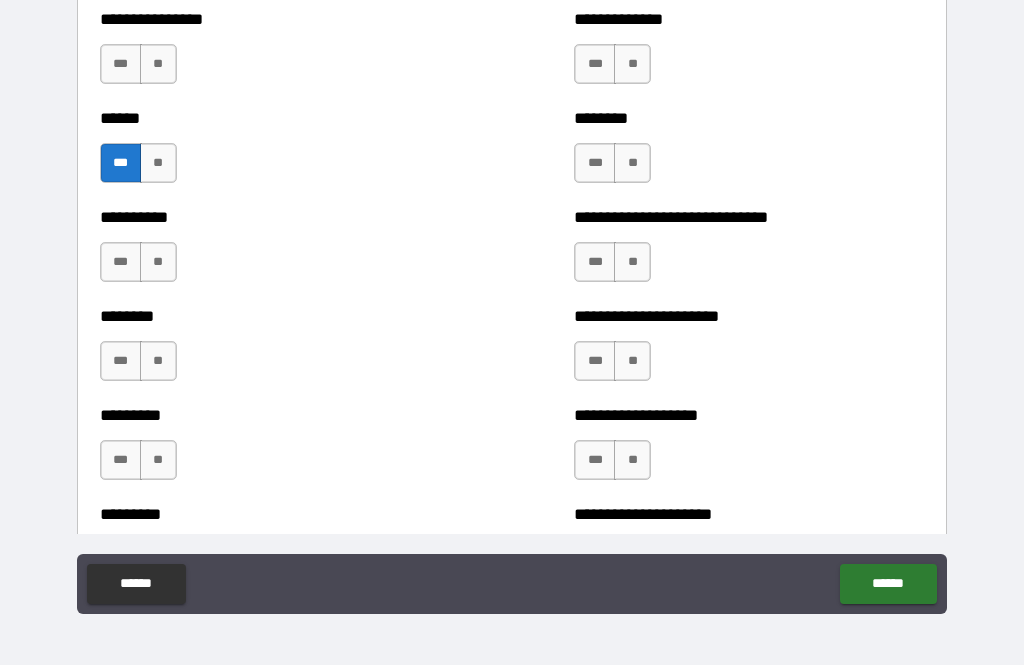 click on "**" at bounding box center (632, 262) 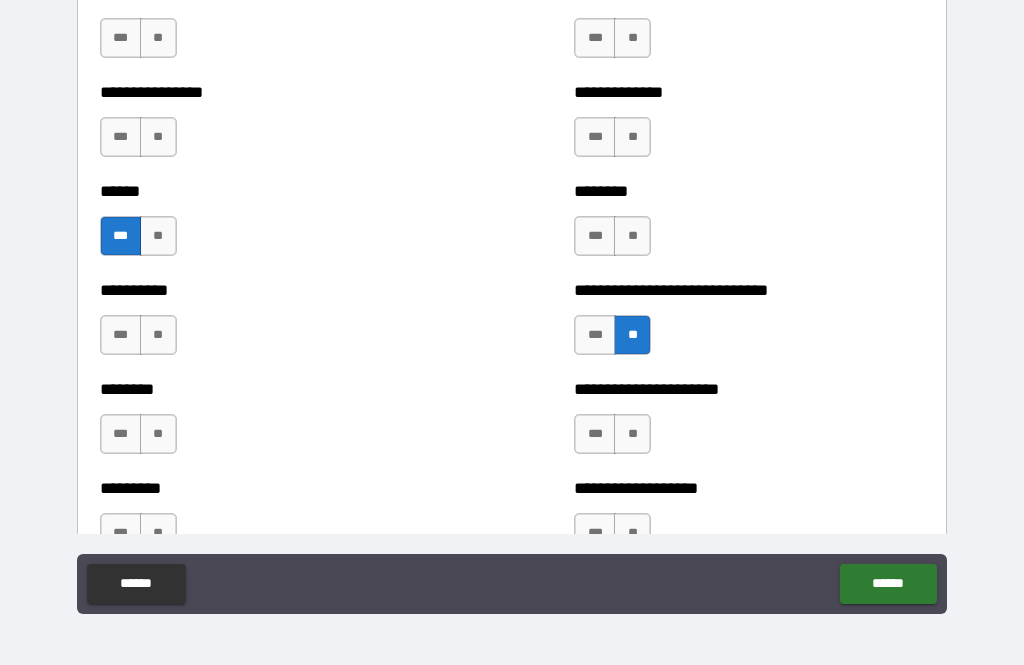 scroll, scrollTop: 6778, scrollLeft: 0, axis: vertical 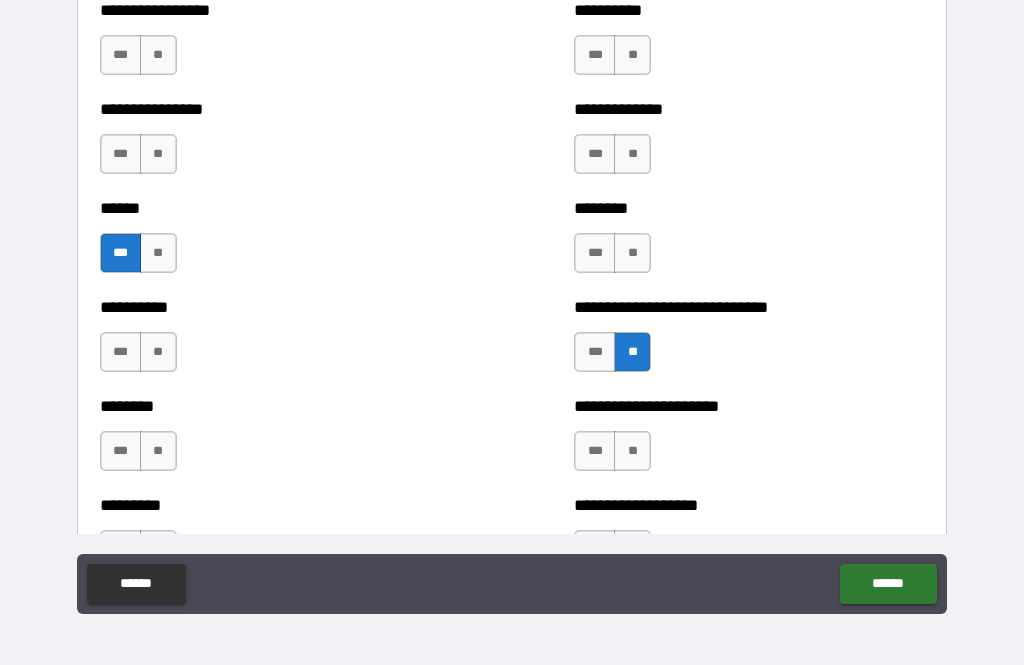 click on "**" at bounding box center [632, 253] 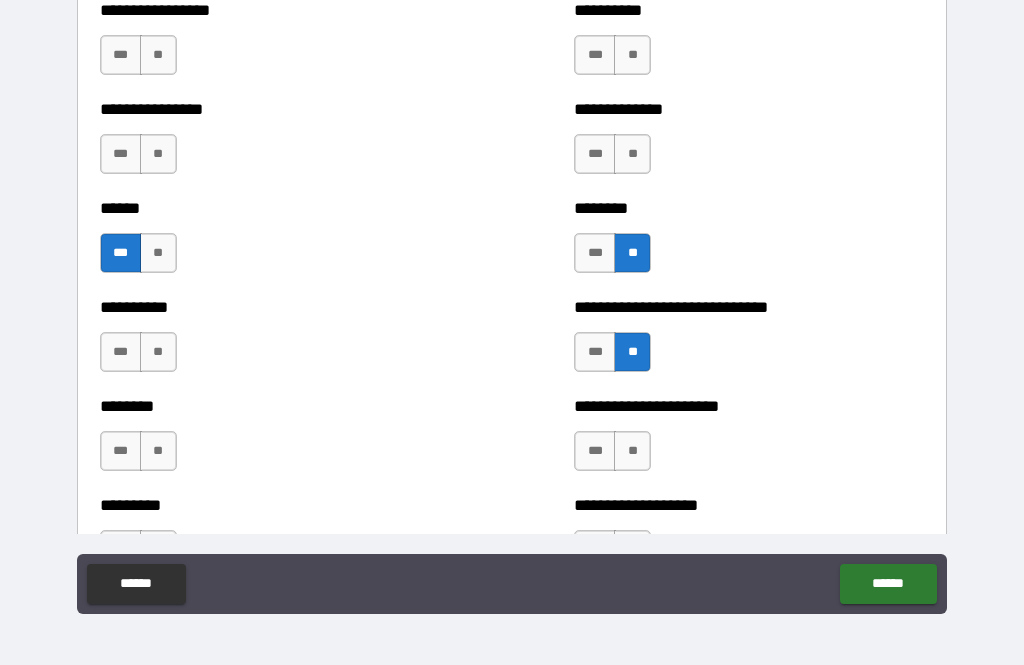 click on "**" at bounding box center [632, 154] 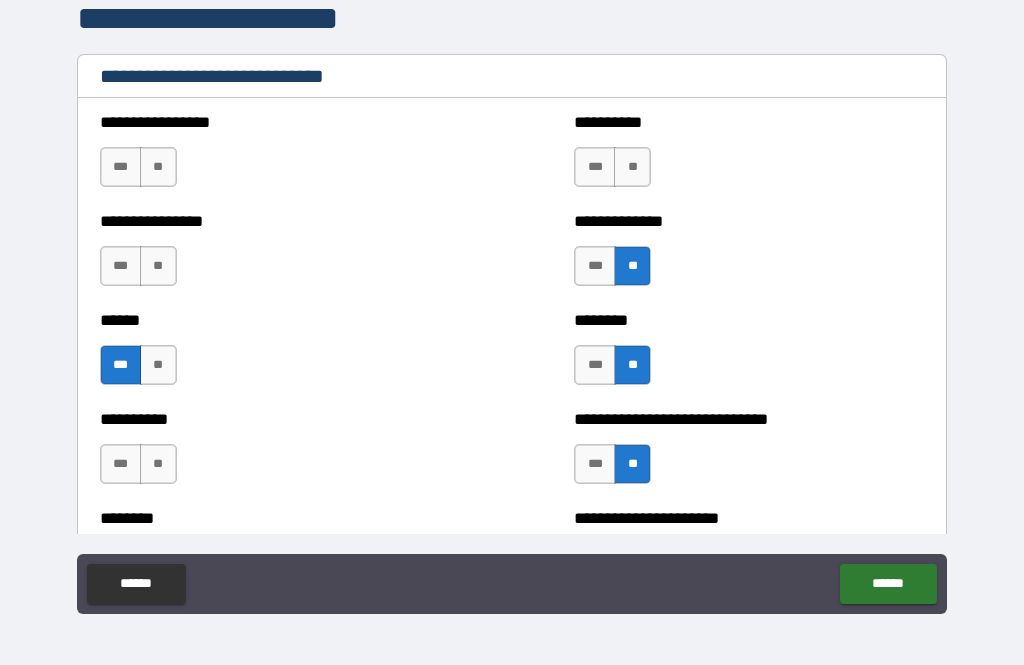 scroll, scrollTop: 6658, scrollLeft: 0, axis: vertical 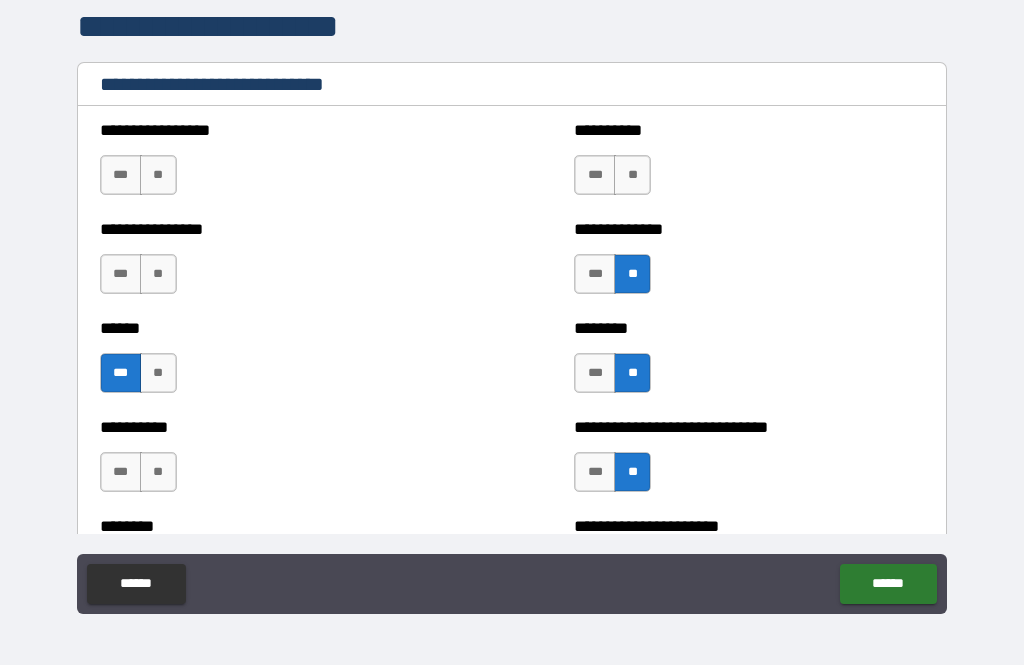 click on "**" at bounding box center (632, 175) 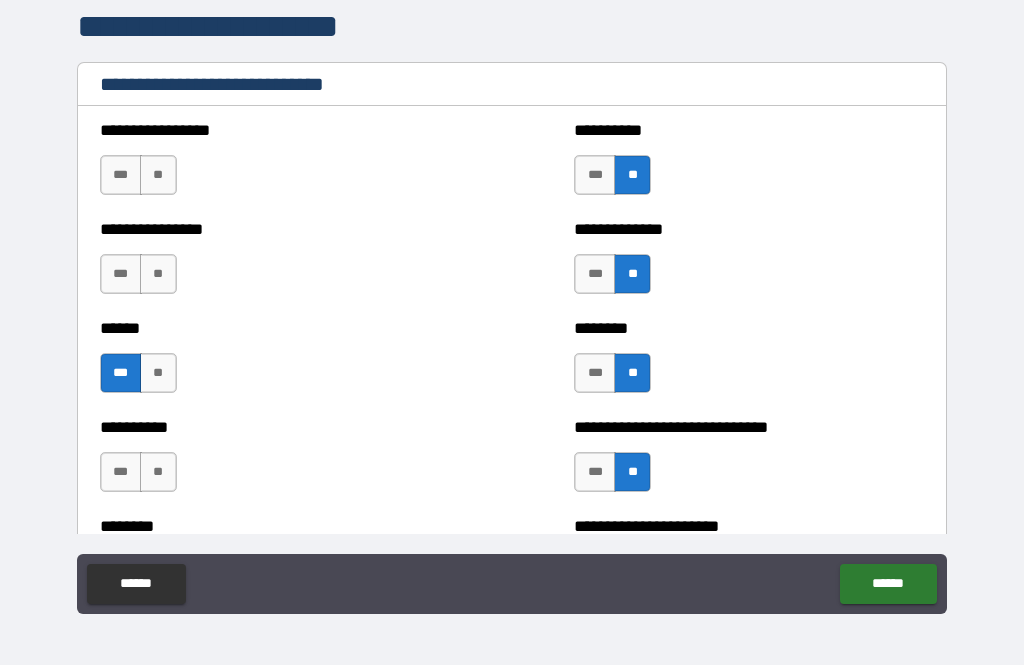 click on "**" at bounding box center (158, 175) 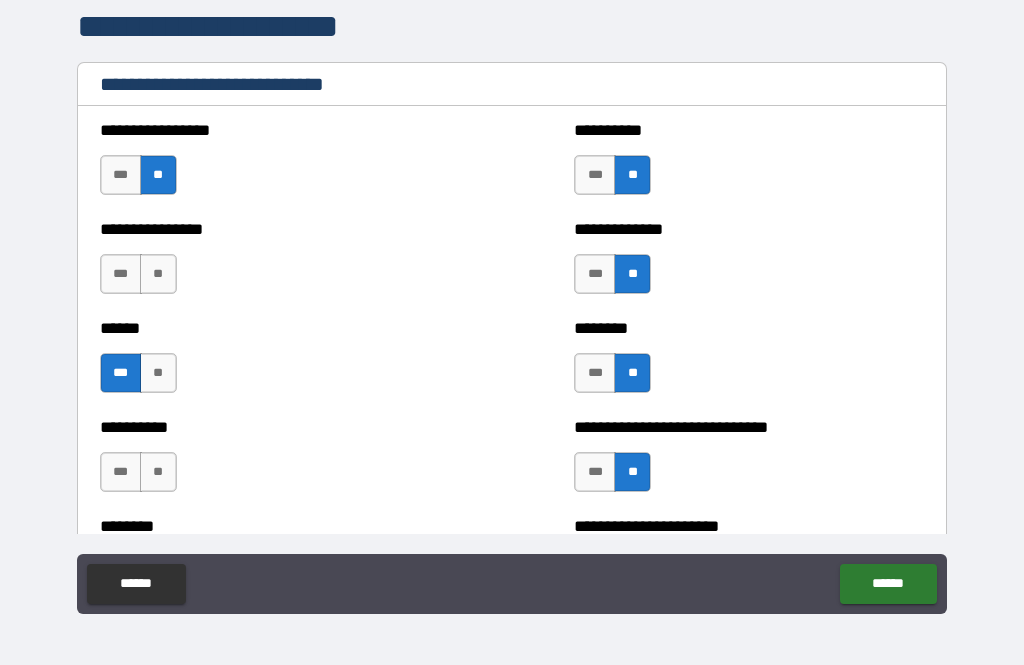 click on "**" at bounding box center [158, 274] 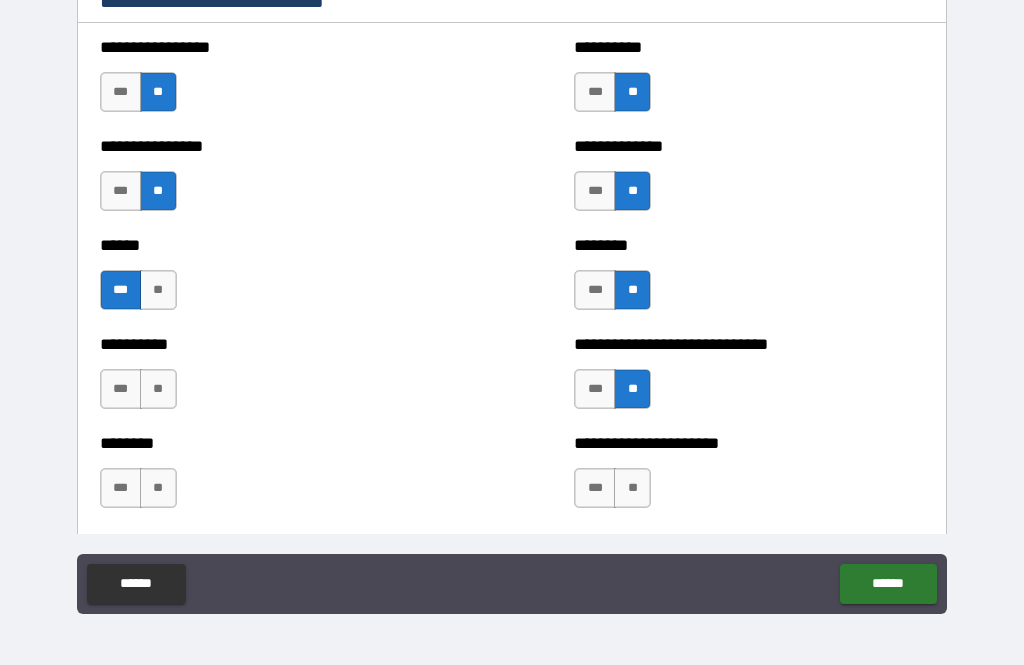 scroll, scrollTop: 6745, scrollLeft: 0, axis: vertical 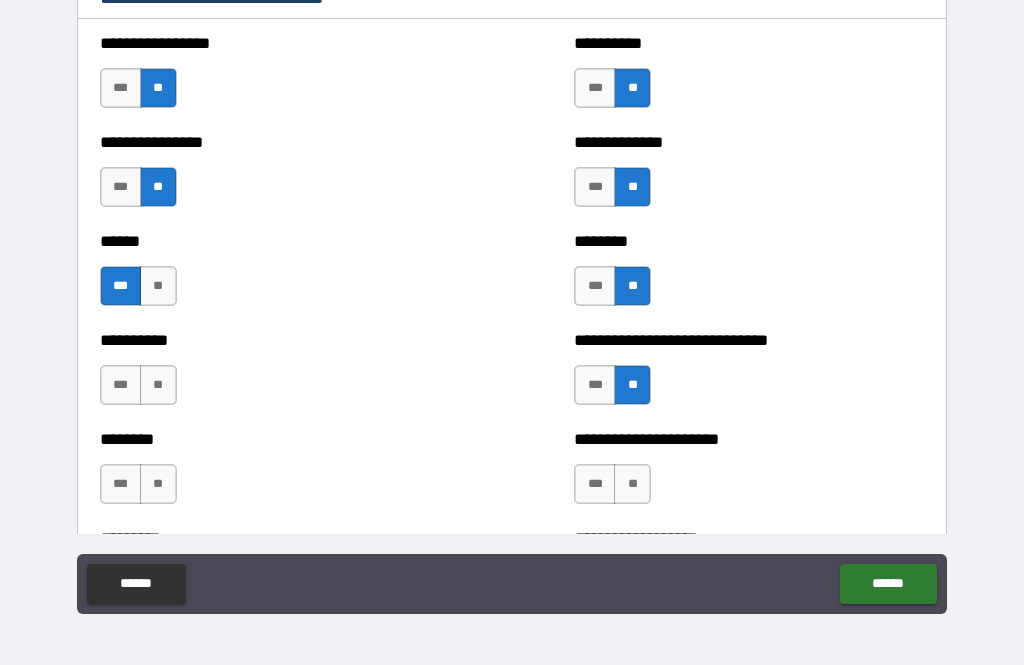 click on "**" at bounding box center [158, 385] 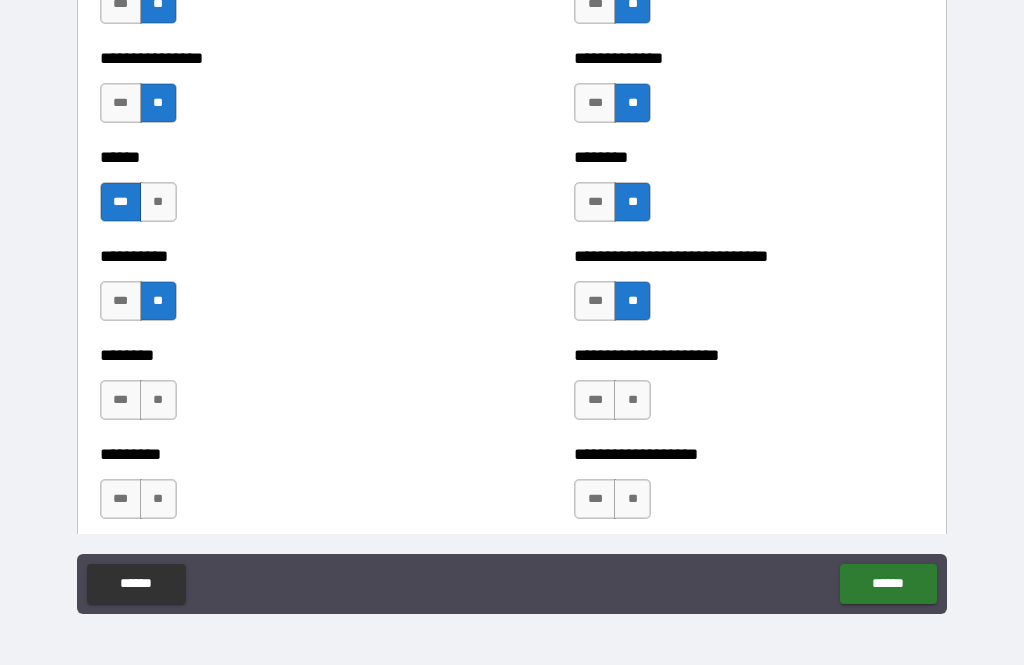 scroll, scrollTop: 6836, scrollLeft: 0, axis: vertical 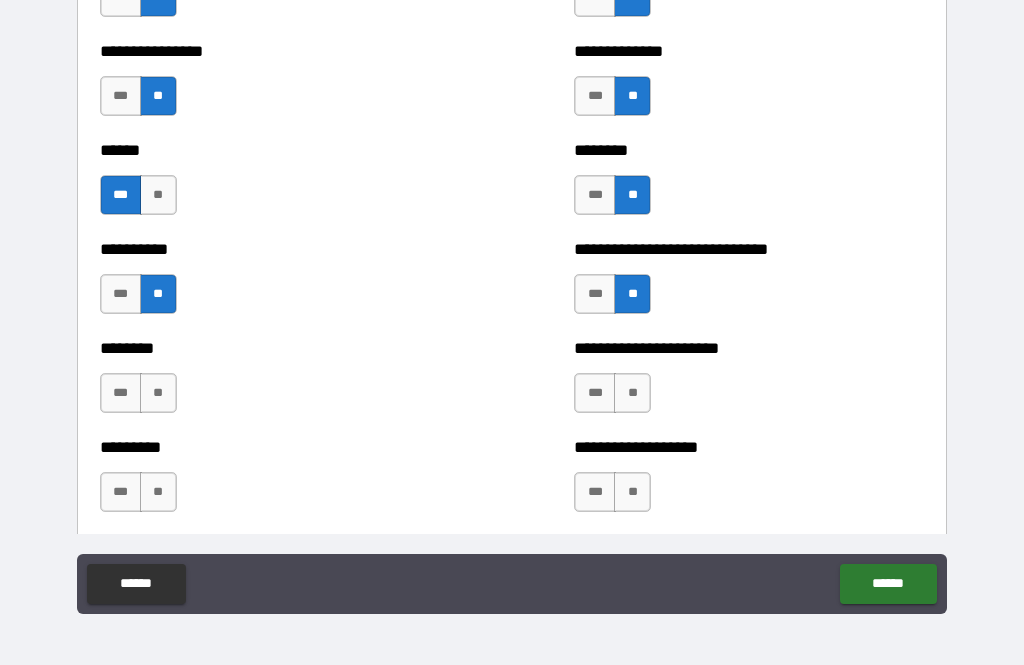 click on "**" at bounding box center [158, 393] 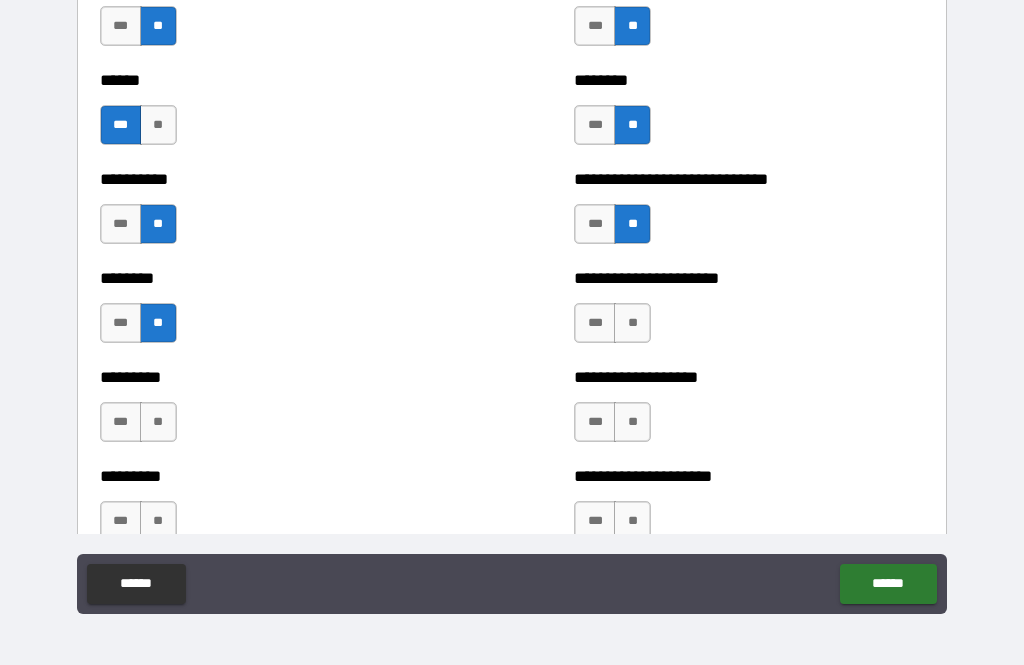 scroll, scrollTop: 6905, scrollLeft: 0, axis: vertical 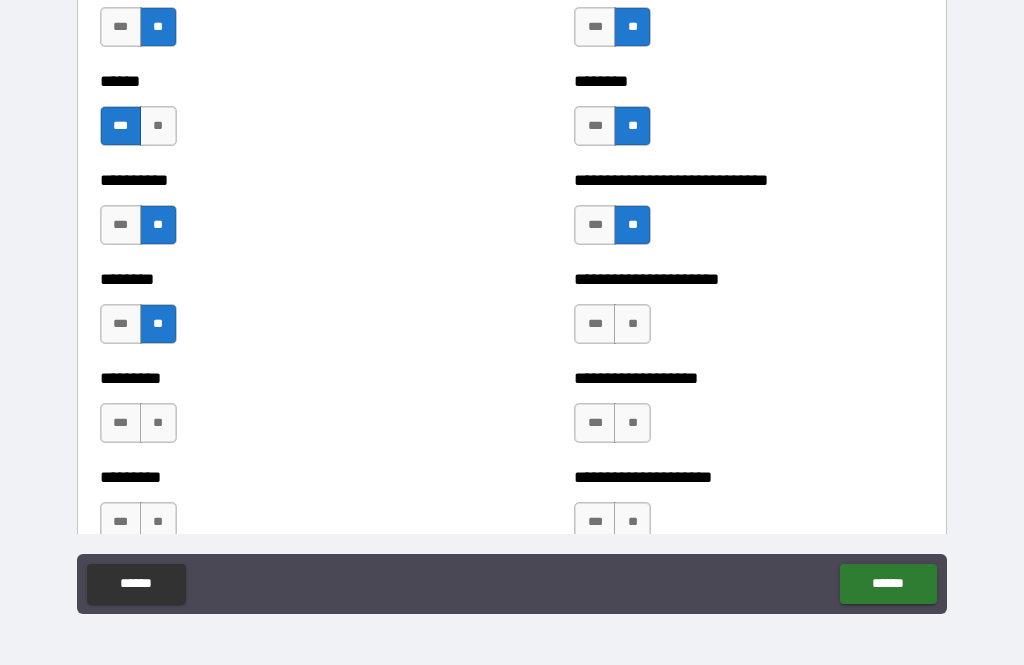 click on "***" at bounding box center [121, 423] 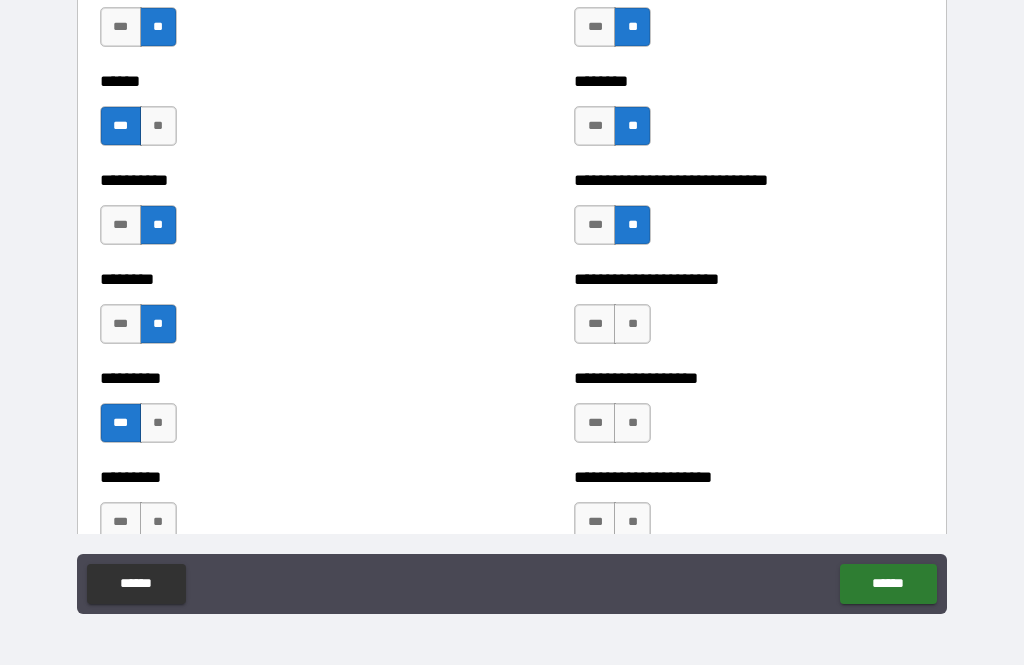 scroll, scrollTop: 6966, scrollLeft: 0, axis: vertical 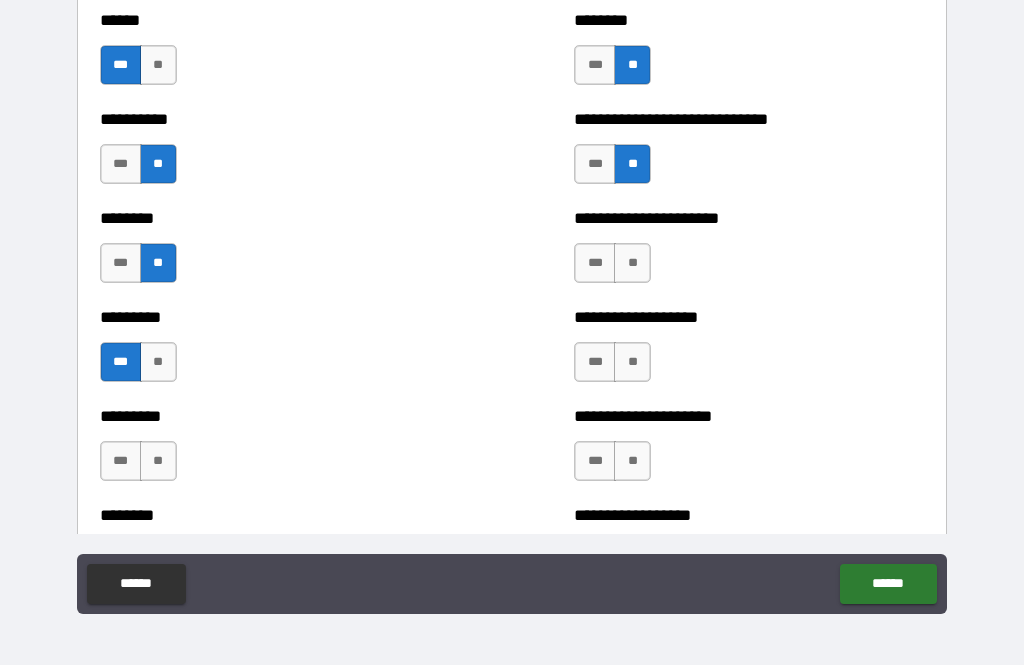 click on "**" at bounding box center (632, 263) 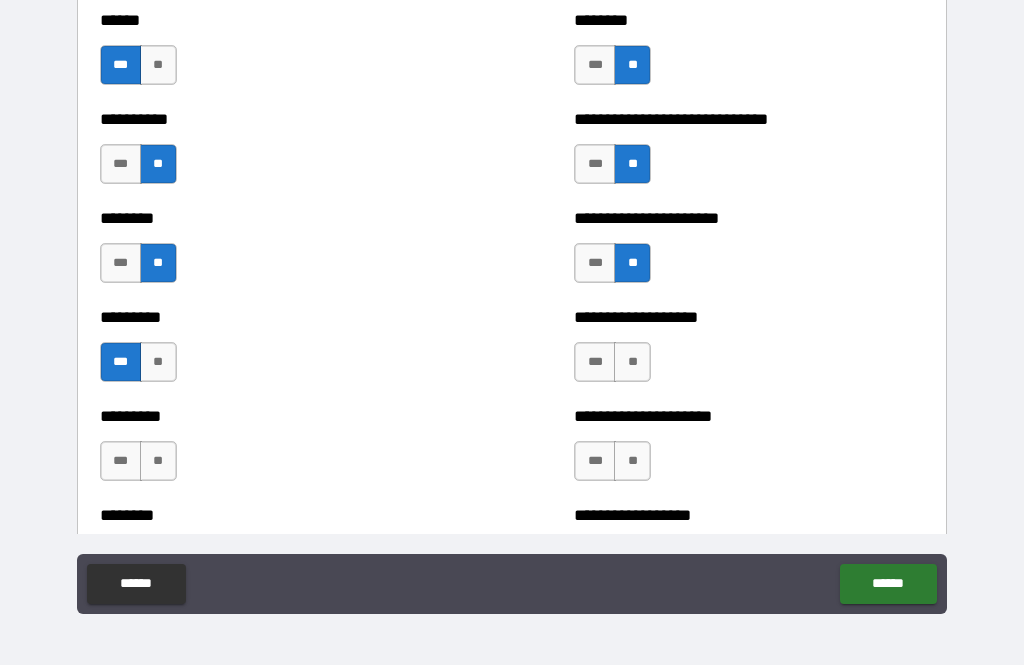 click on "**" at bounding box center (632, 362) 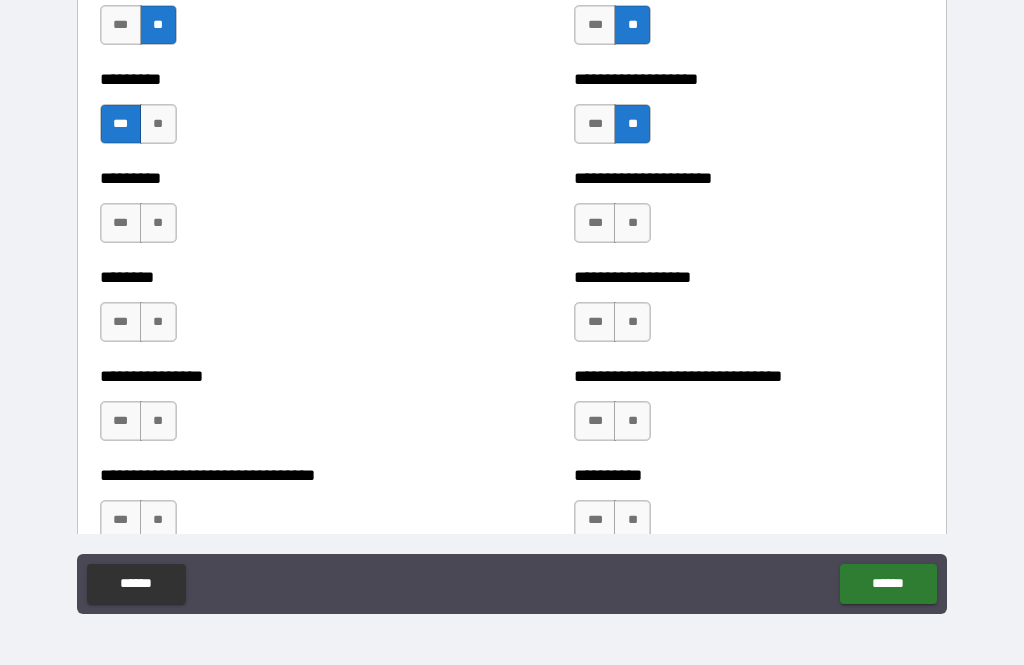 scroll, scrollTop: 7205, scrollLeft: 0, axis: vertical 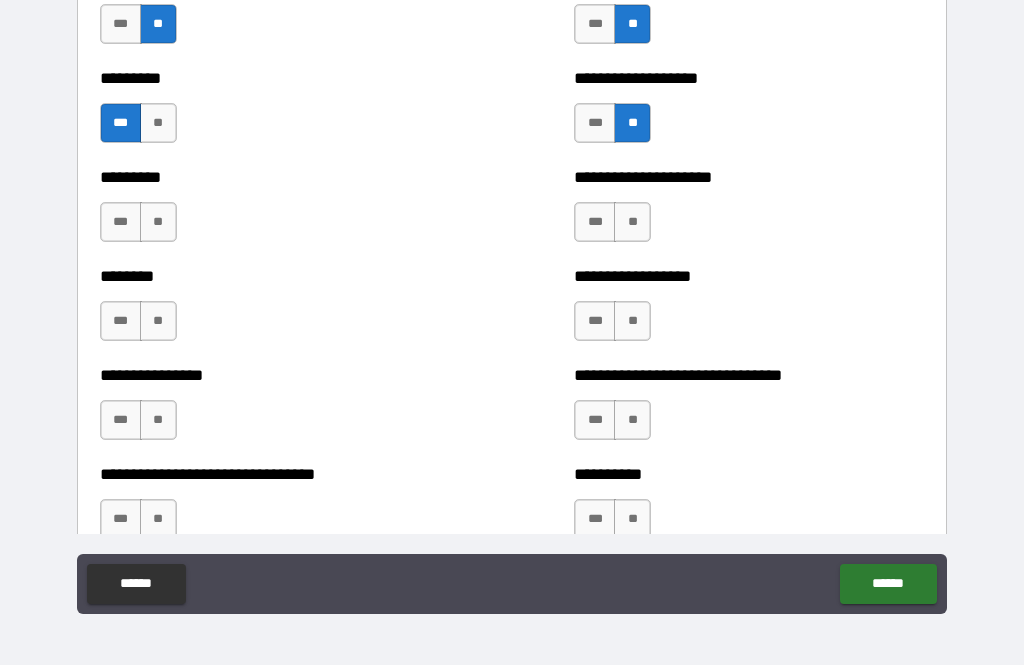 click on "**" at bounding box center (158, 222) 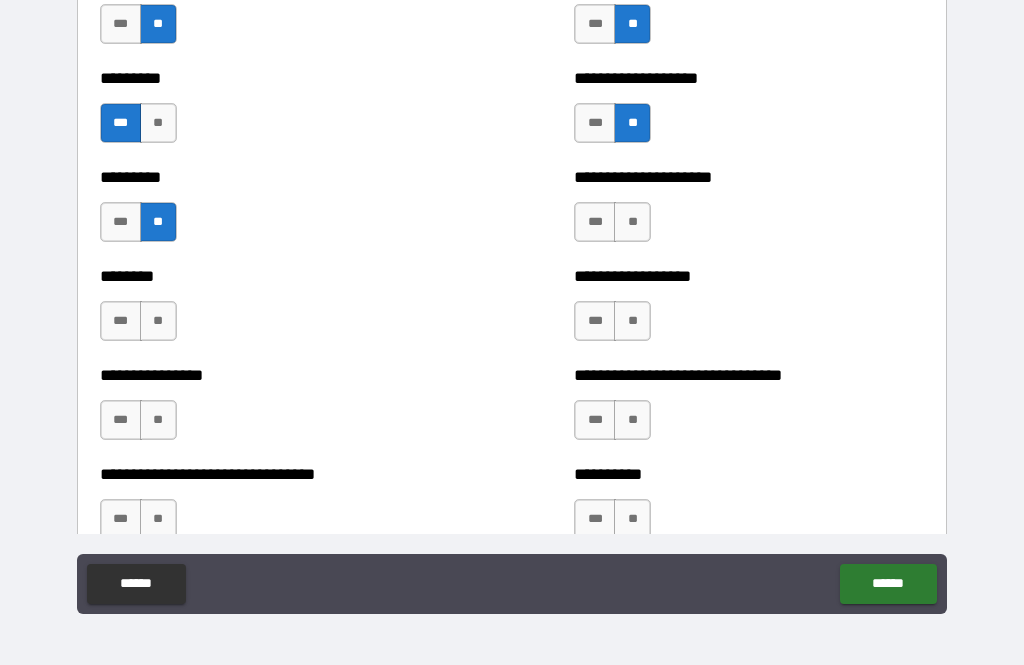 click on "**" at bounding box center [158, 321] 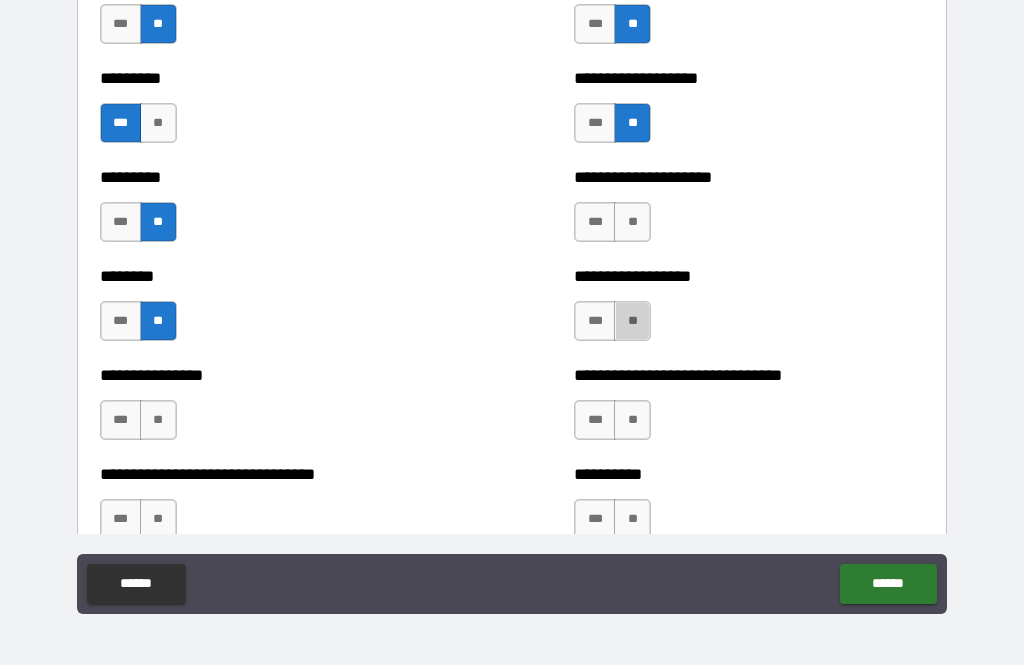 click on "**" at bounding box center [632, 321] 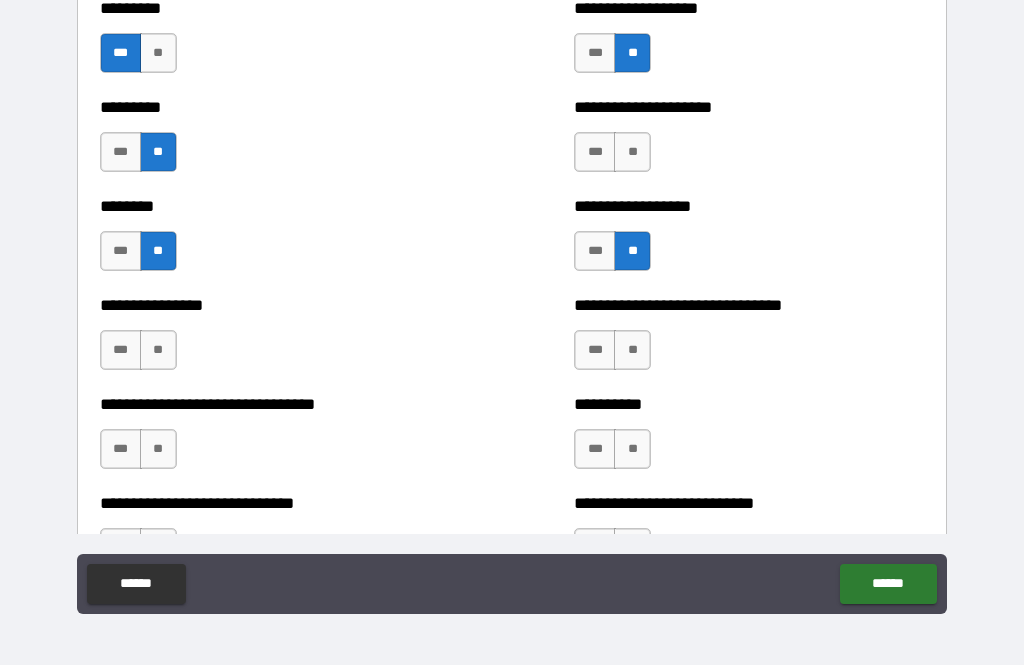 scroll, scrollTop: 7278, scrollLeft: 0, axis: vertical 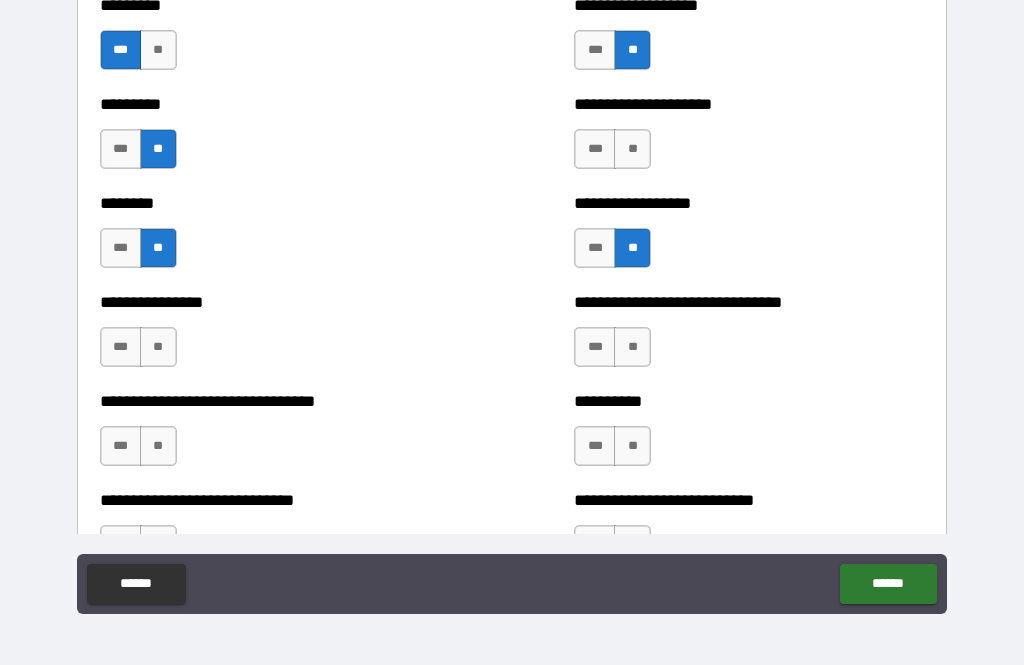 click on "**" at bounding box center [632, 347] 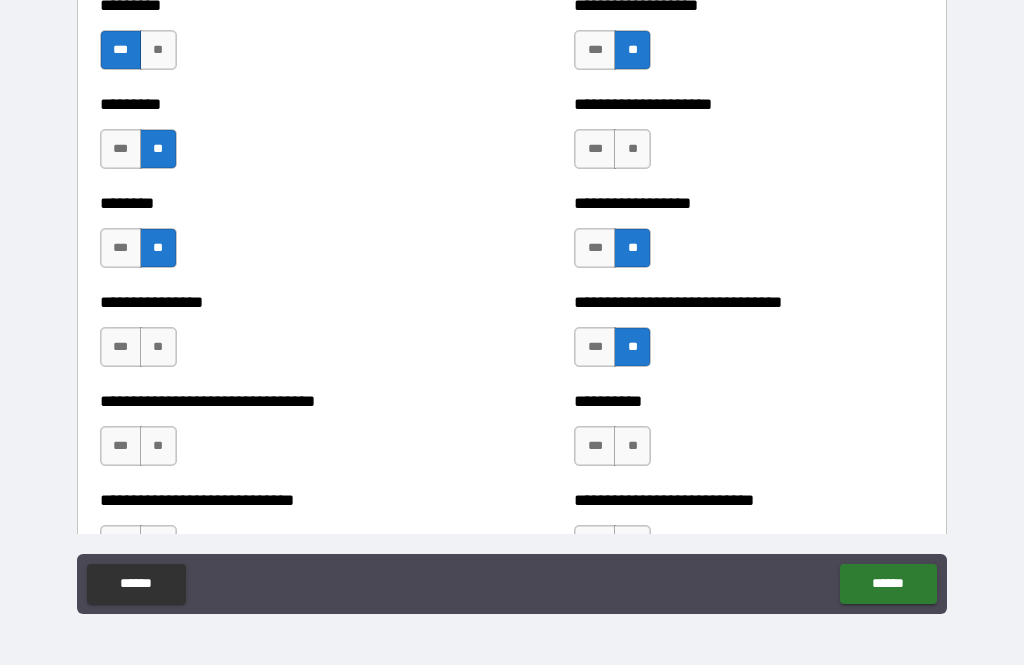 click on "***" at bounding box center [595, 347] 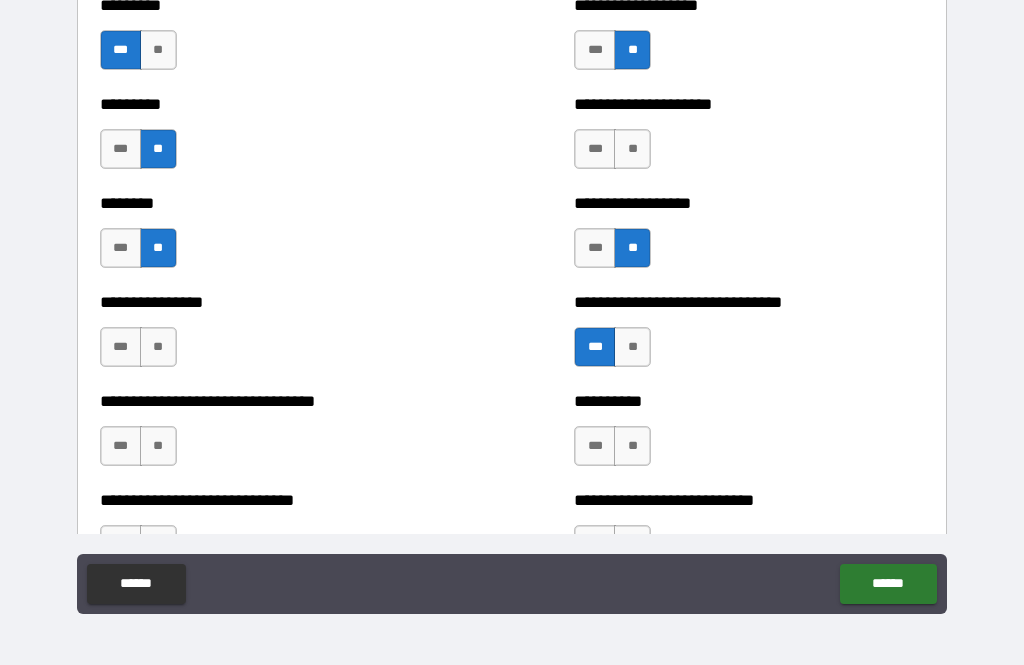 click on "**" at bounding box center (158, 347) 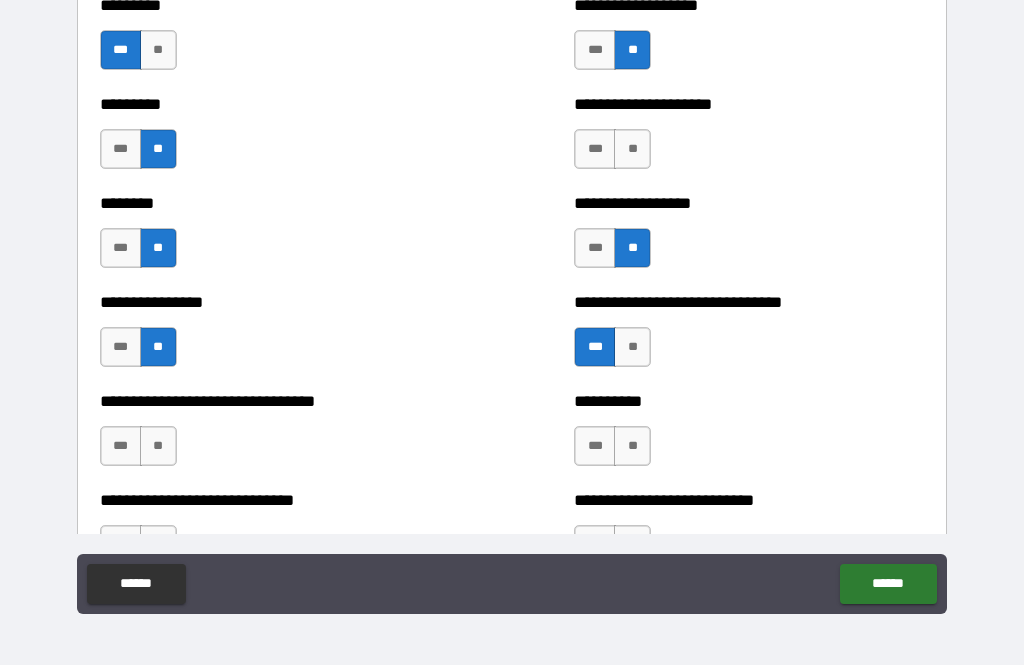 click on "**" at bounding box center (158, 446) 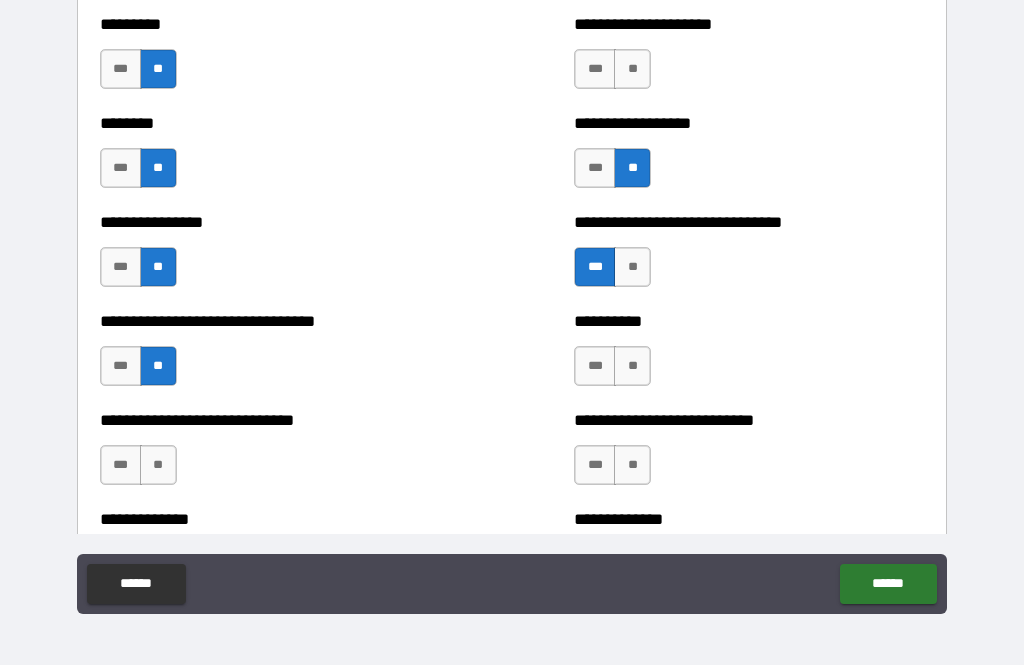 scroll, scrollTop: 7356, scrollLeft: 0, axis: vertical 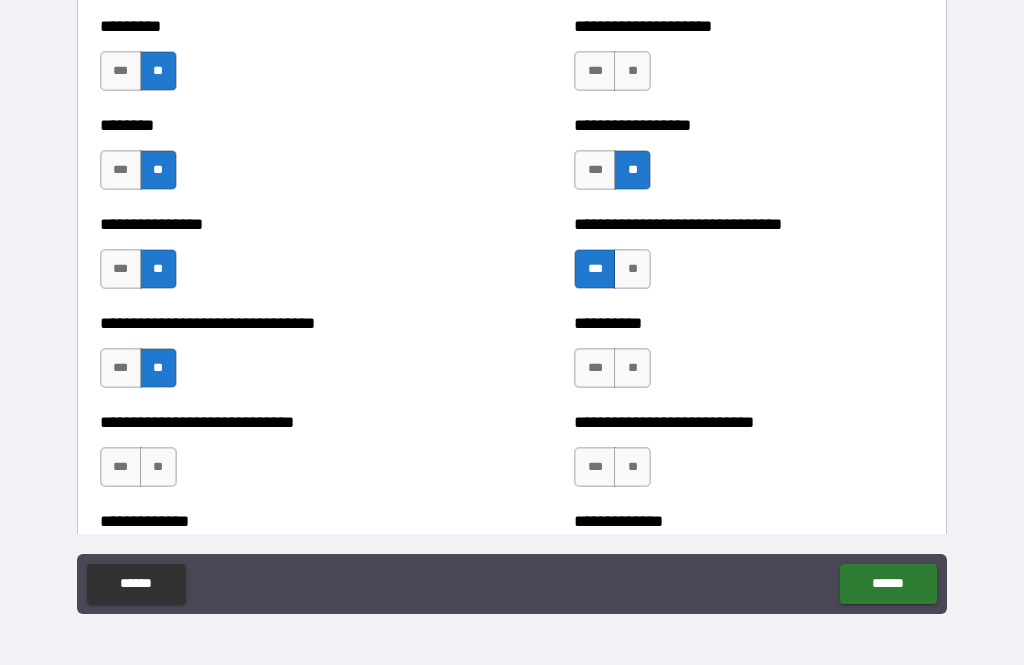 click on "**" at bounding box center (632, 368) 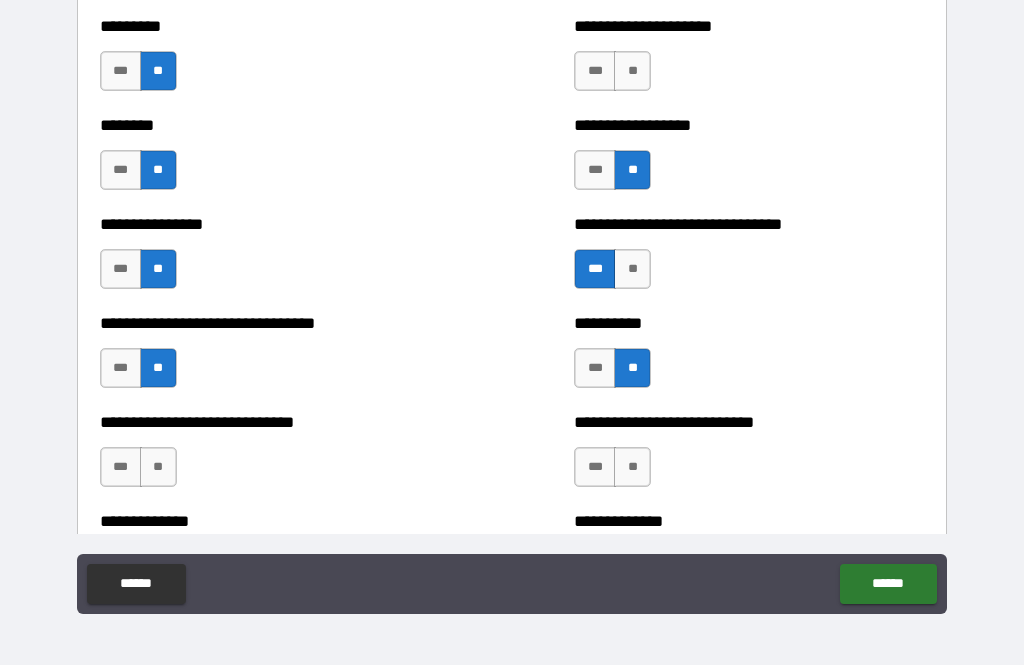 click on "***" at bounding box center [595, 368] 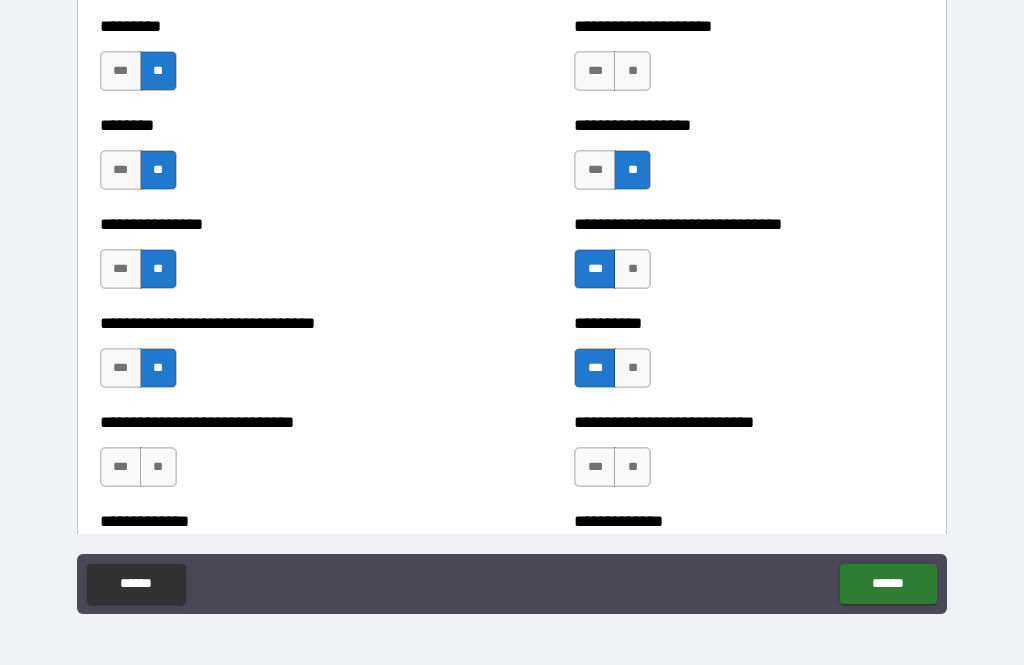click on "**" at bounding box center [158, 467] 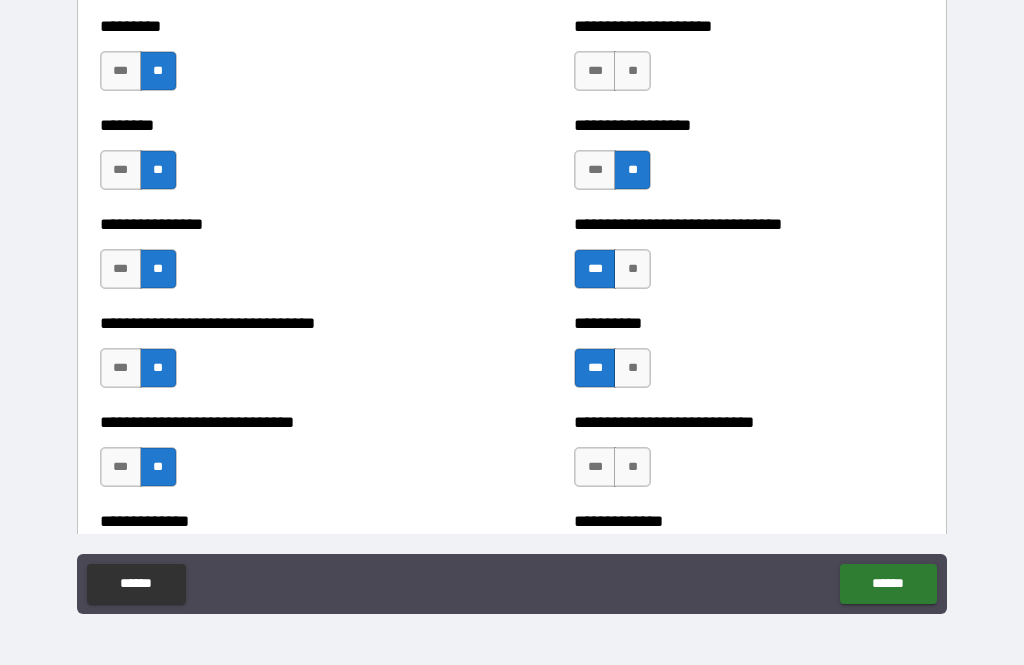 click on "**" at bounding box center (632, 467) 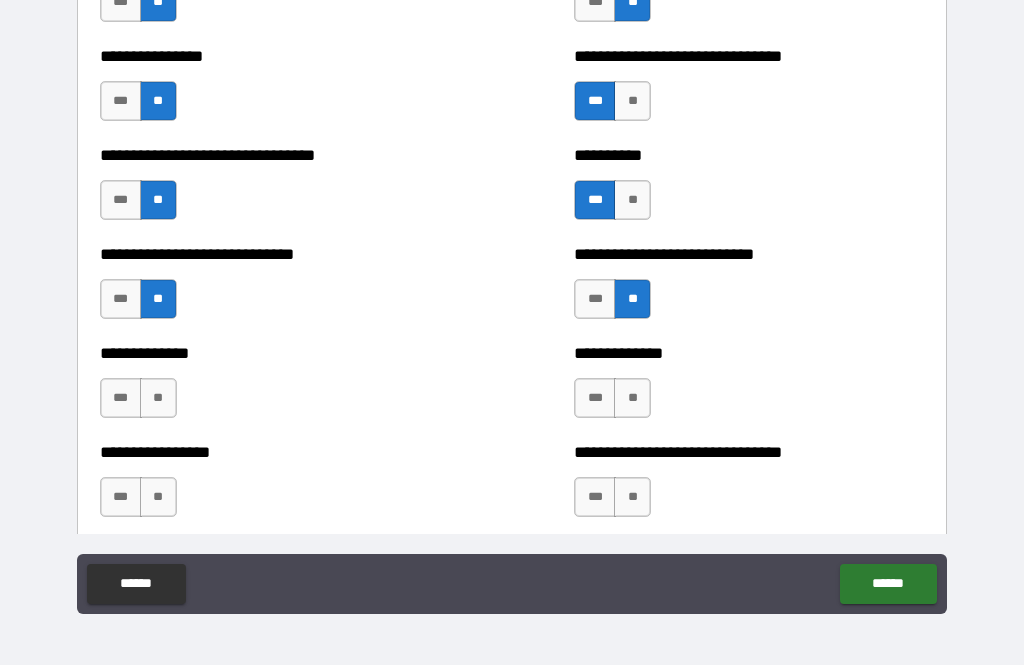 scroll, scrollTop: 7527, scrollLeft: 0, axis: vertical 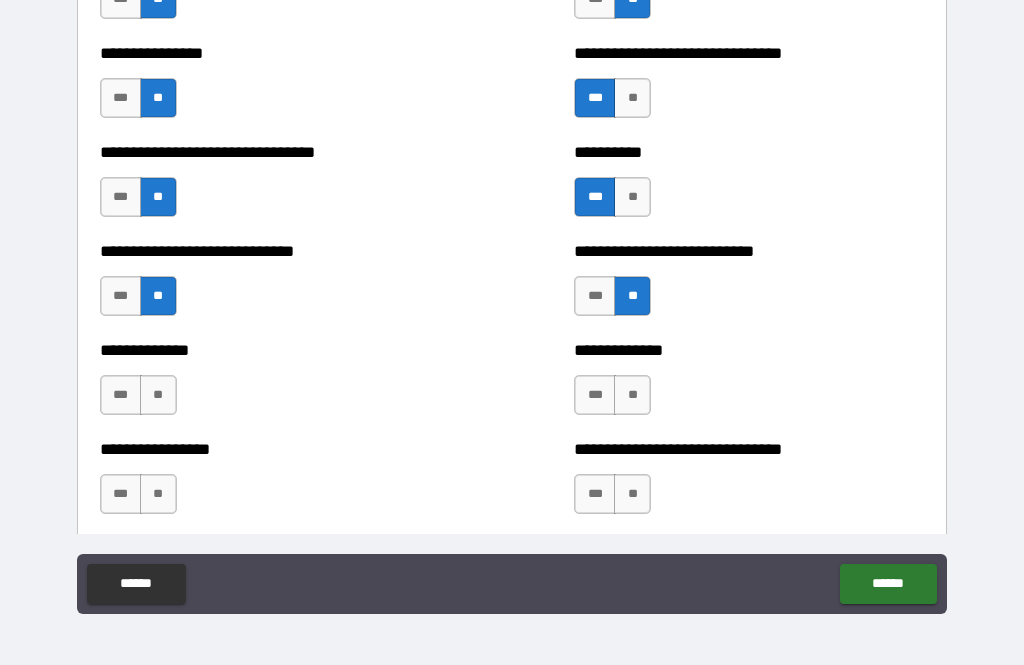 click on "**" at bounding box center (158, 395) 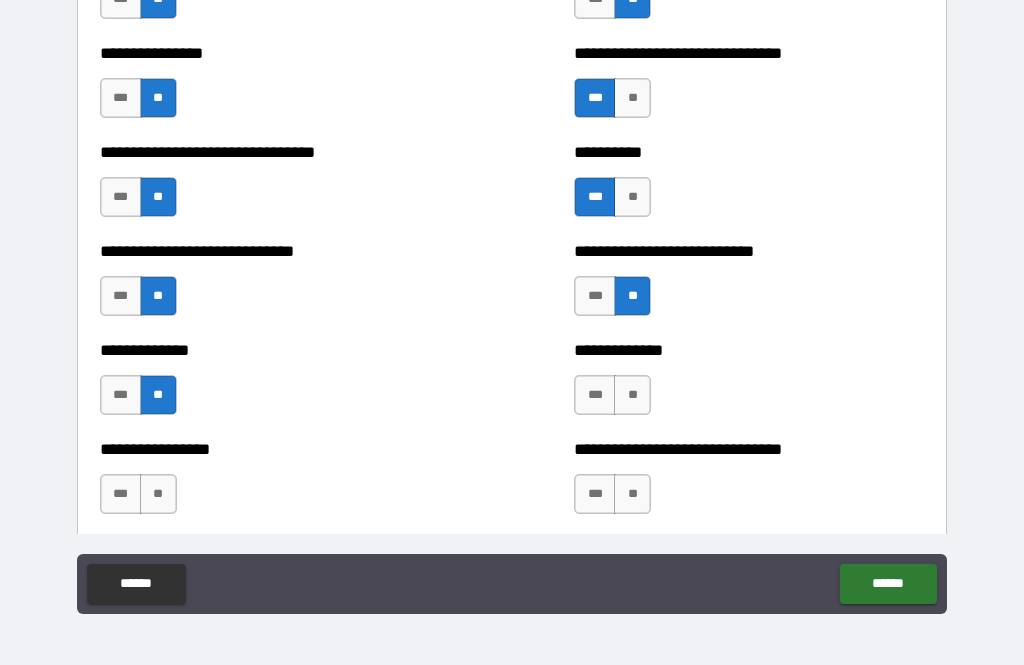 click on "**" at bounding box center [632, 395] 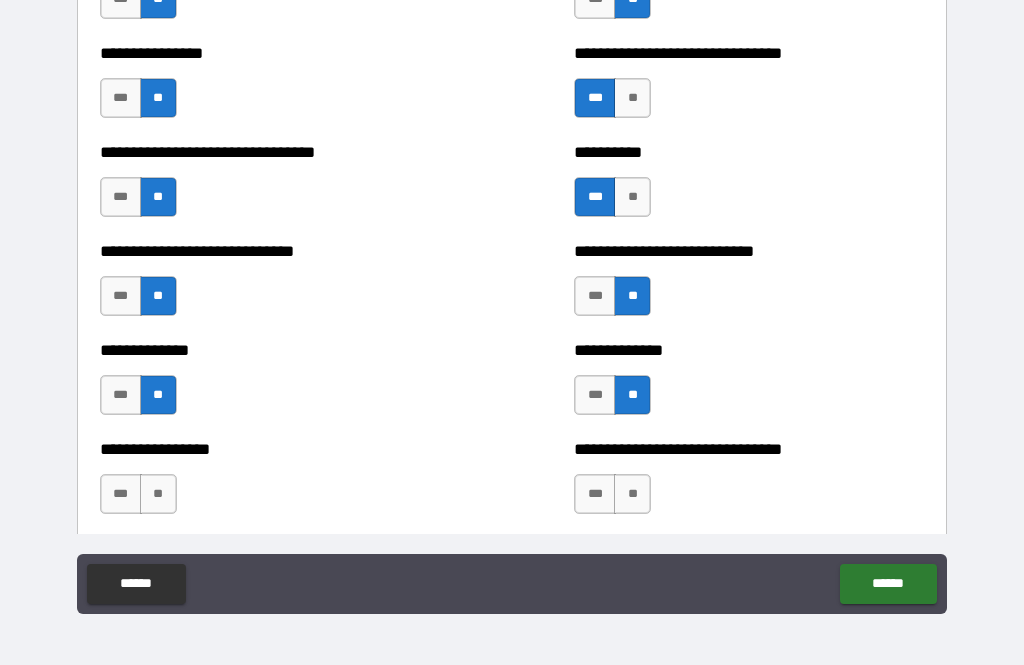 click on "**" at bounding box center [158, 494] 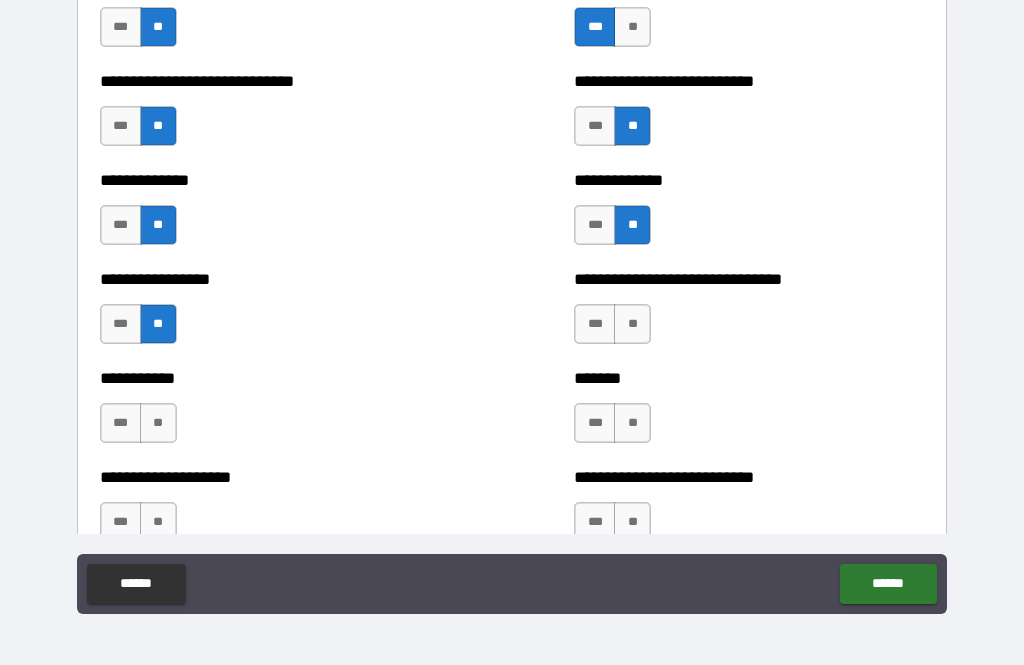 scroll, scrollTop: 7705, scrollLeft: 0, axis: vertical 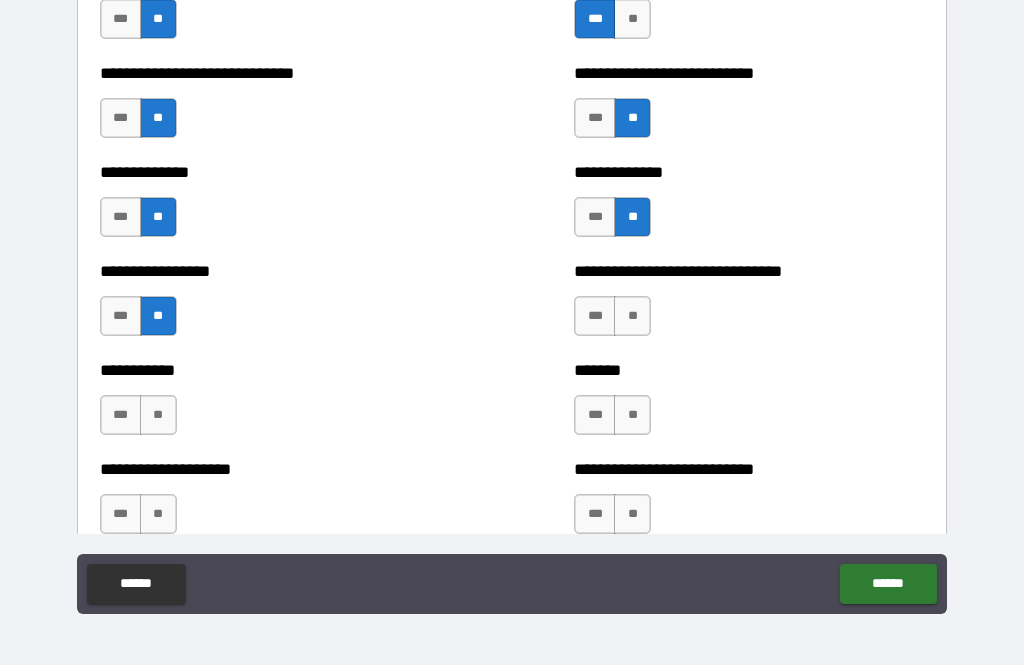 click on "**" at bounding box center (632, 316) 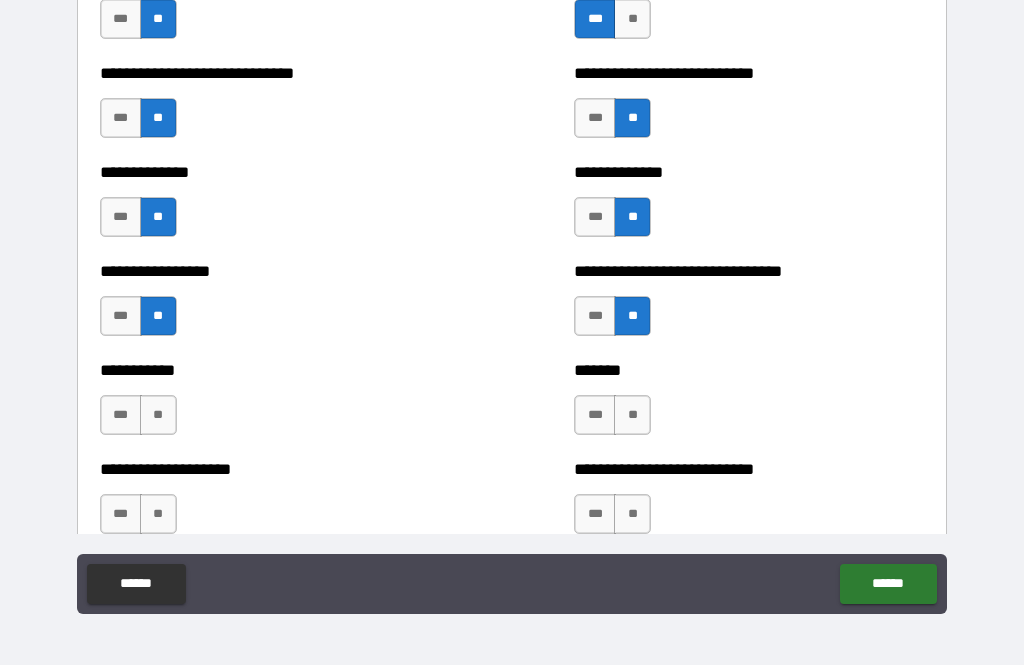 click on "**" at bounding box center [632, 415] 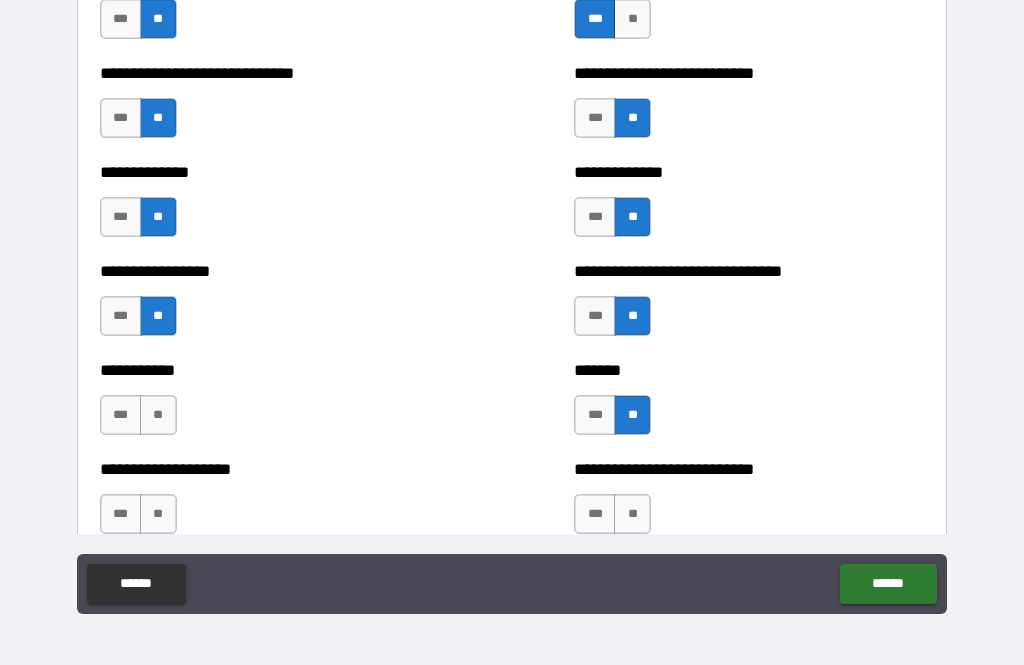 click on "**" at bounding box center [158, 415] 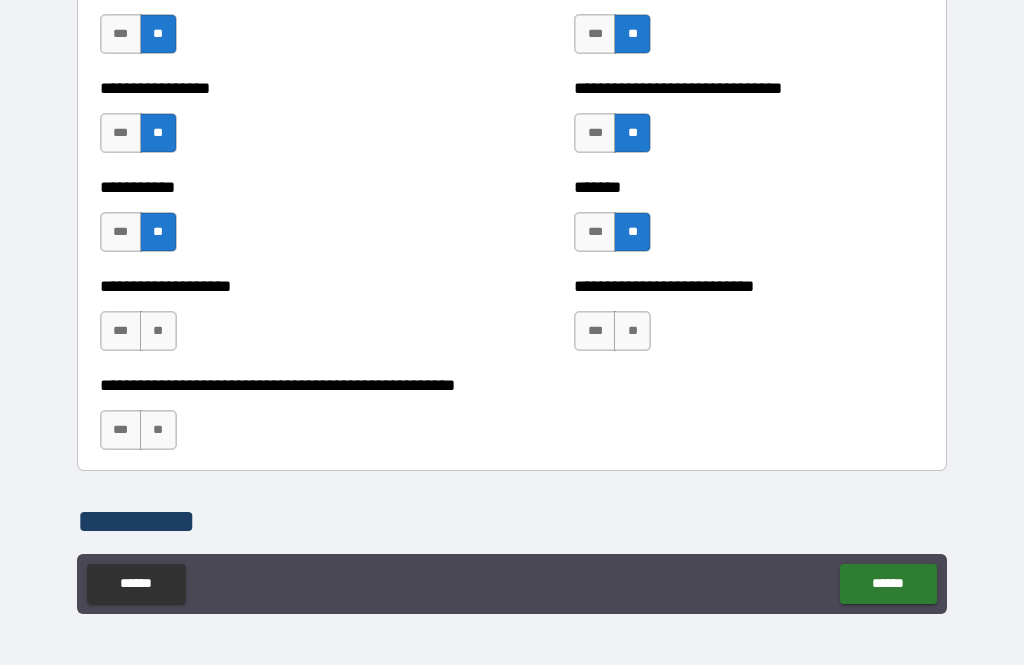 scroll, scrollTop: 7901, scrollLeft: 0, axis: vertical 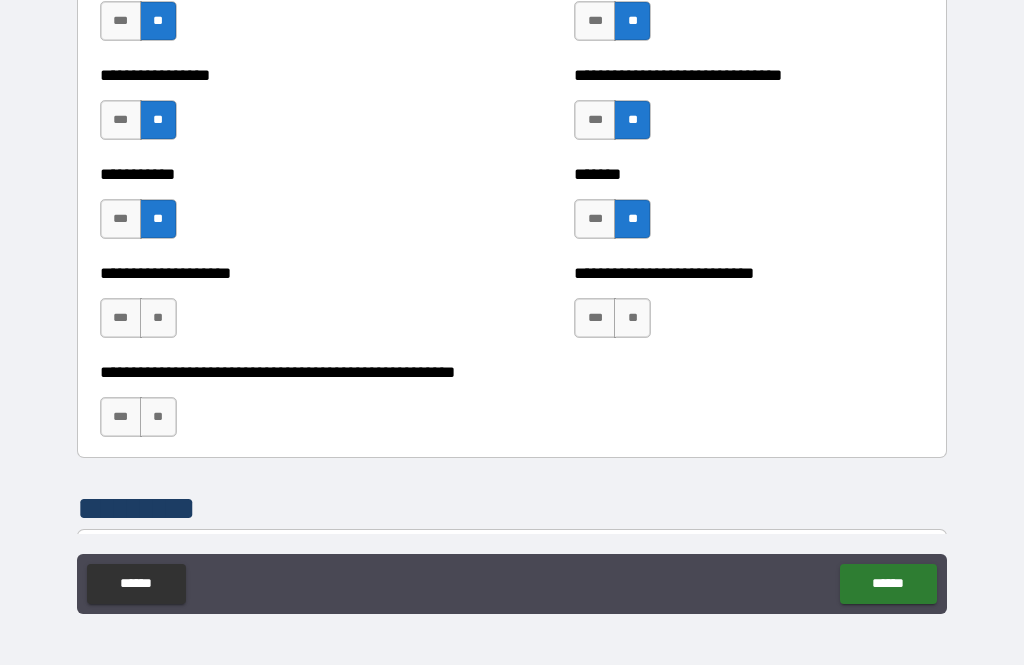 click on "**" at bounding box center [158, 318] 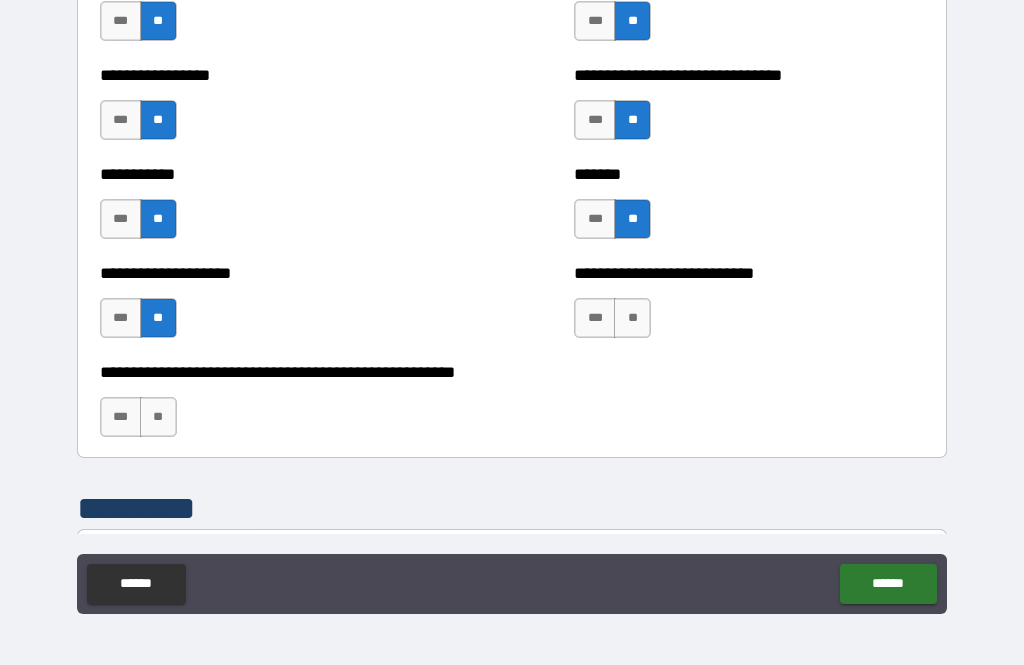 click on "**" at bounding box center (632, 318) 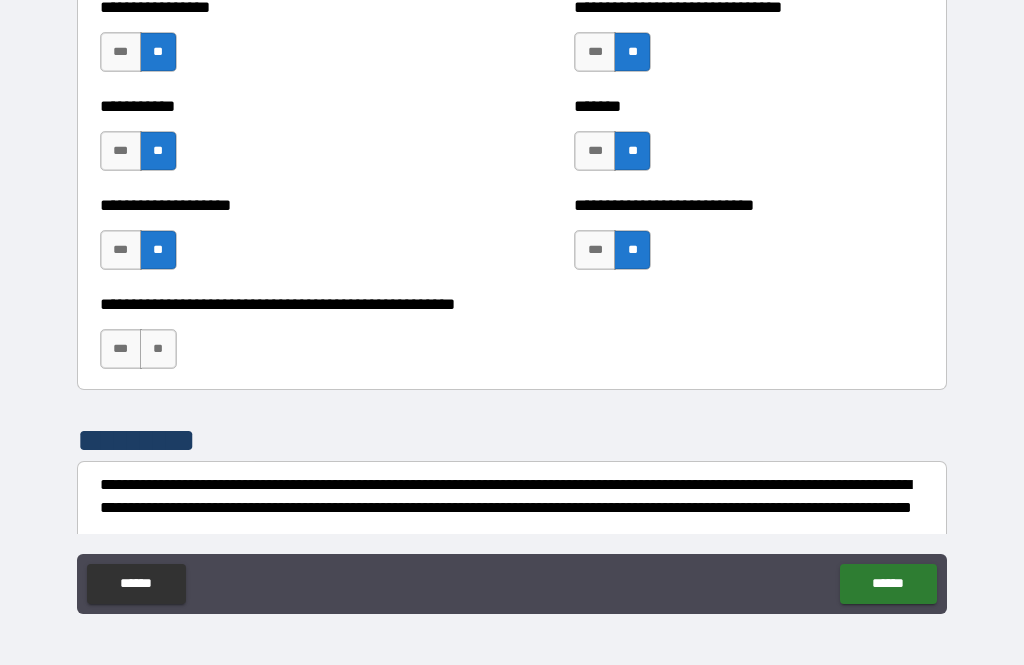 scroll, scrollTop: 7972, scrollLeft: 0, axis: vertical 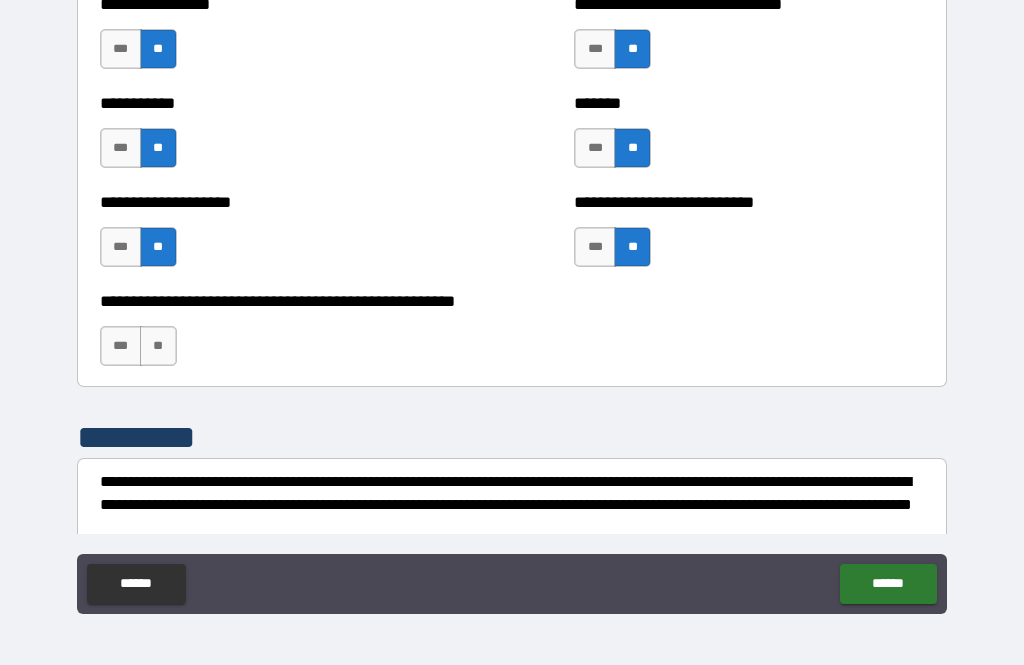 click on "**" at bounding box center (158, 346) 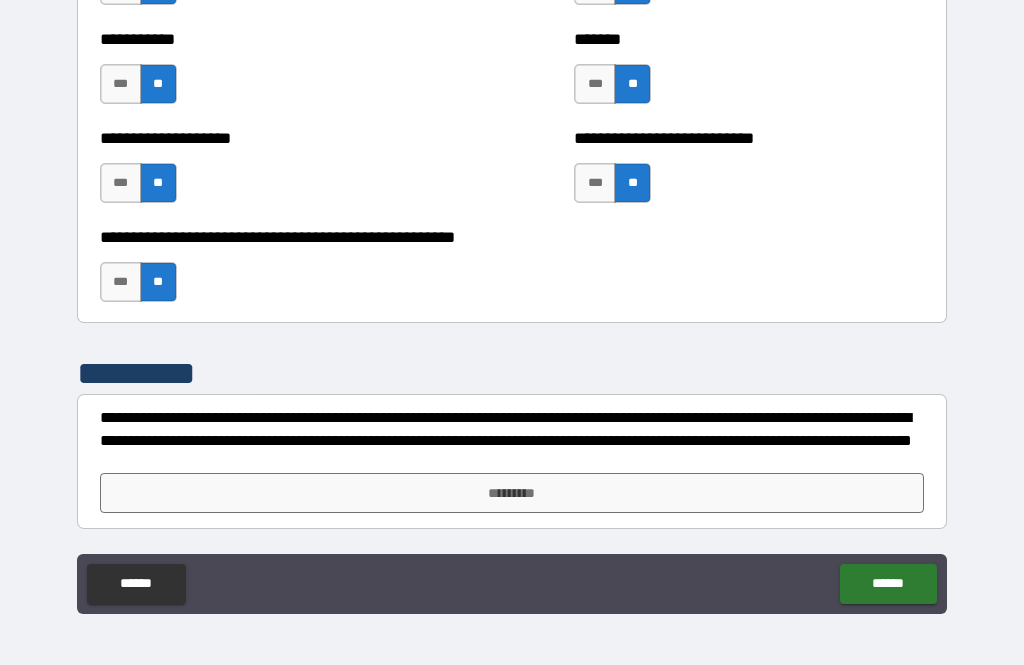 scroll, scrollTop: 8036, scrollLeft: 0, axis: vertical 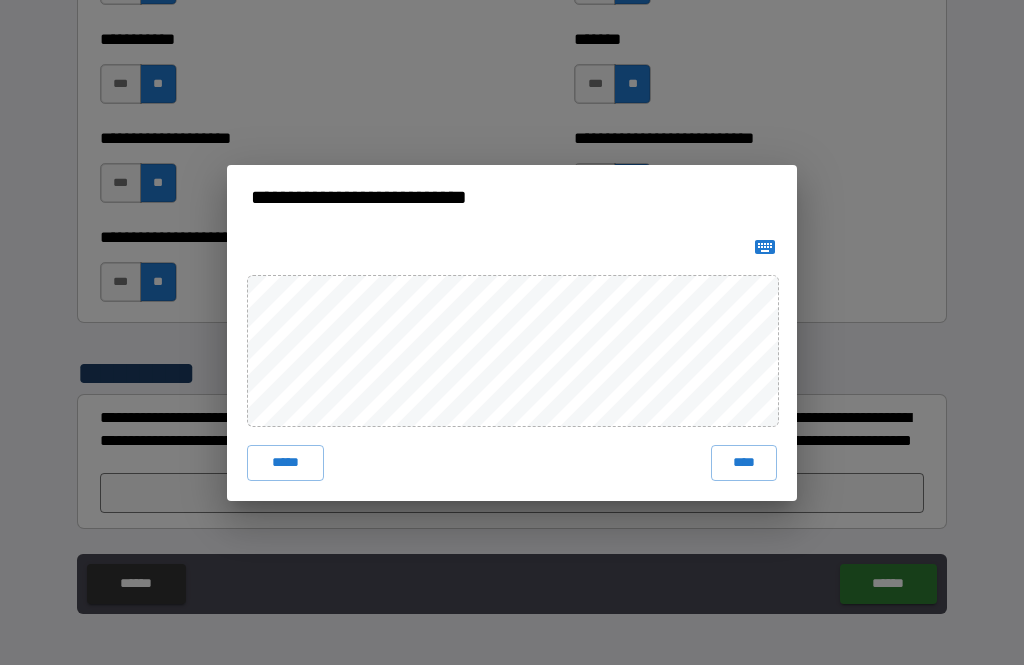click on "****" at bounding box center (744, 463) 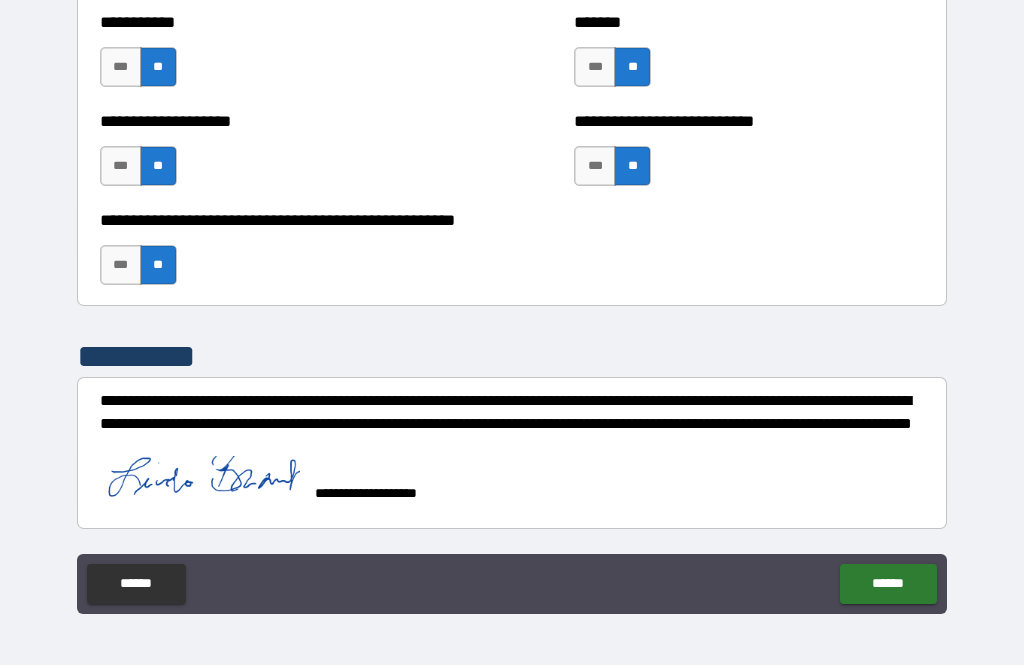 scroll, scrollTop: 8053, scrollLeft: 0, axis: vertical 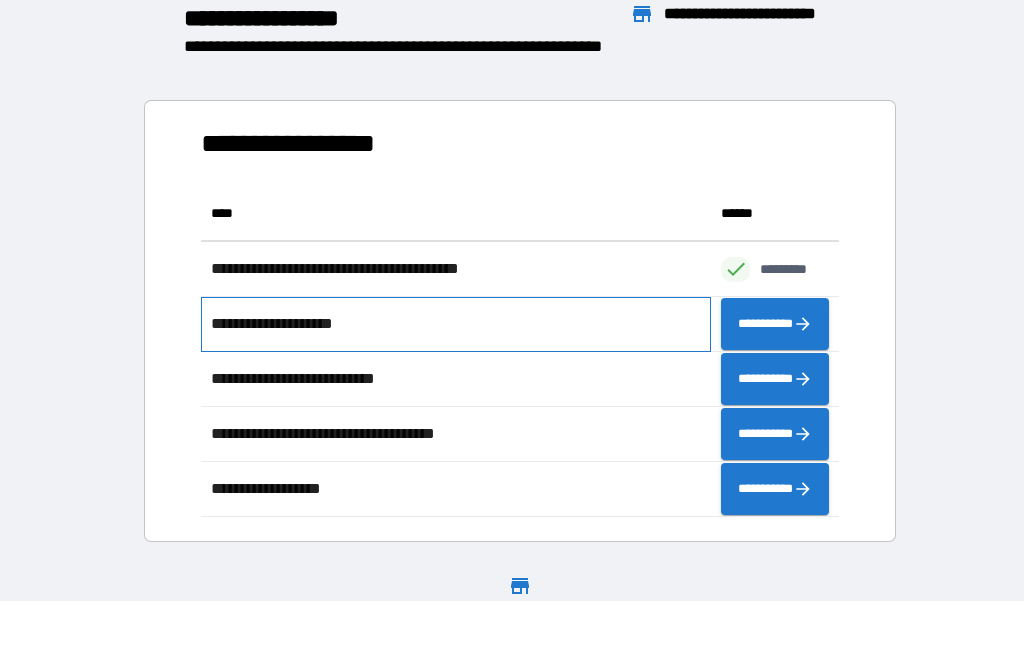 click on "**********" at bounding box center [456, 324] 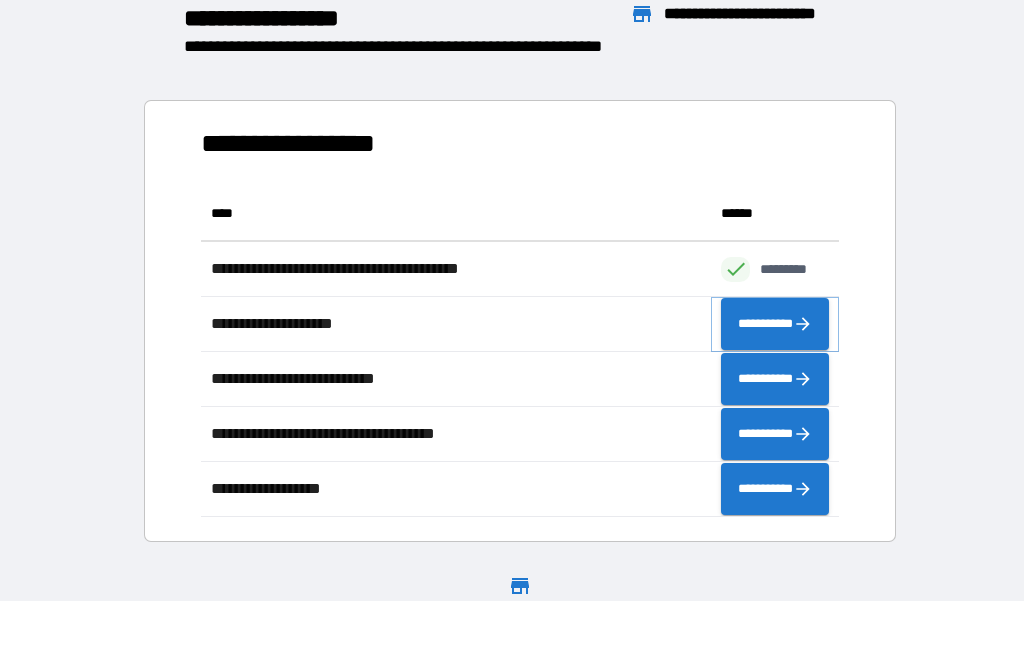 click 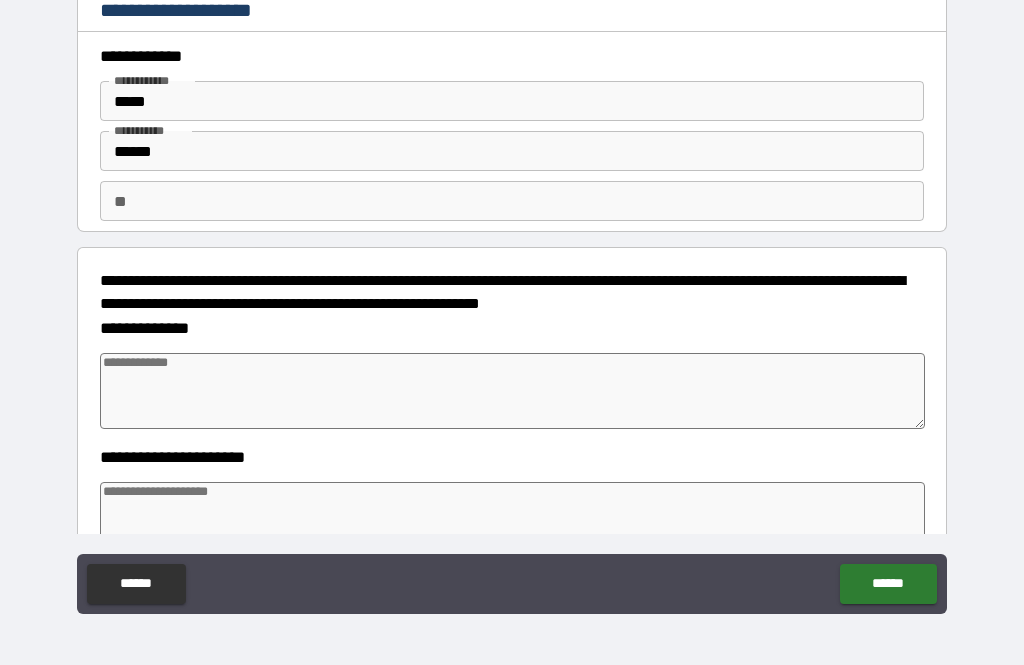type on "*" 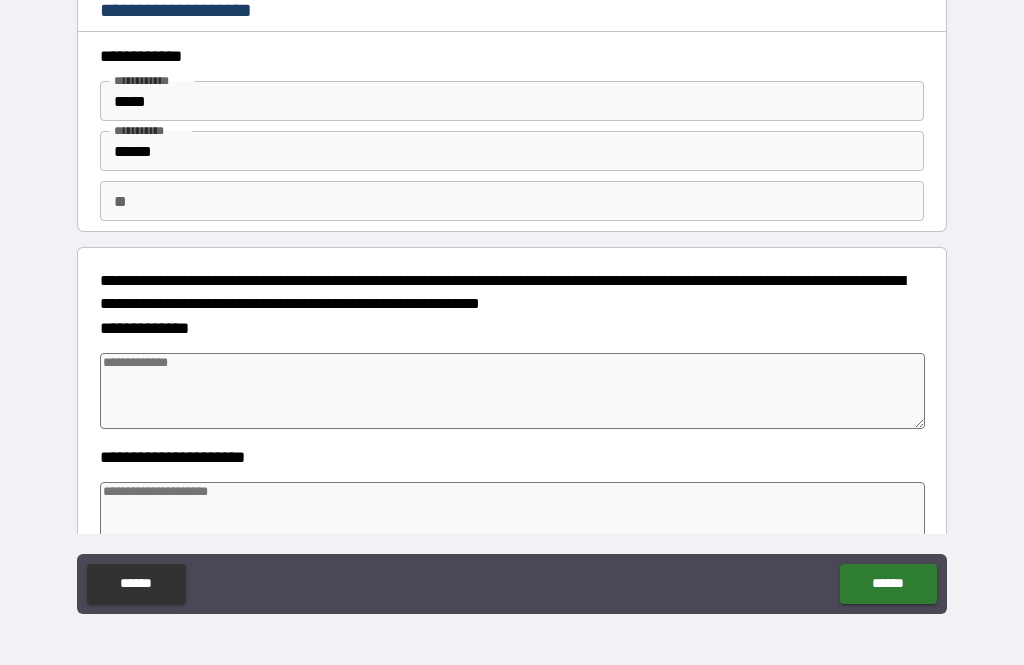 type on "*" 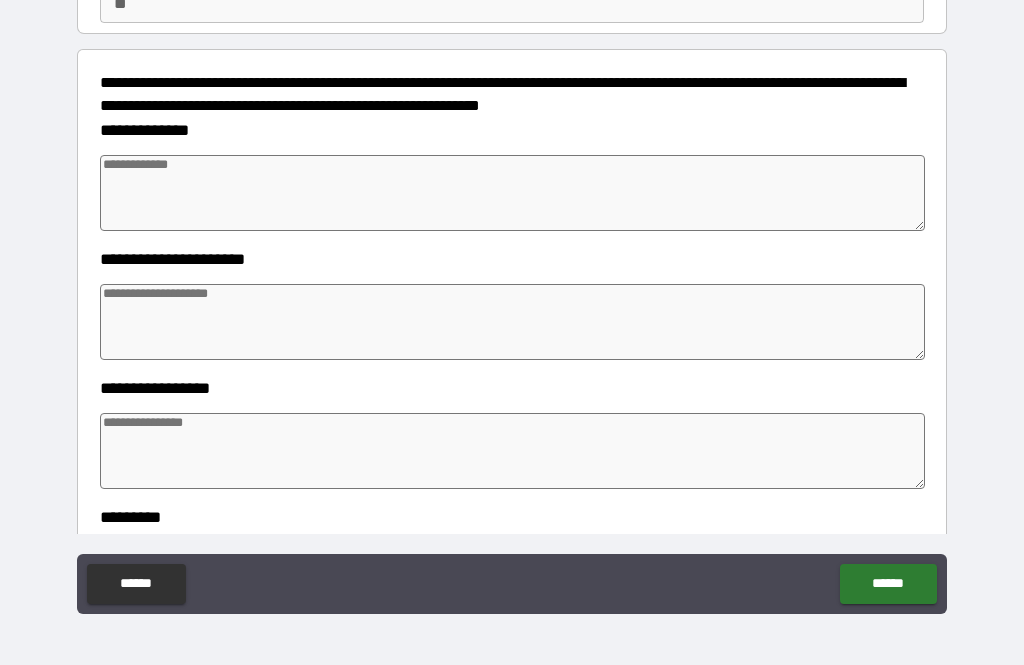 scroll, scrollTop: 199, scrollLeft: 0, axis: vertical 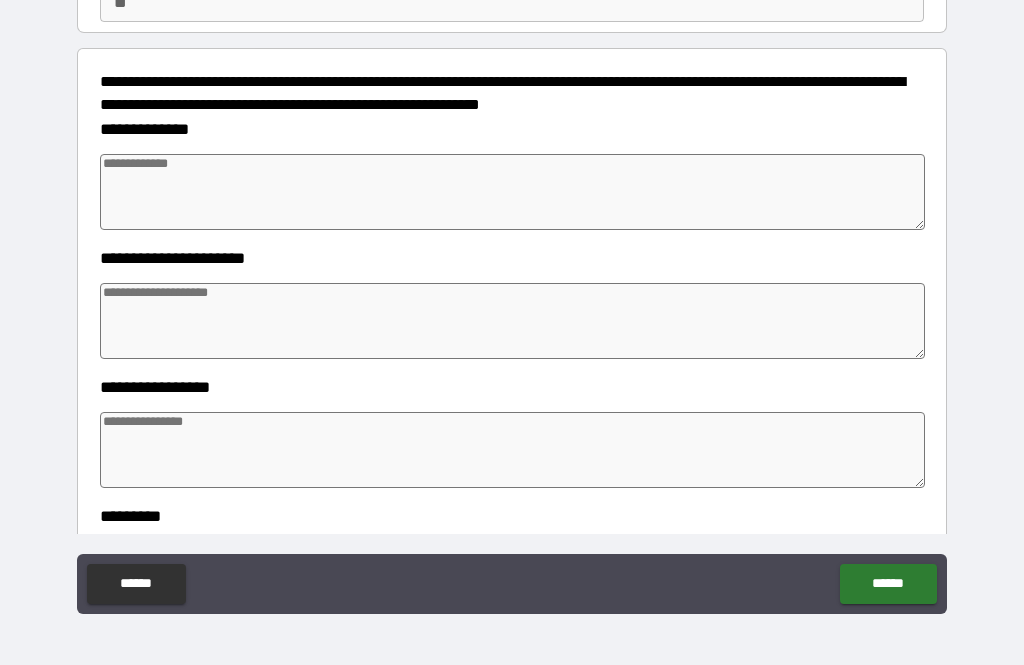 click at bounding box center (513, 192) 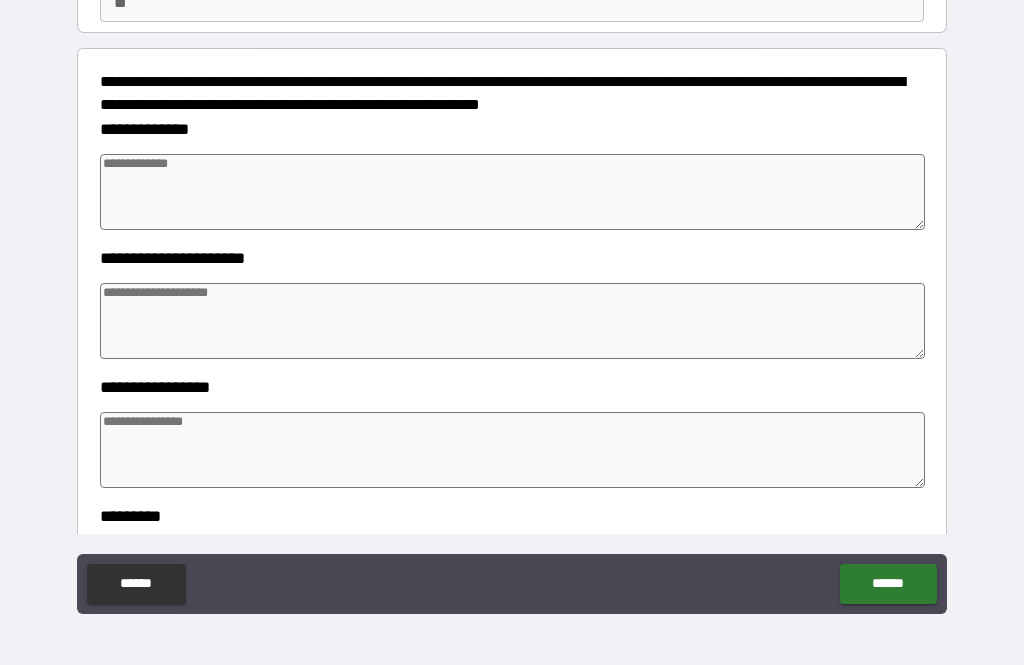type on "*" 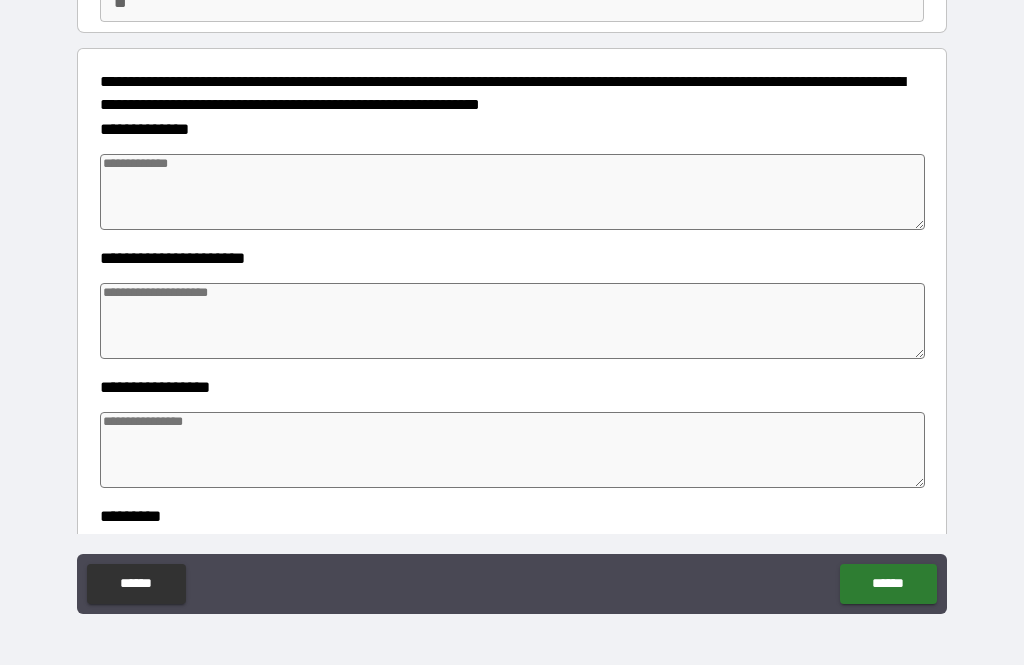 type on "*" 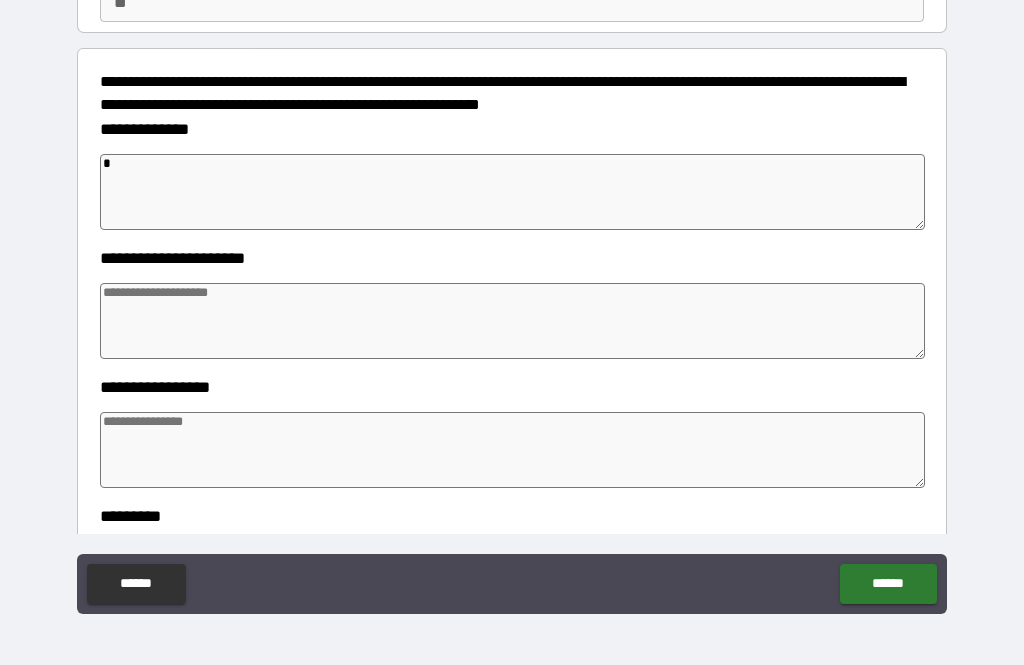 type on "*" 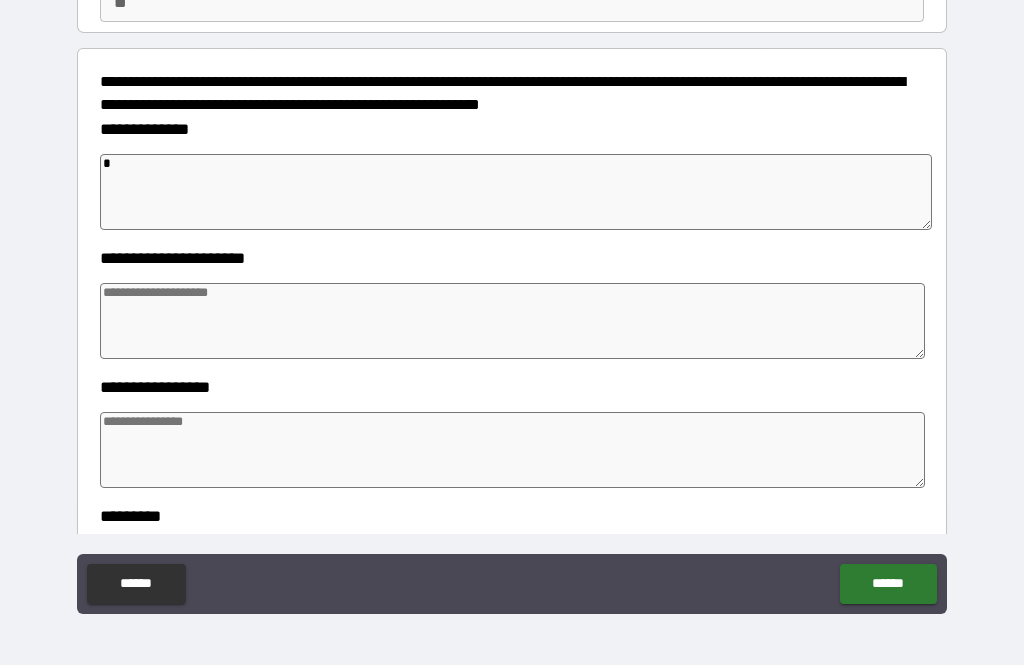 type on "**" 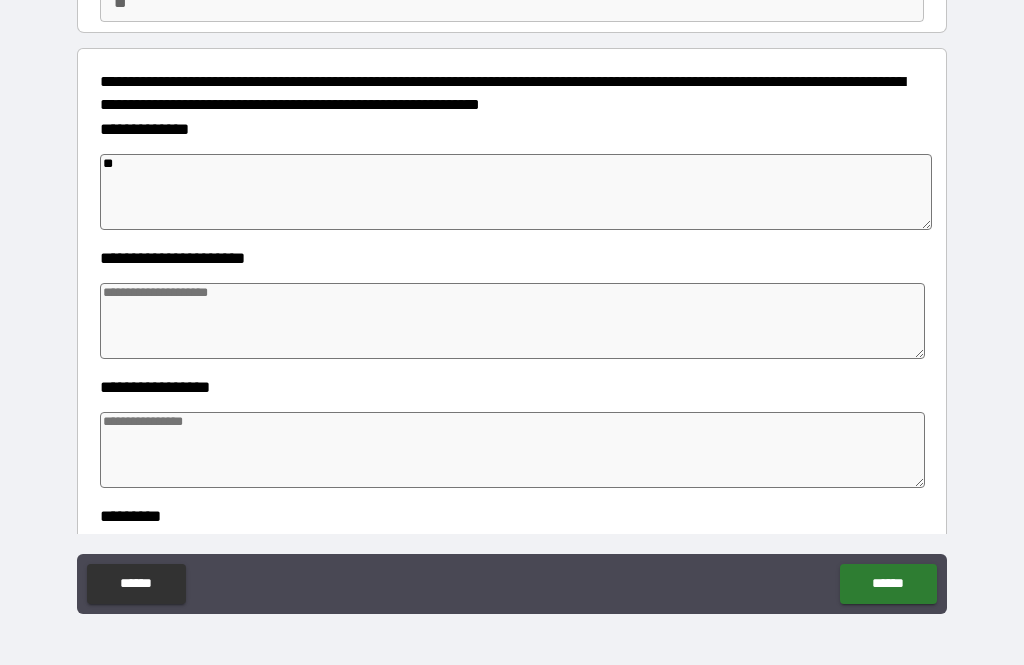 type on "*" 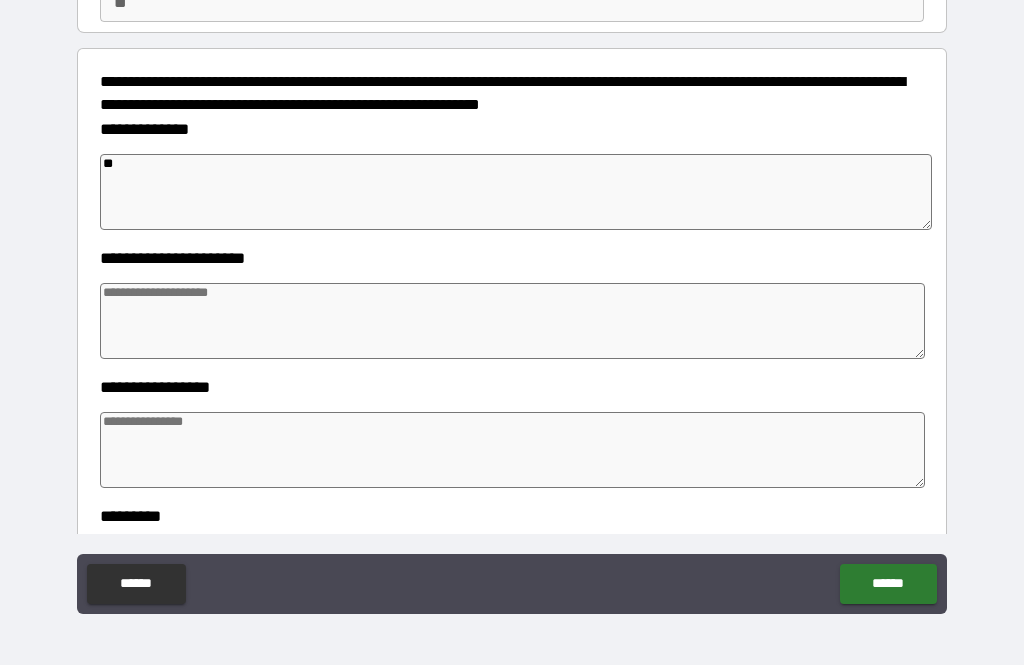 type on "*" 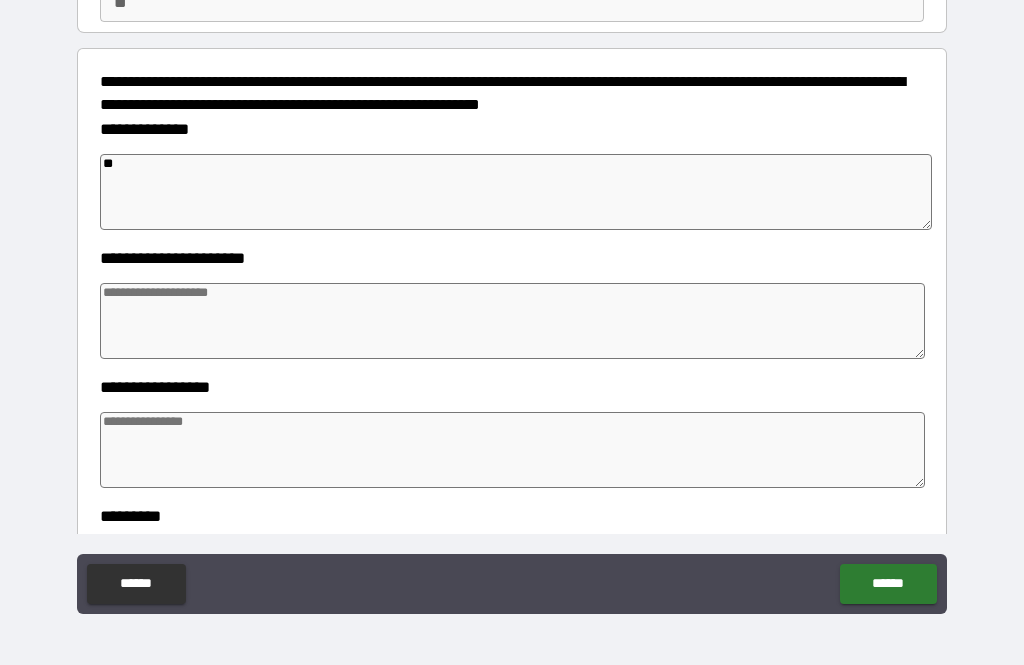 type on "*" 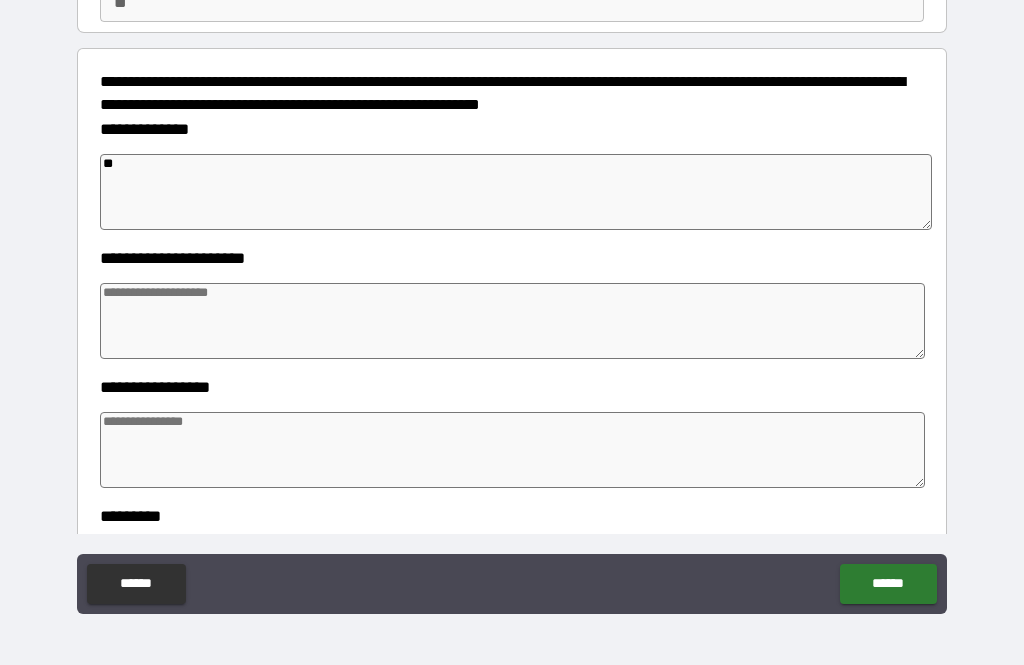 type on "*" 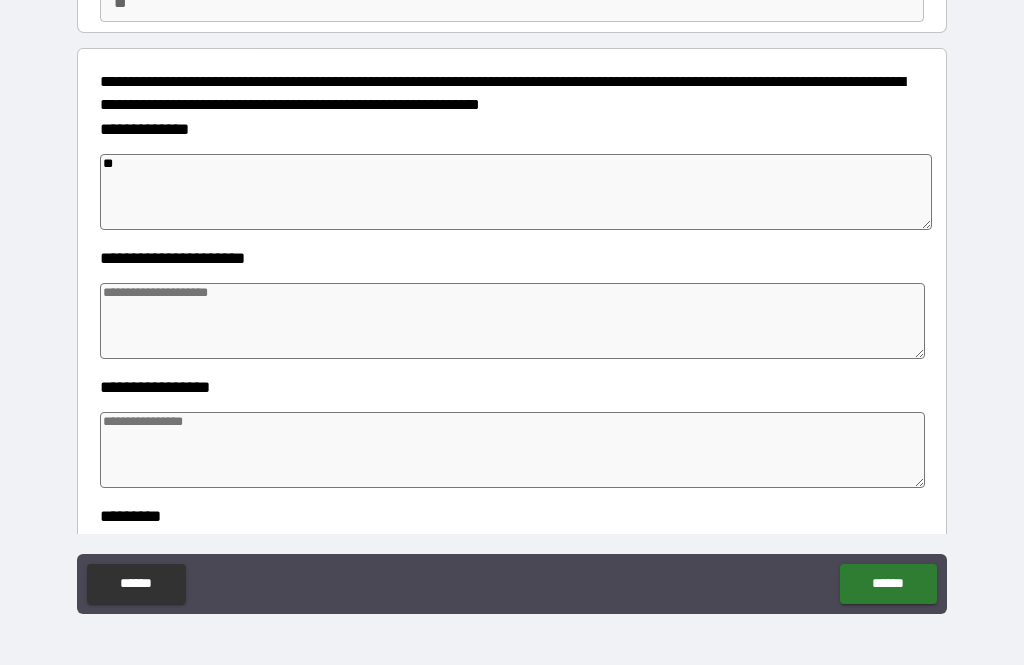 type on "*" 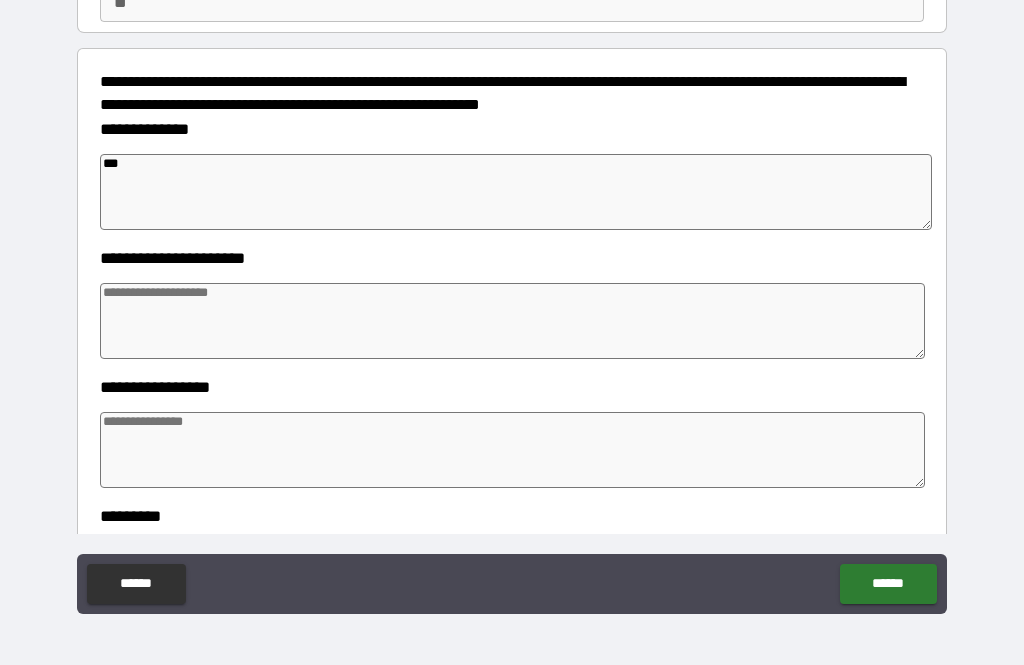 type on "*" 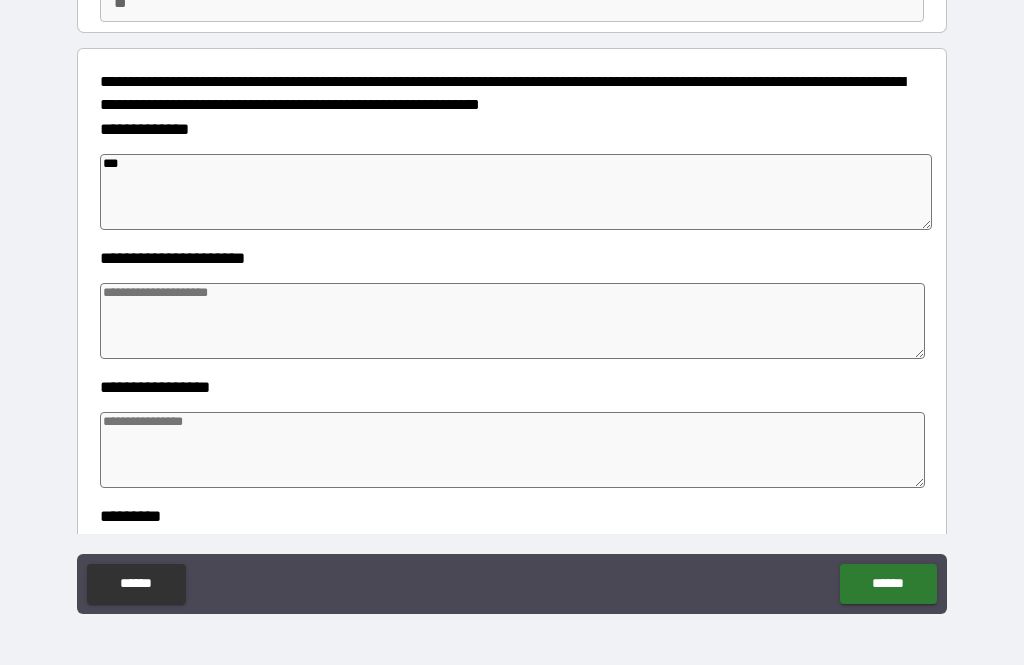 type on "*" 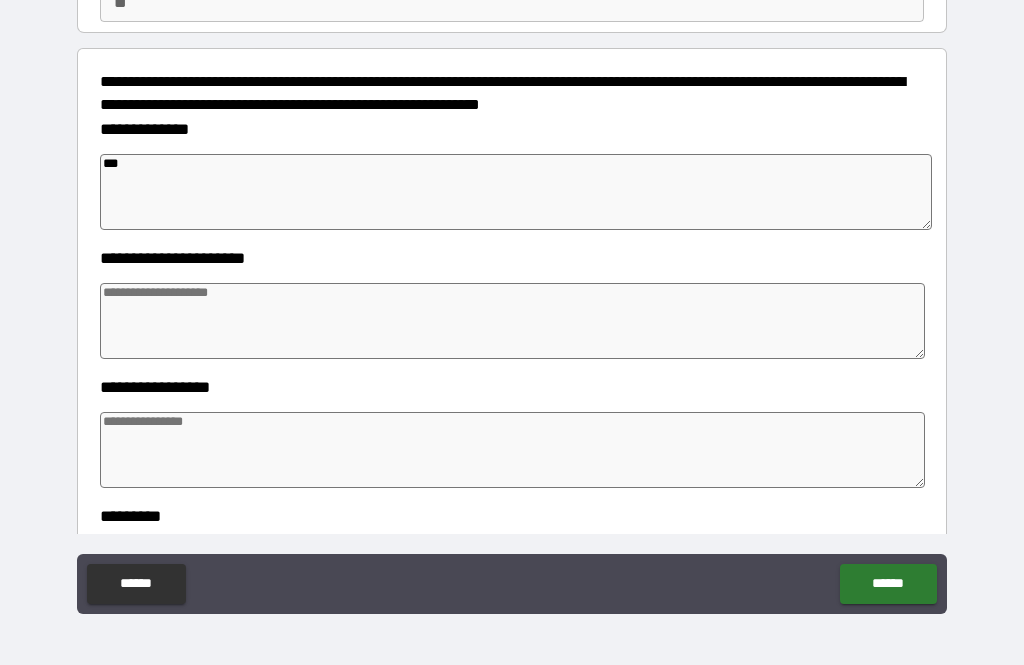 type on "*" 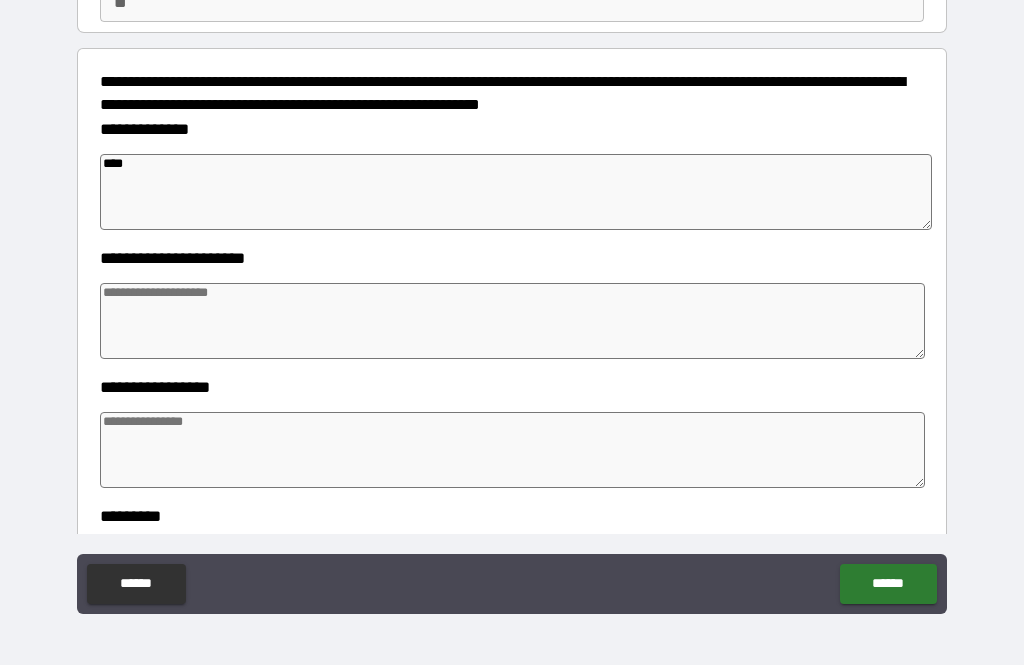 type on "*" 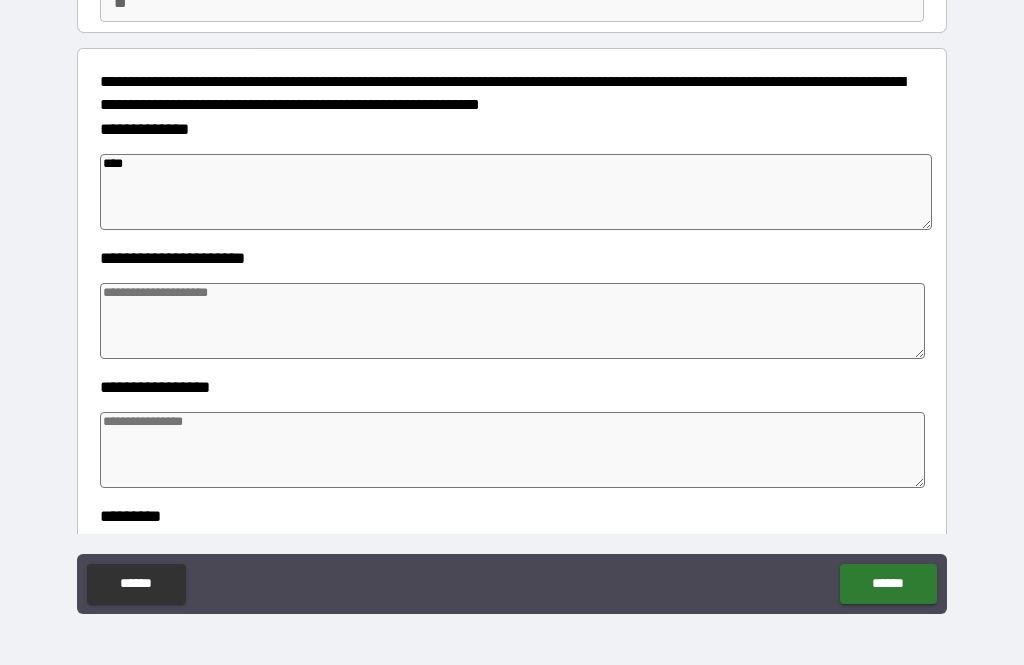 type on "*" 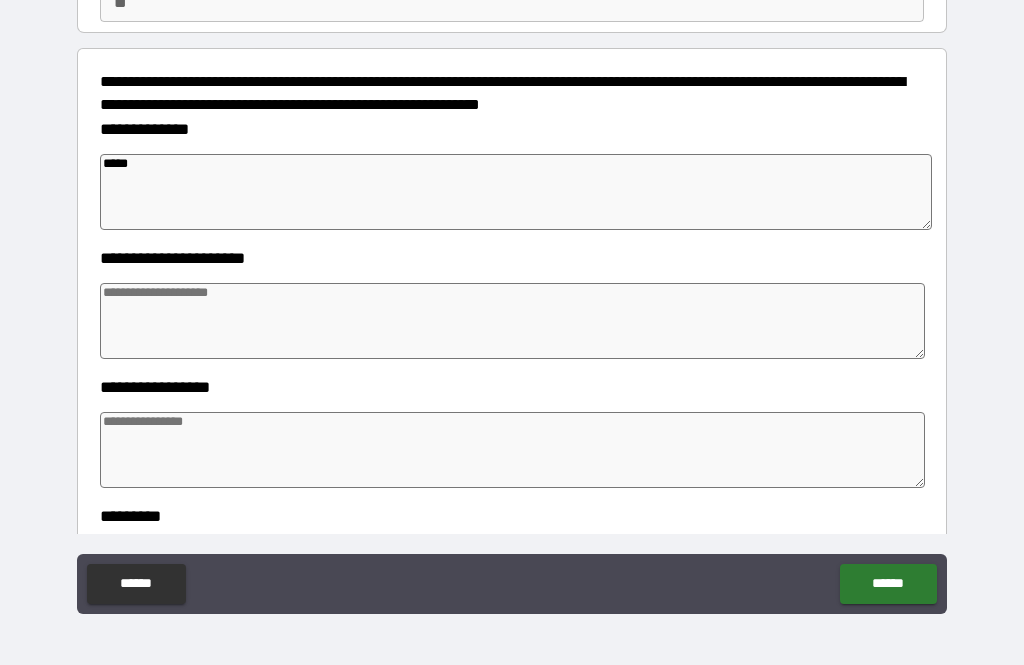 type on "*" 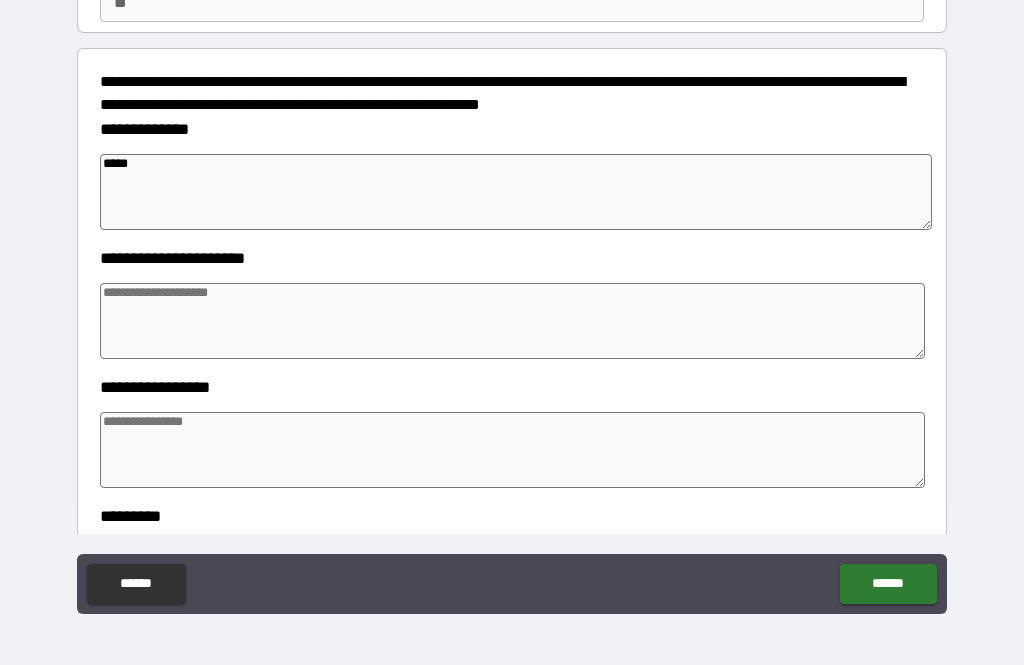 type on "*" 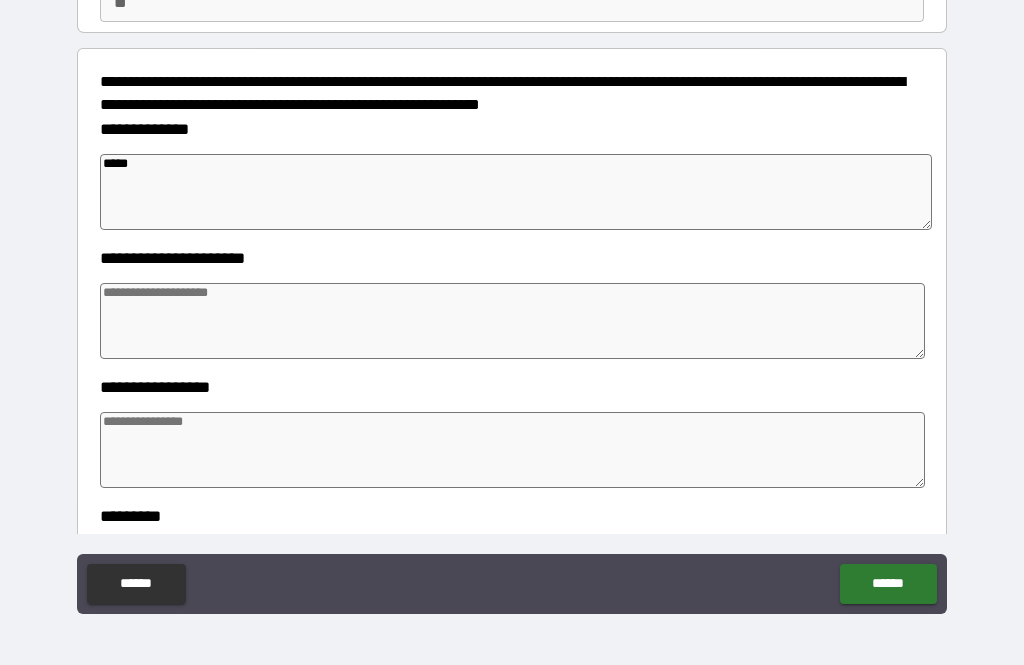 type on "*" 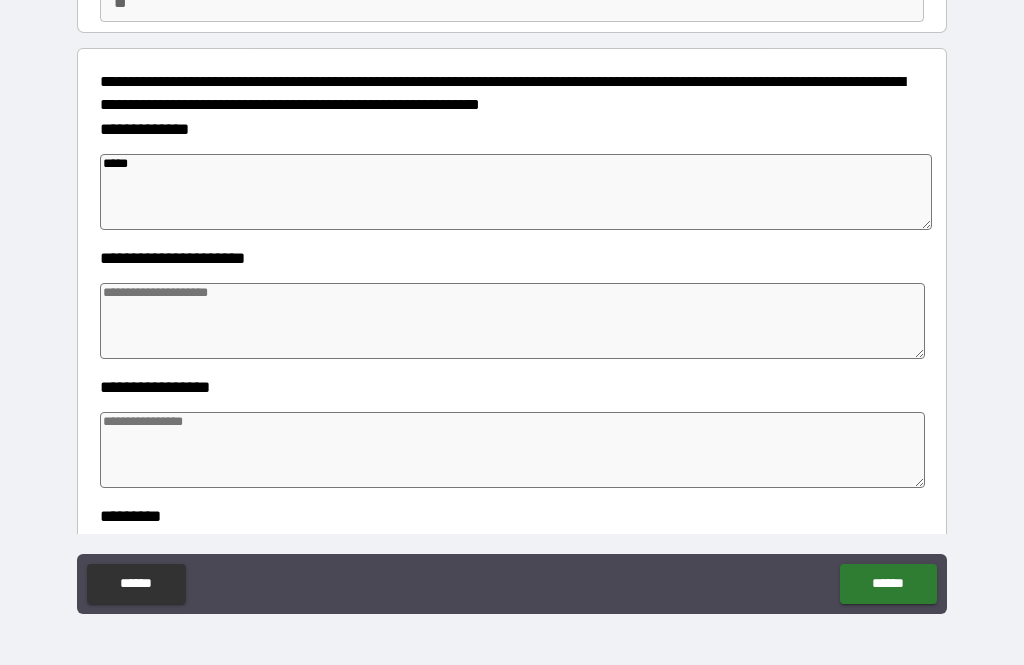 type on "*" 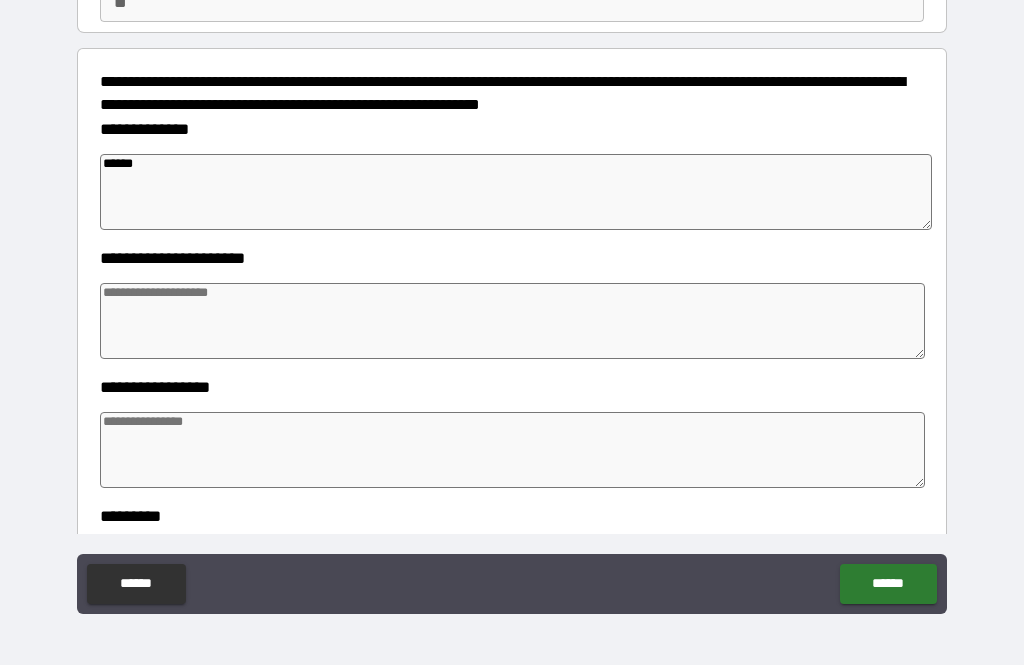 type on "*" 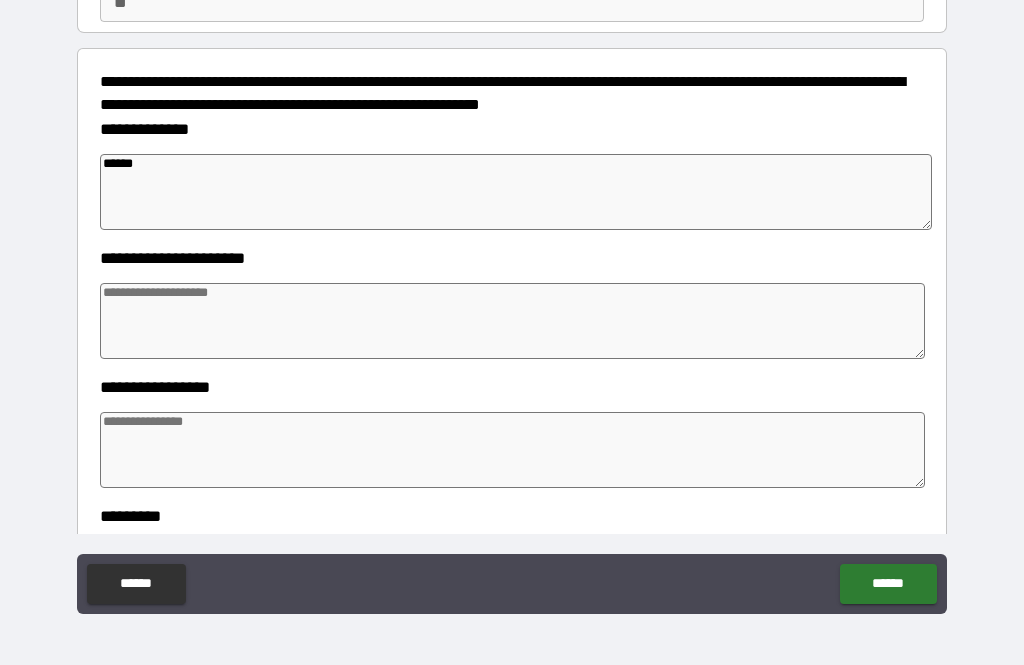 type on "*" 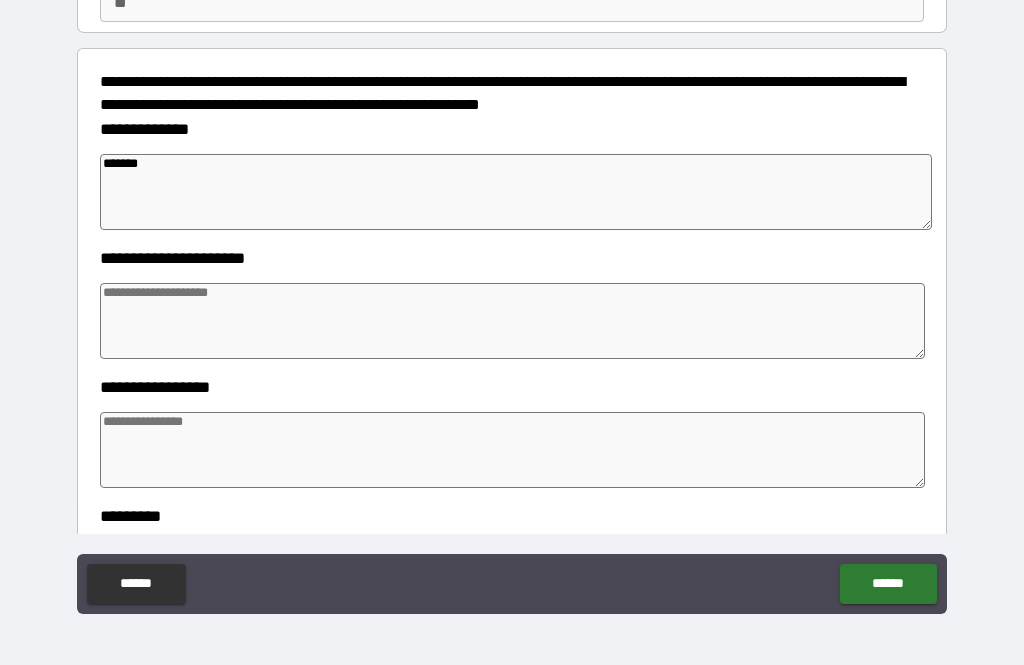type on "*" 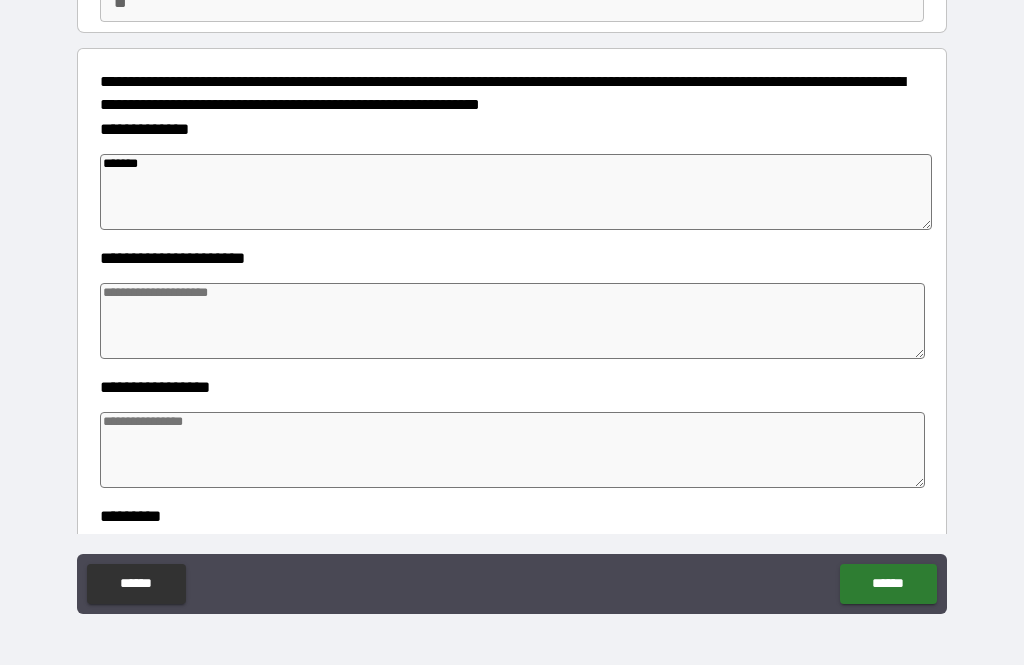 type on "*" 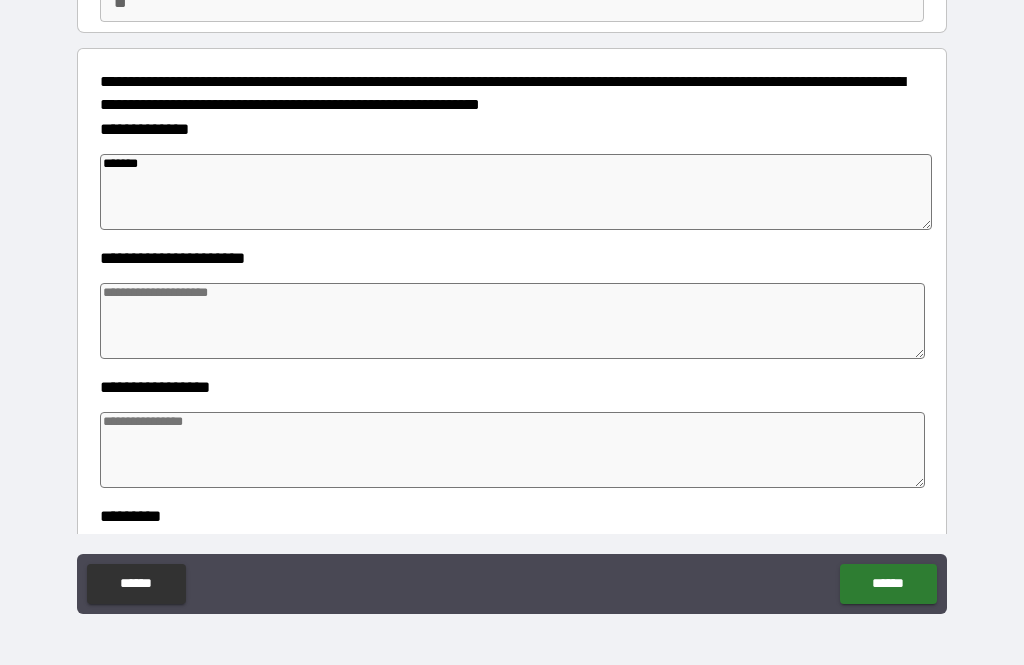 type on "*" 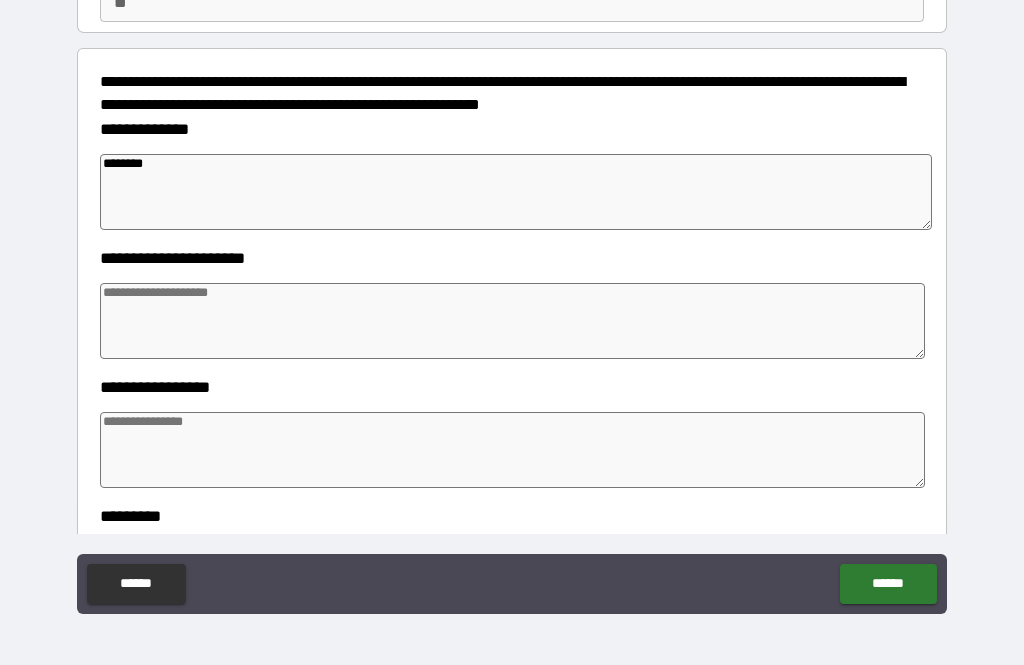 type on "*" 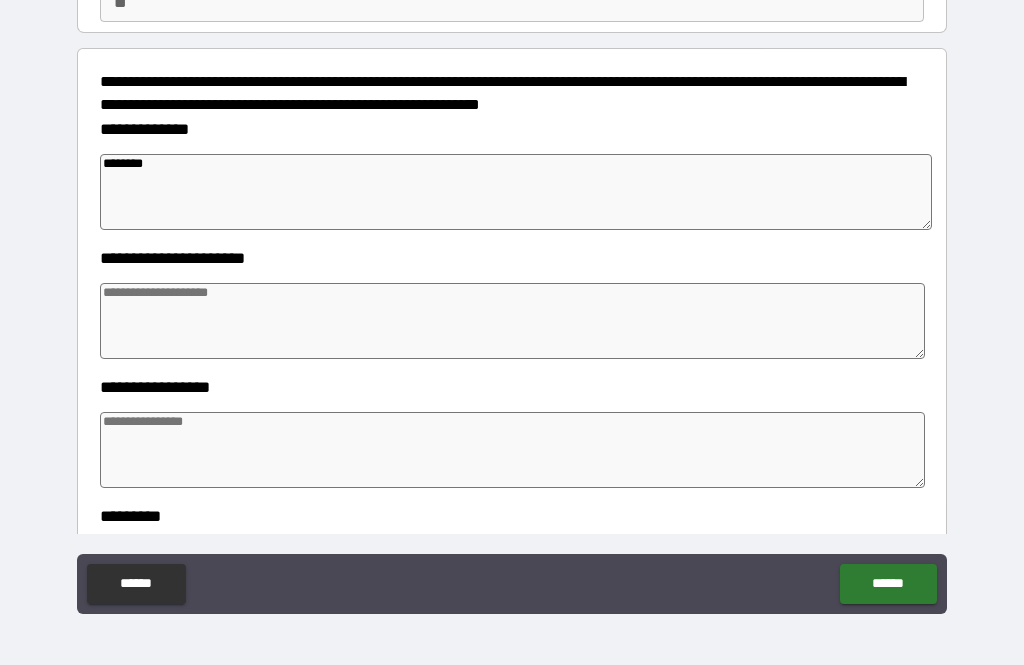 type on "*" 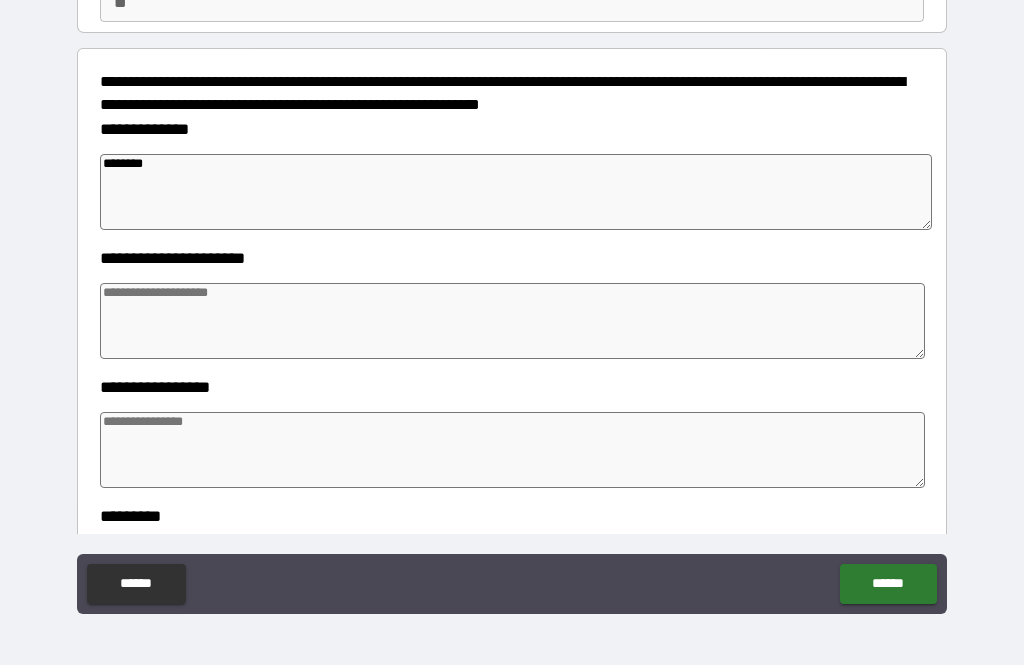 type on "*********" 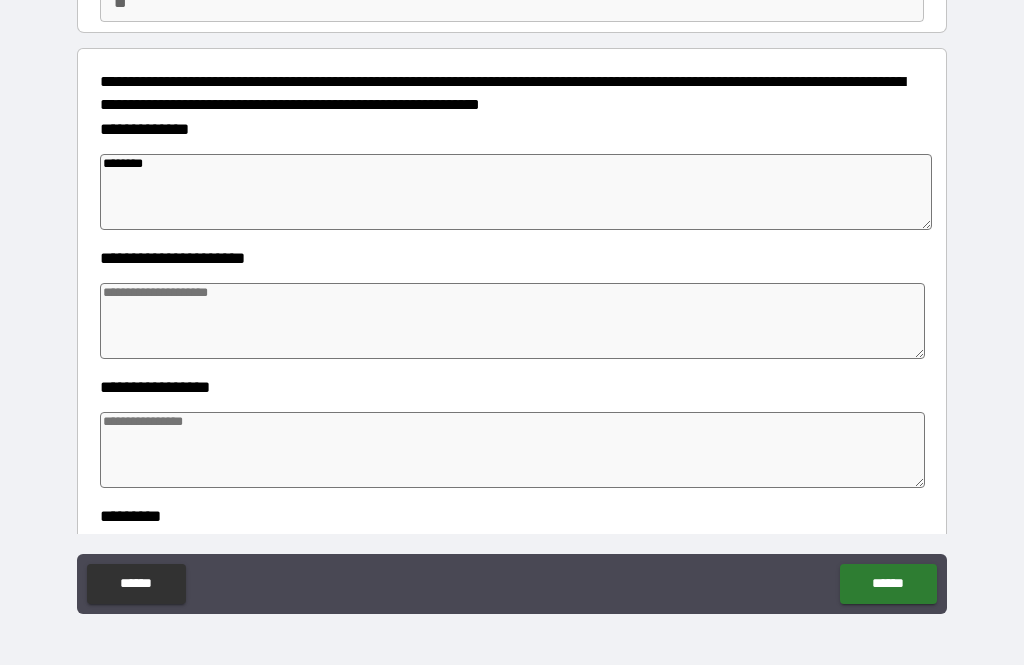 type on "*" 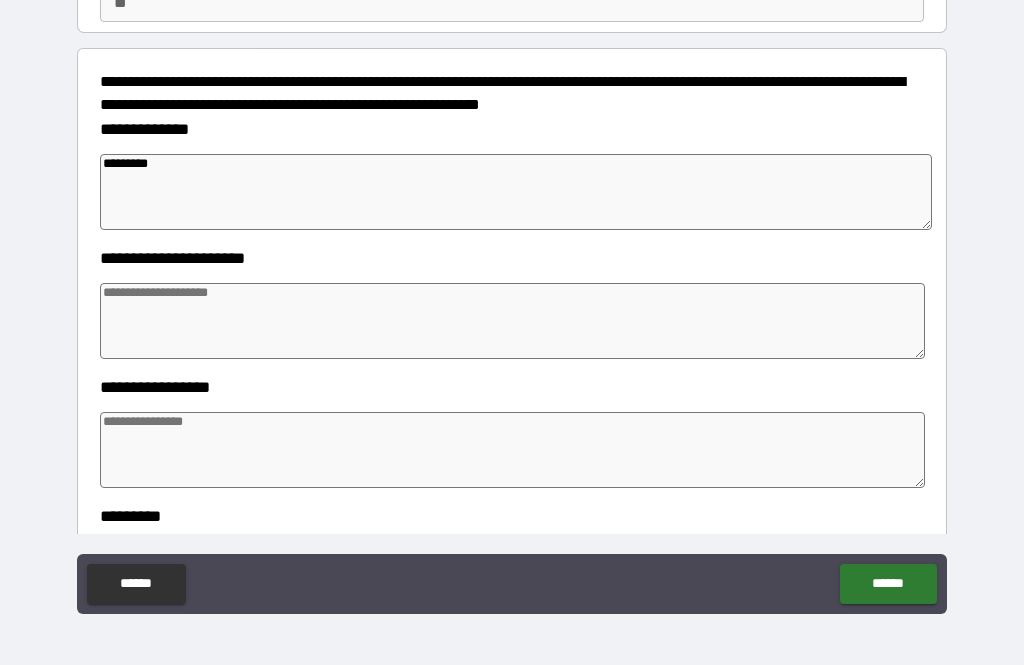 type on "*" 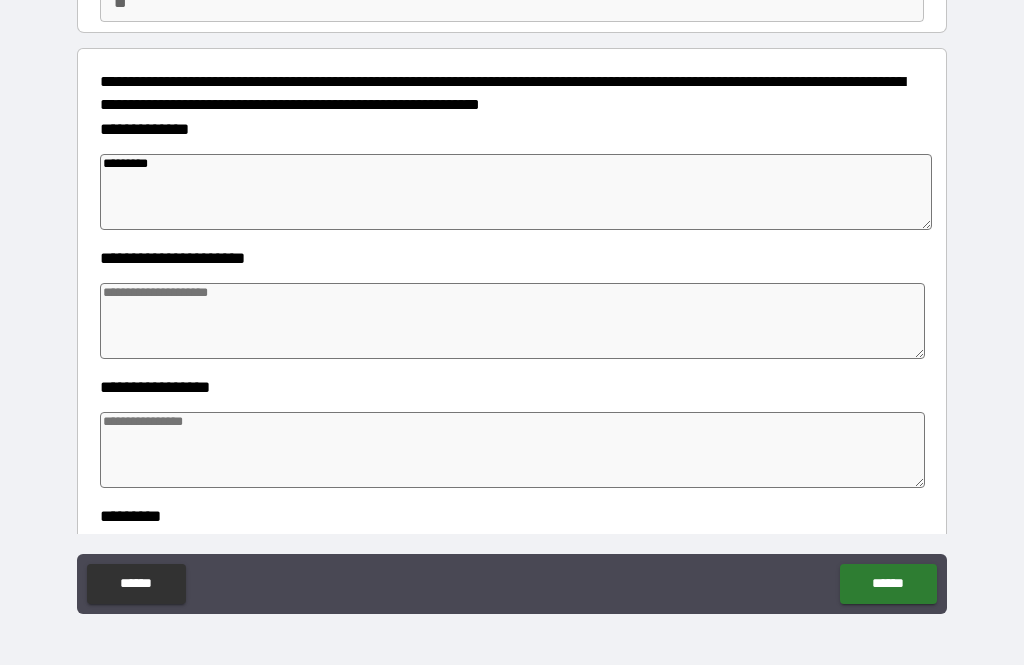 type on "*" 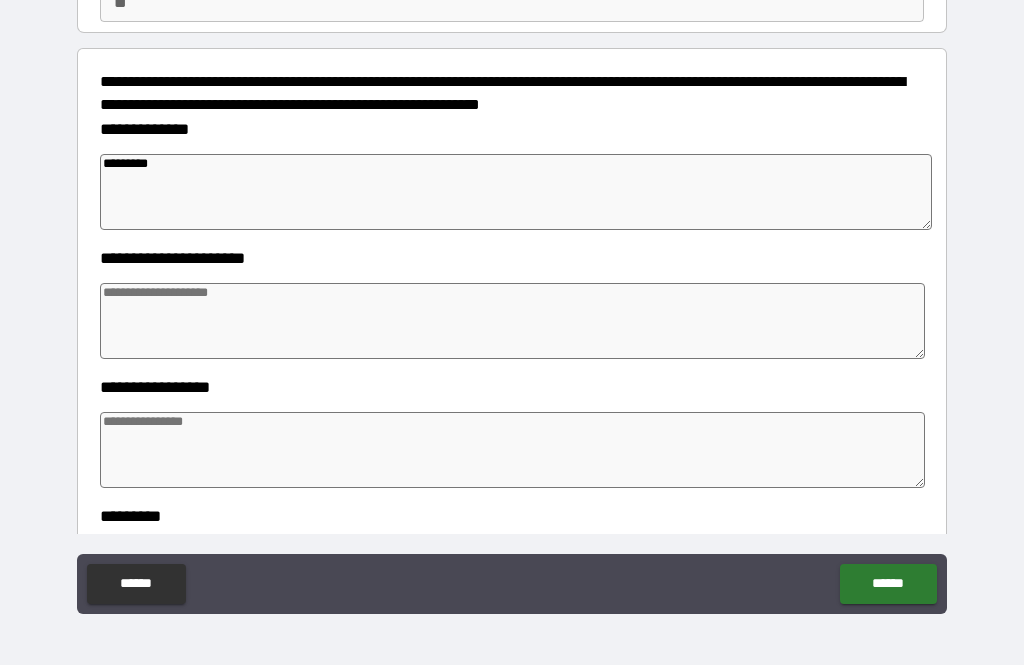 type on "*********" 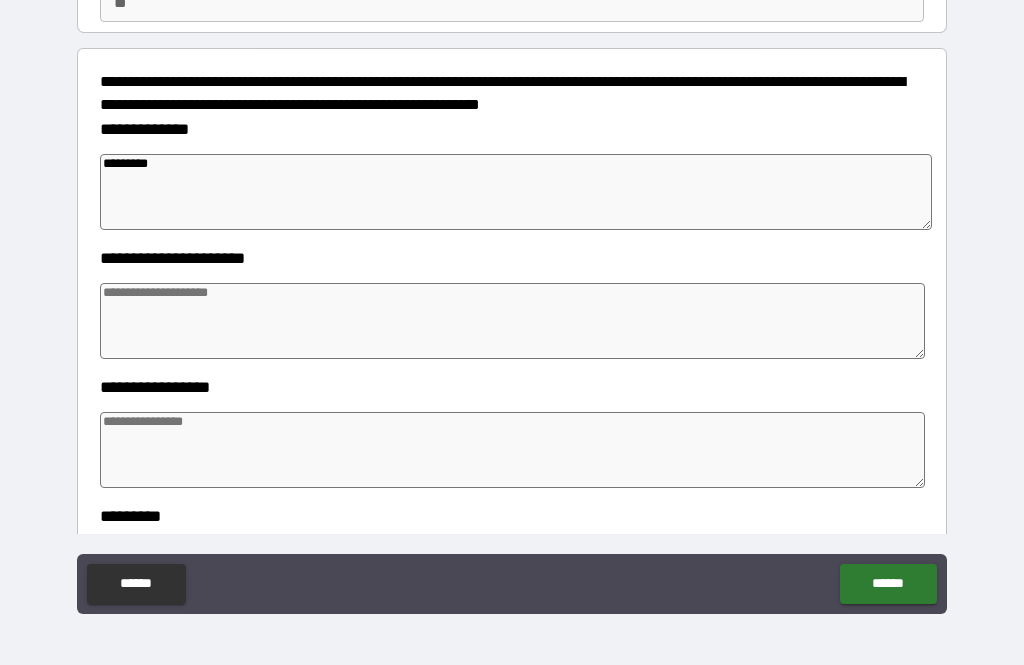 type on "*" 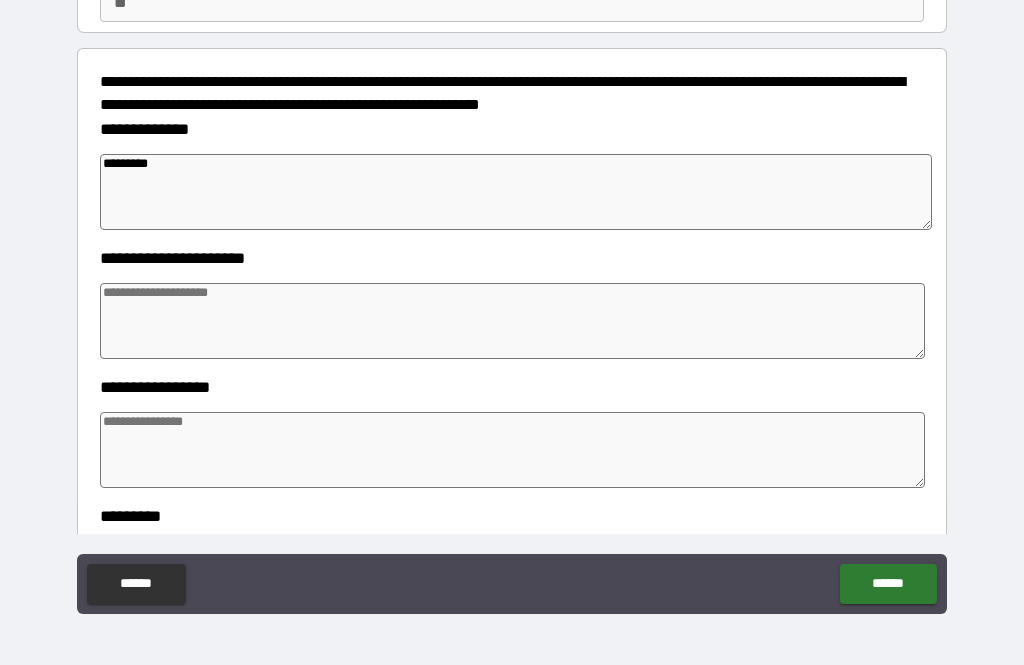 type on "*" 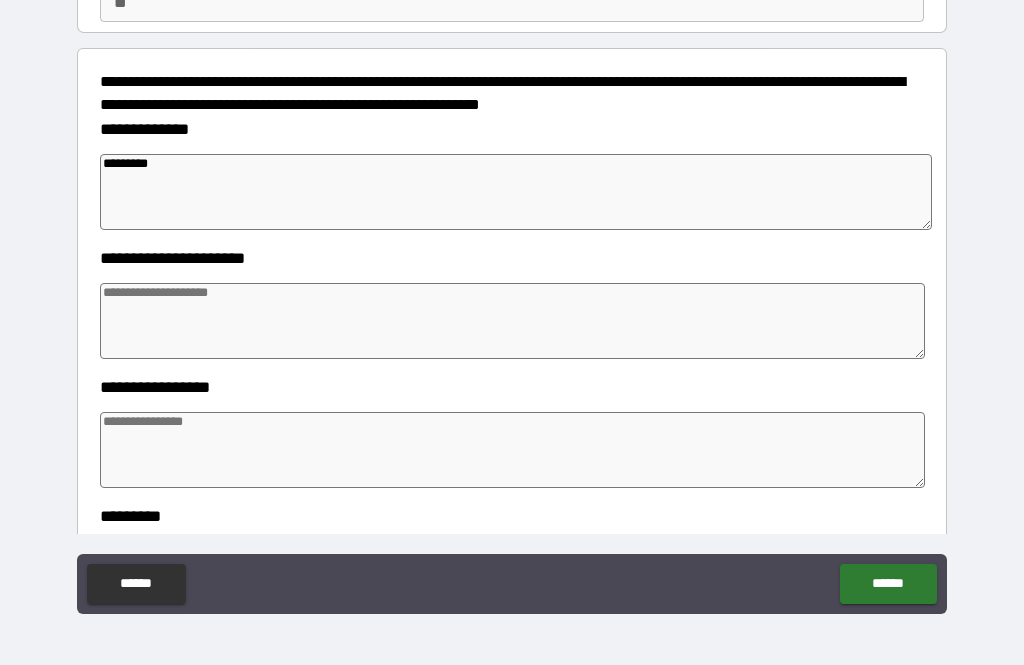 type on "*" 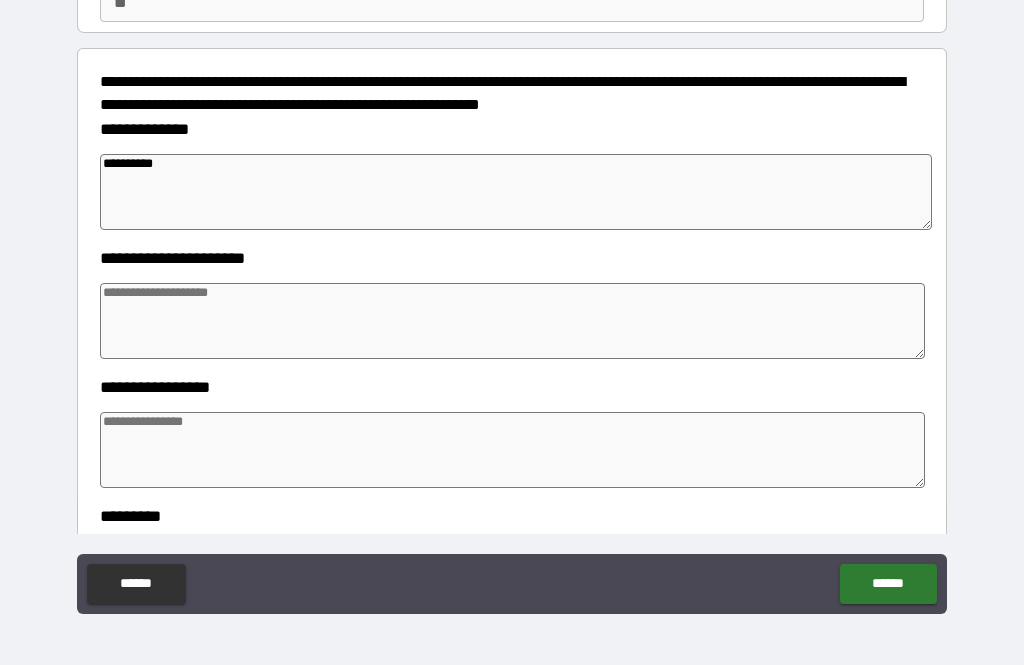 type on "*" 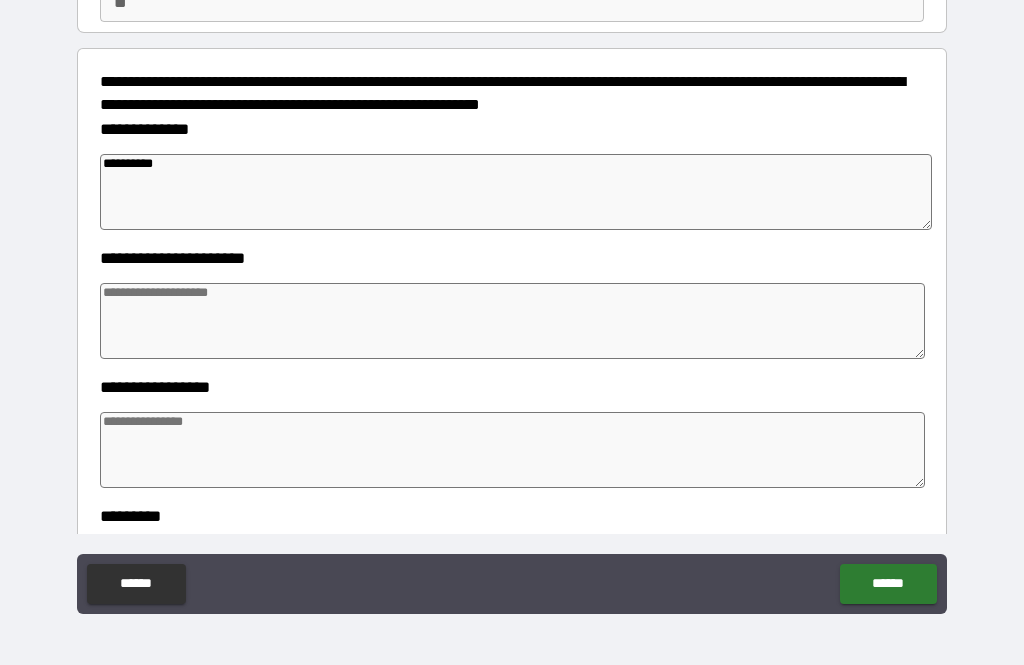type on "*" 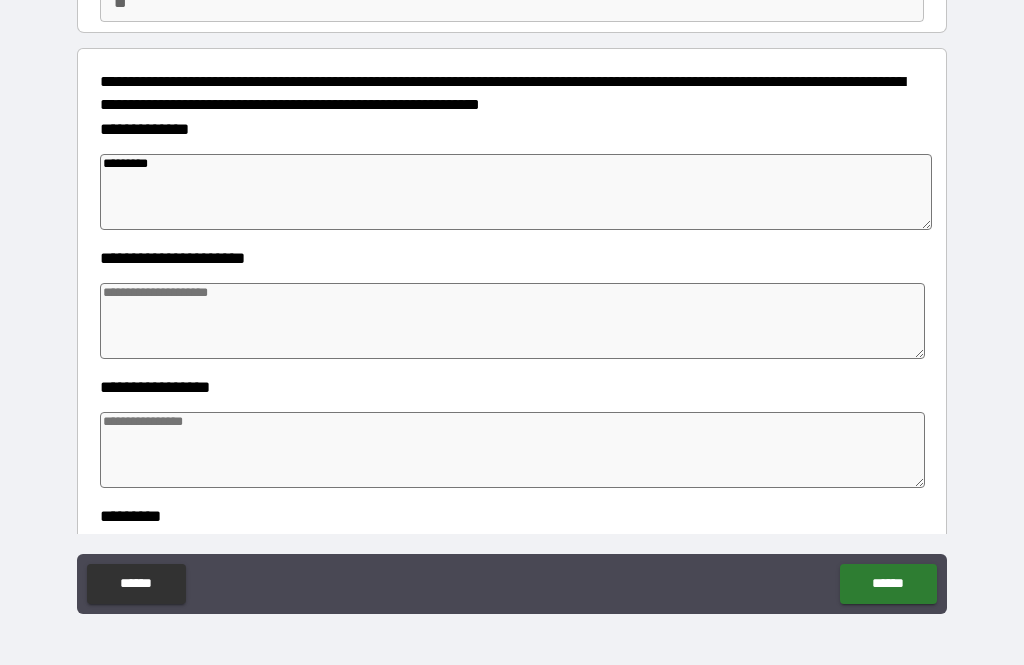 type on "*********" 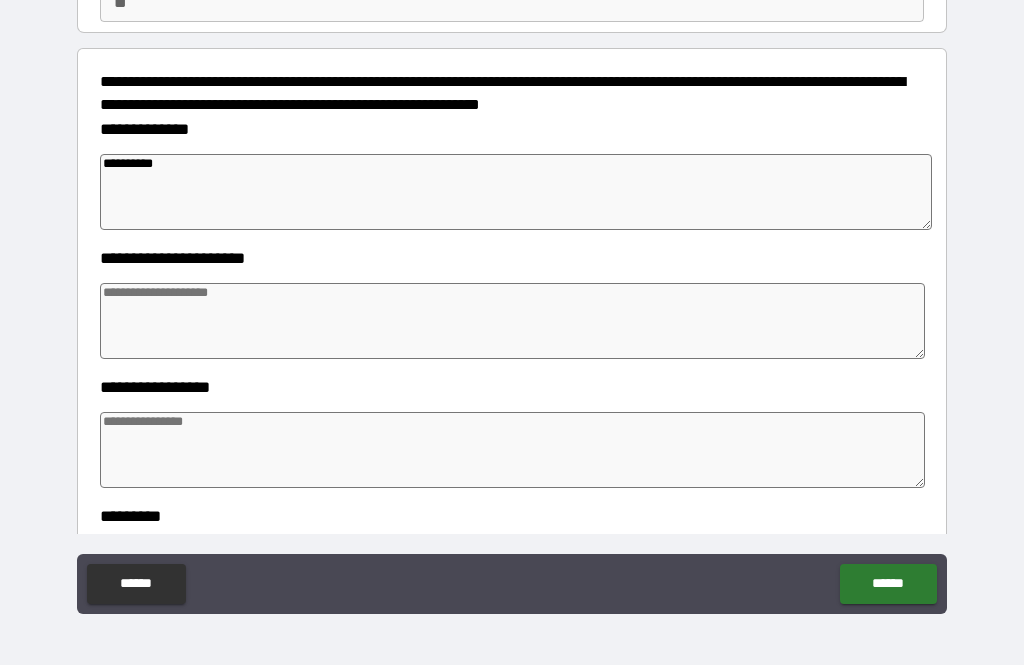 type on "*" 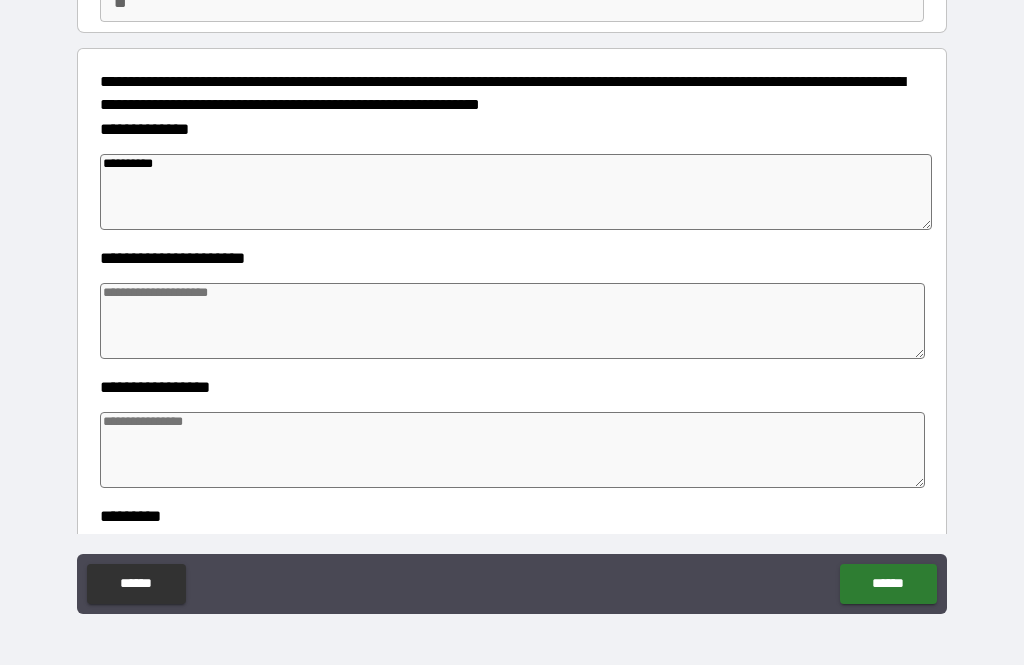 type on "*" 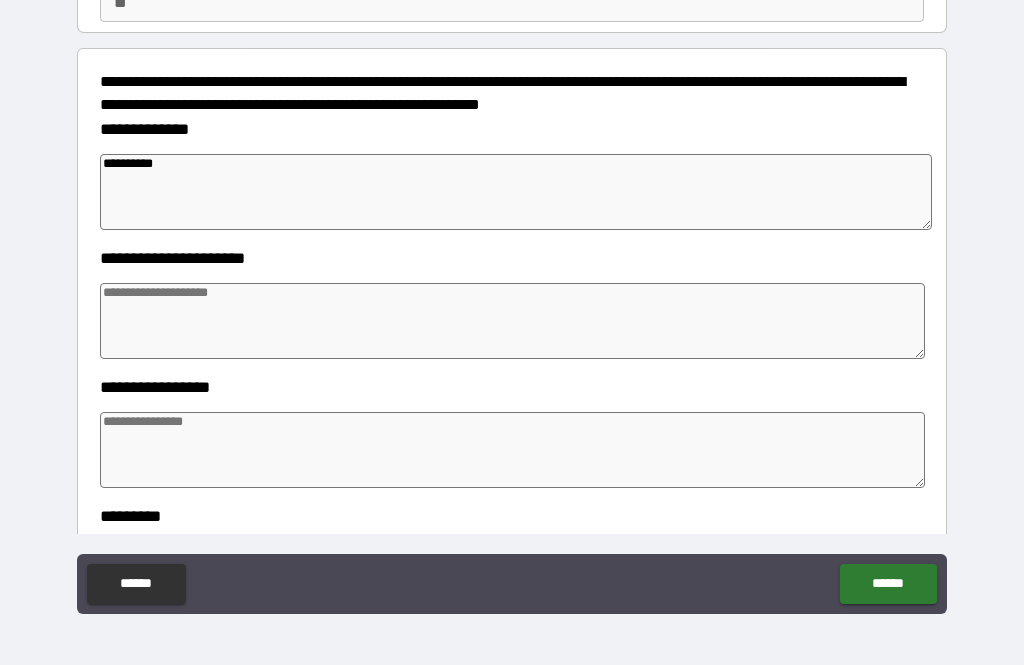 type on "*" 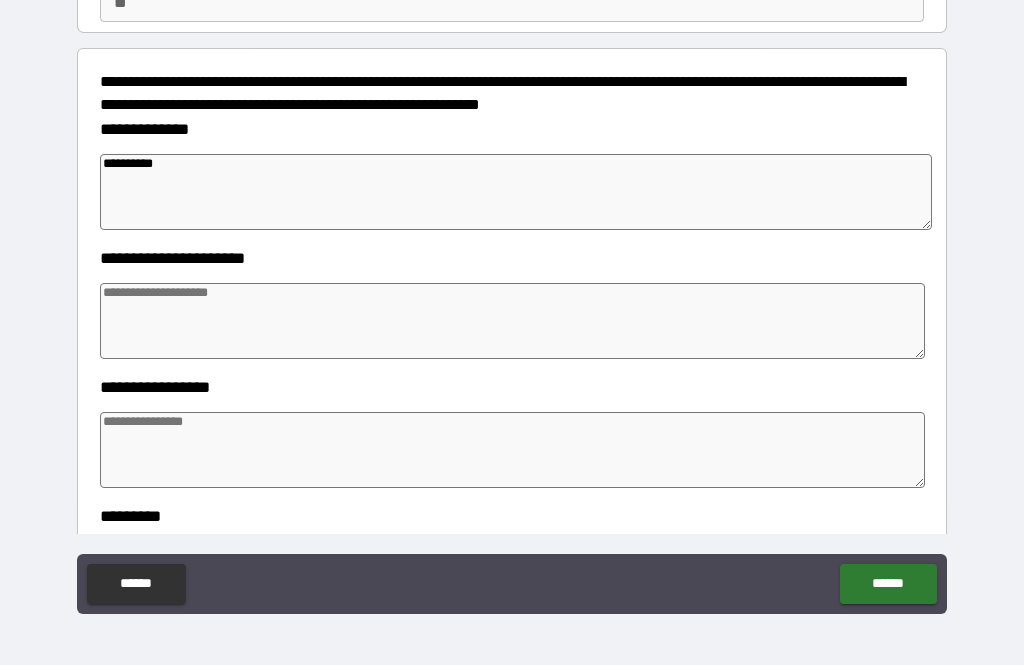 type on "**********" 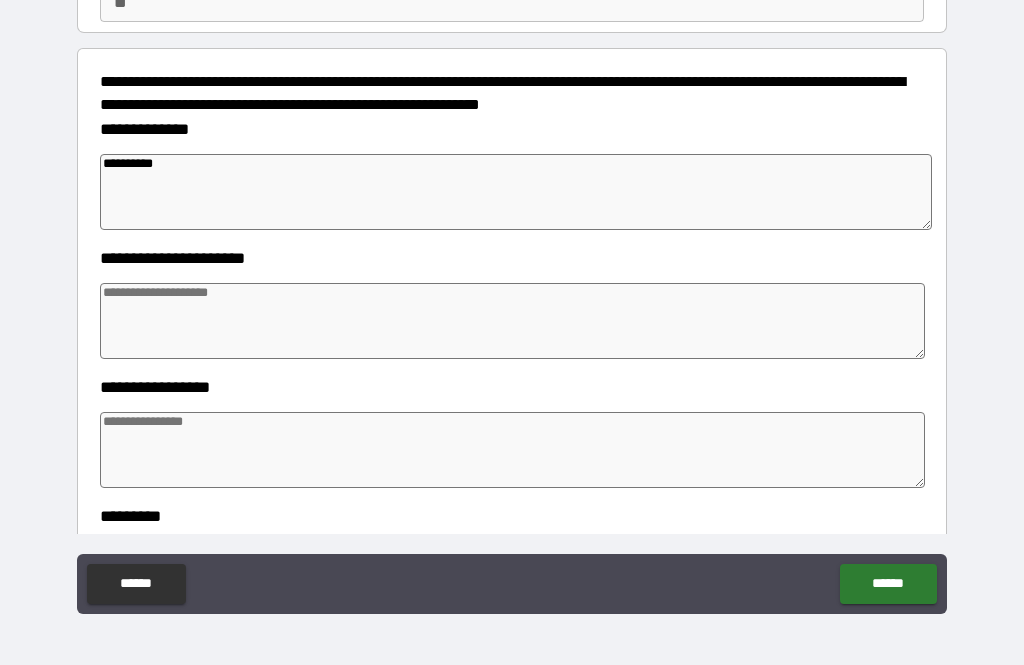 type on "*" 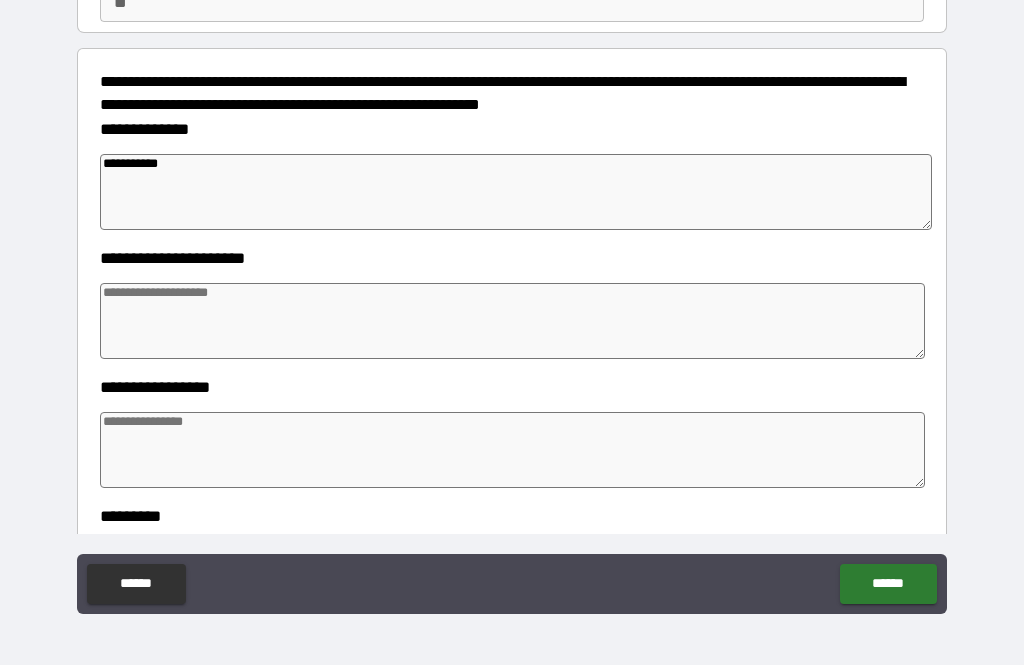 type on "*" 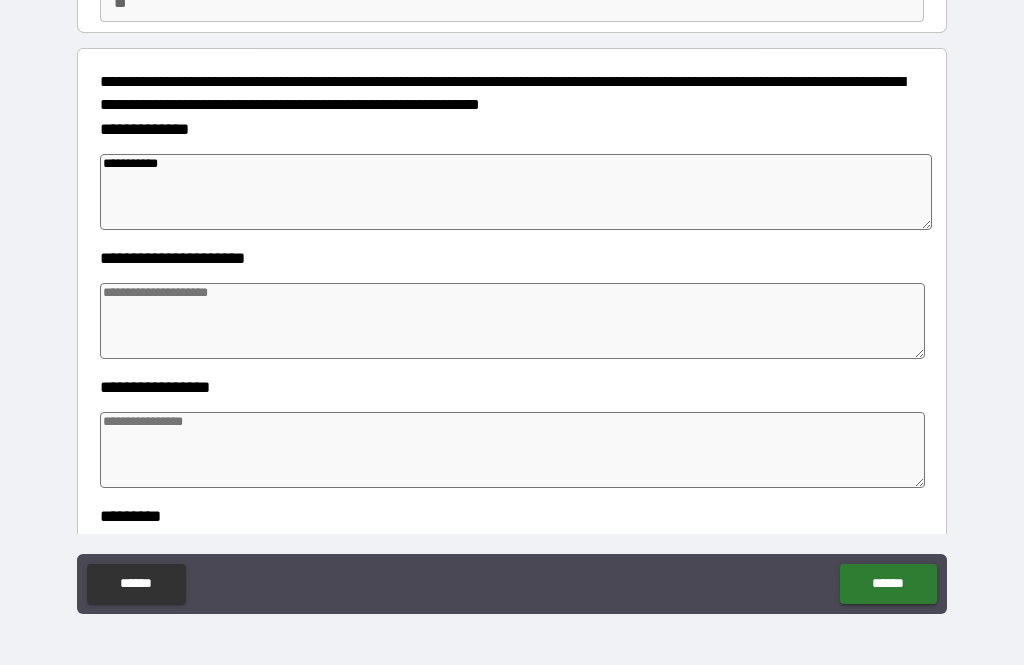 type on "*" 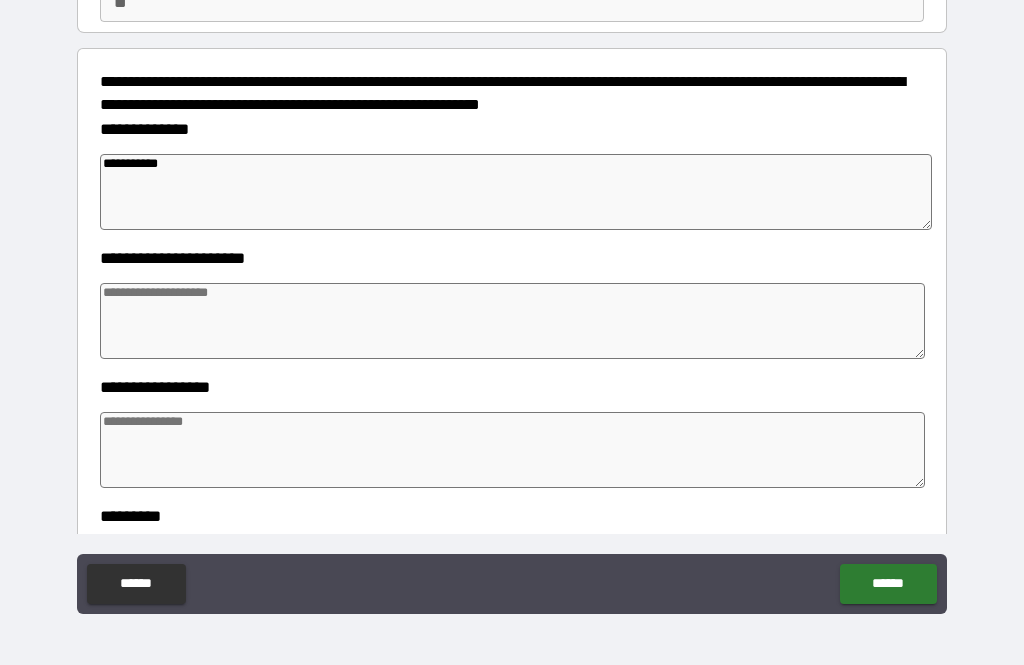 type on "**********" 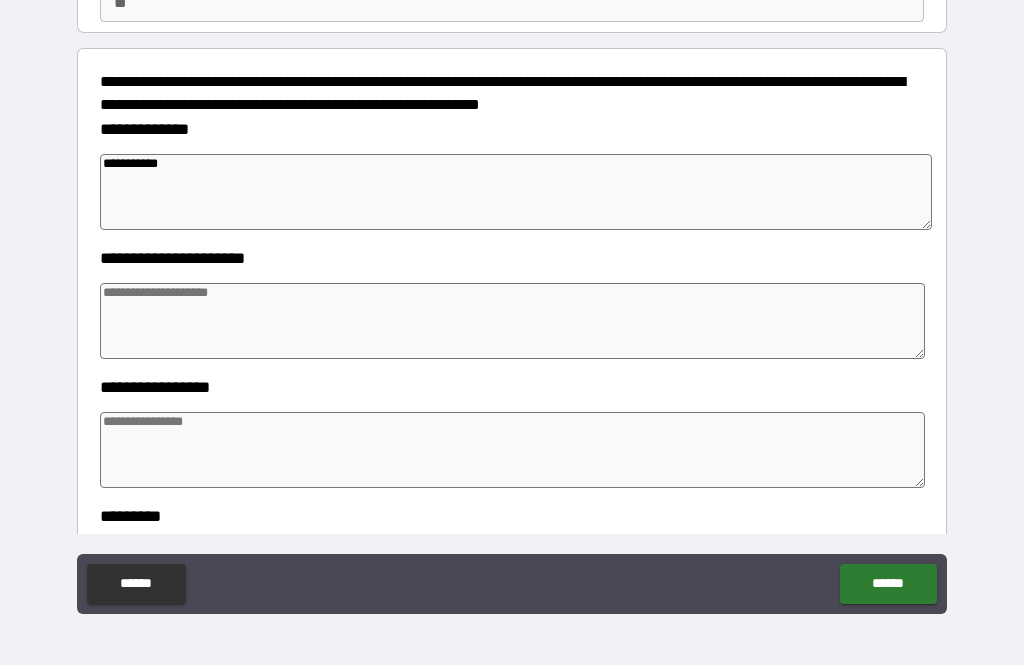 type on "*" 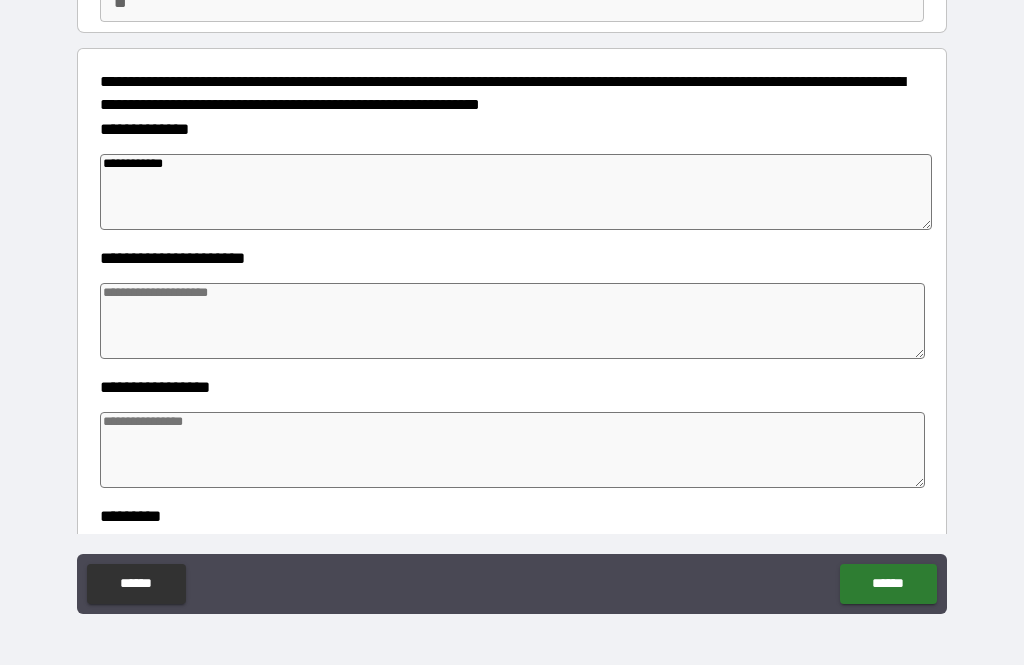 type on "*" 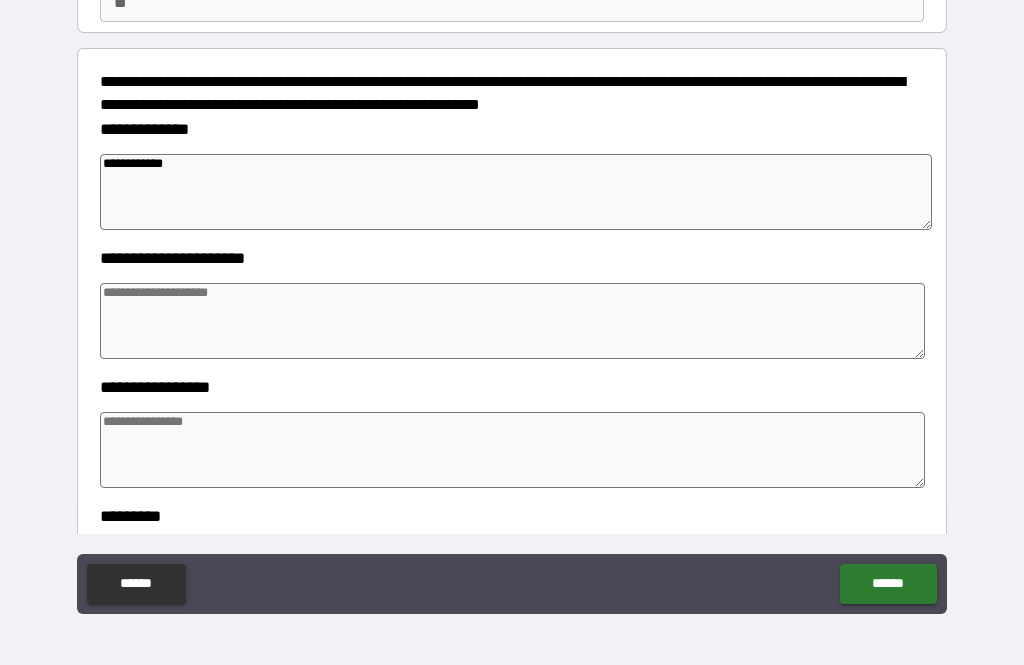 type on "*" 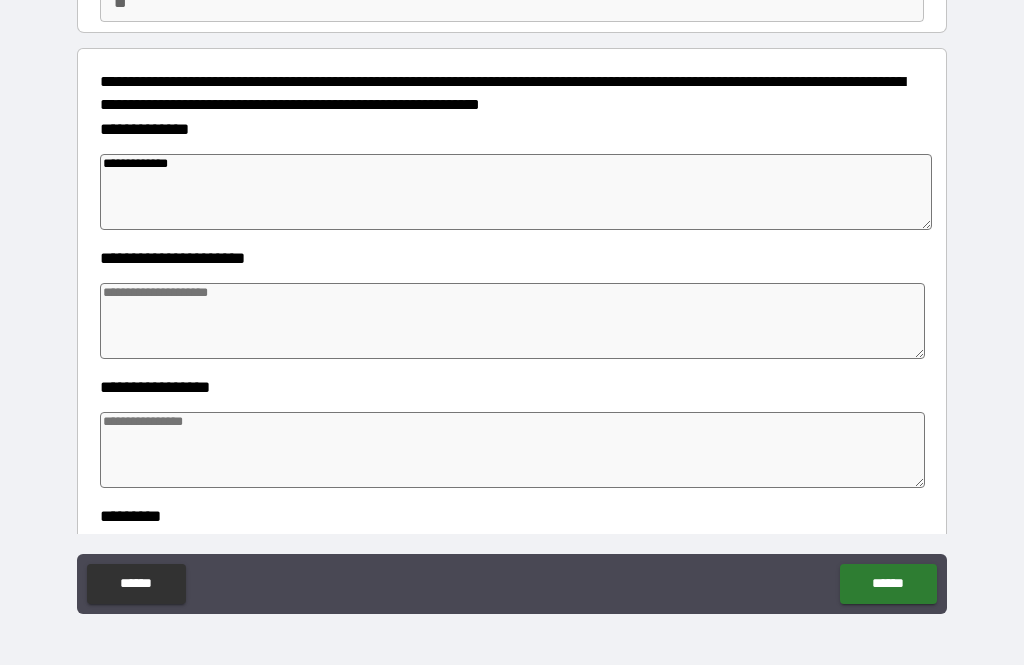 type on "*" 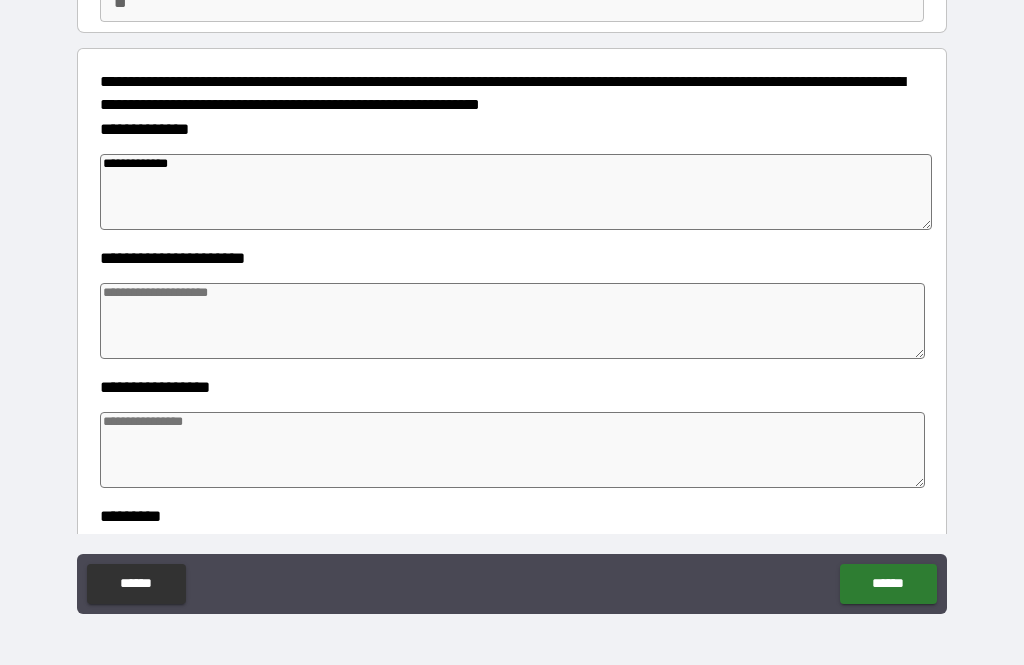 type on "**********" 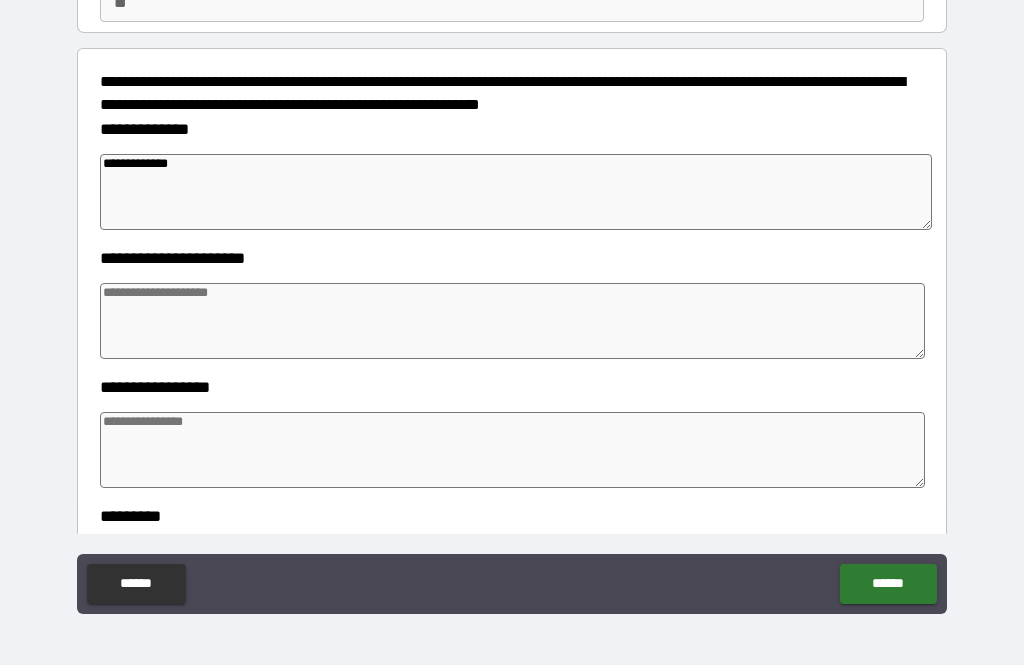 type on "*" 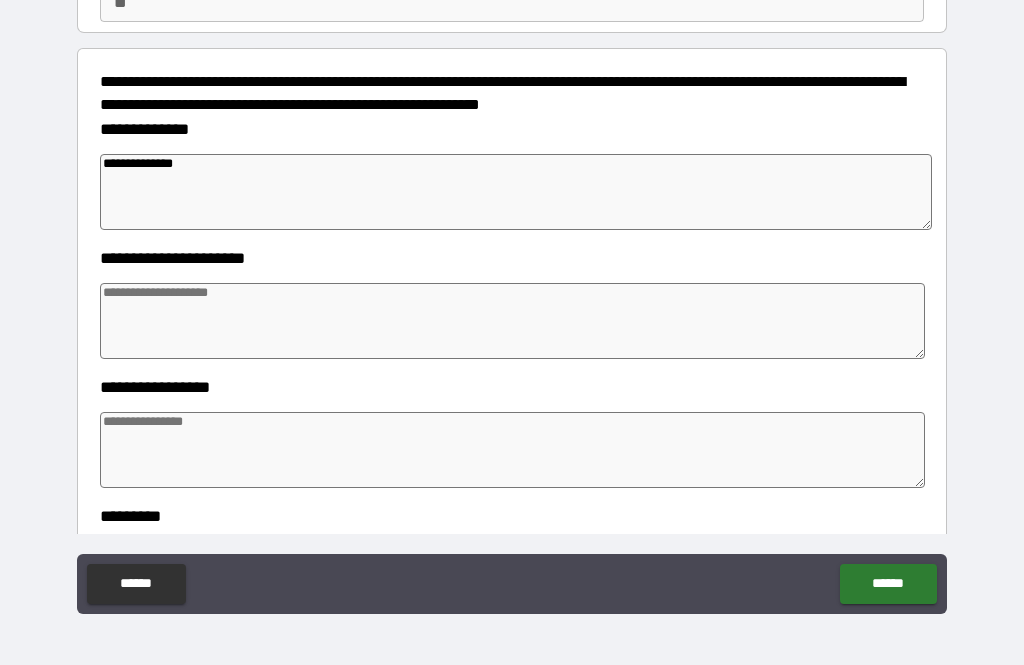 type on "*" 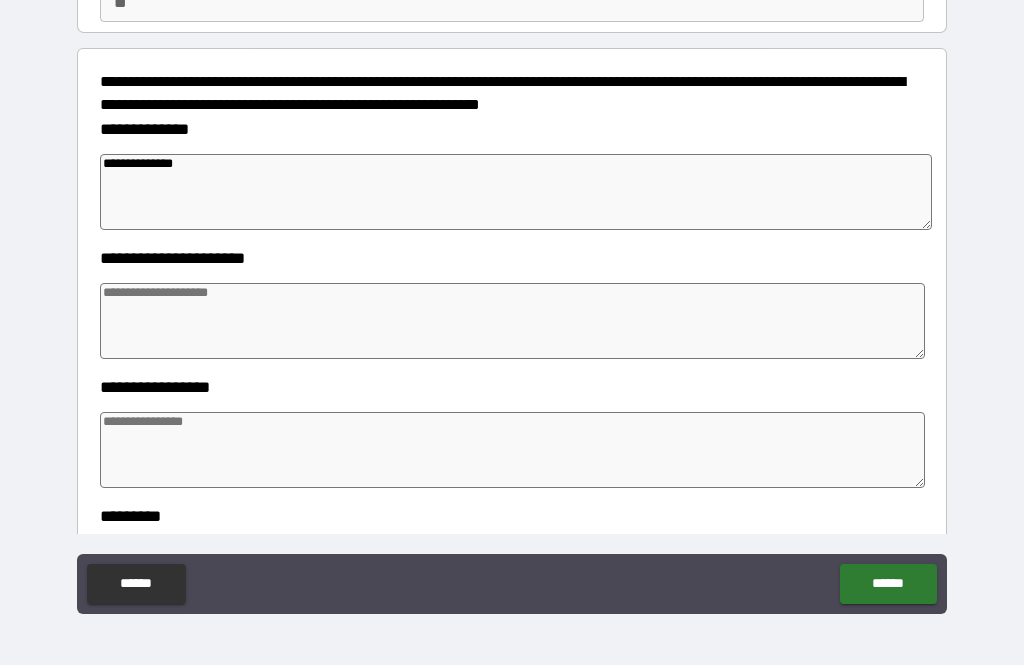 type on "**********" 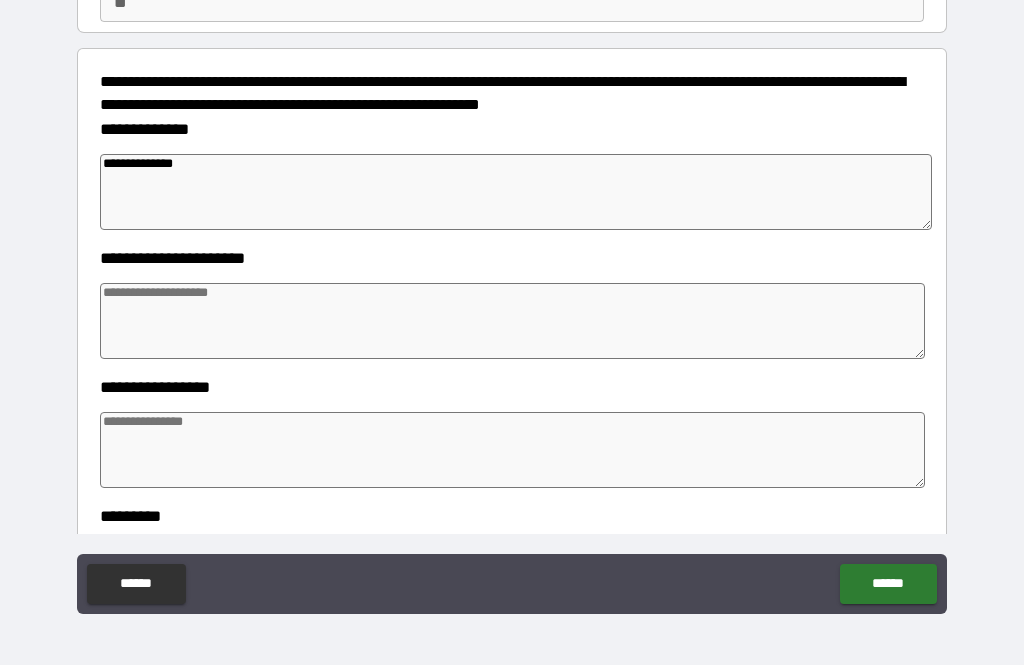 type on "*" 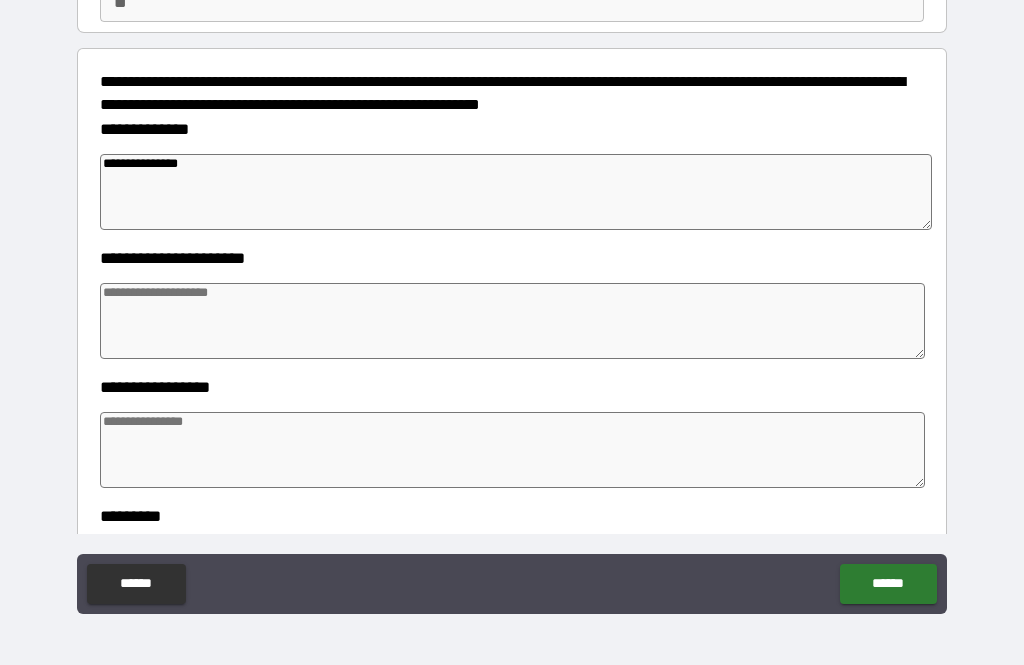 type on "*" 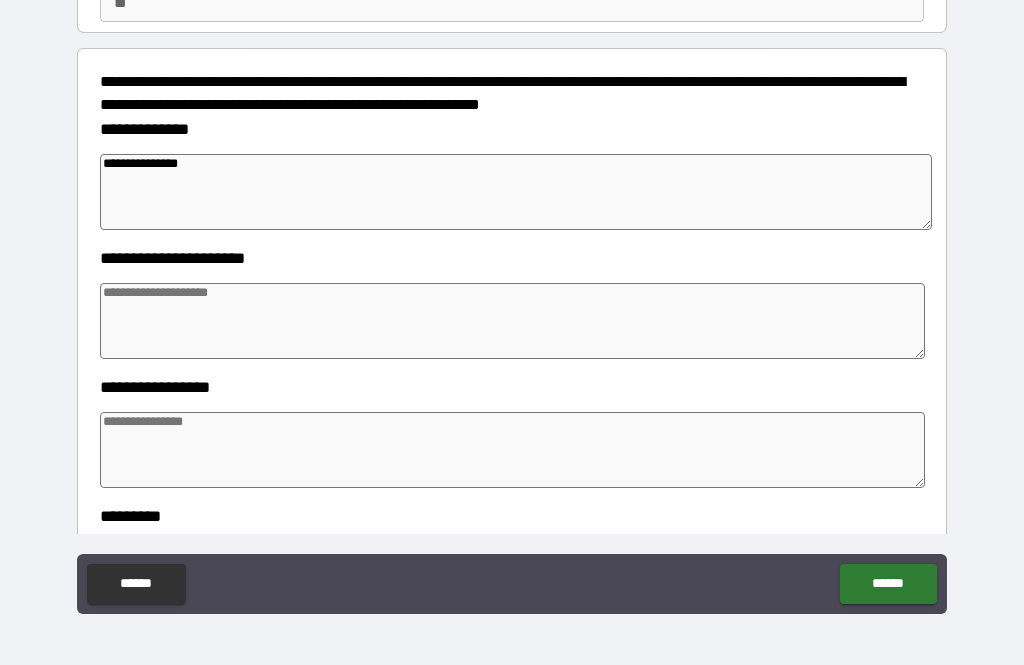 type on "**********" 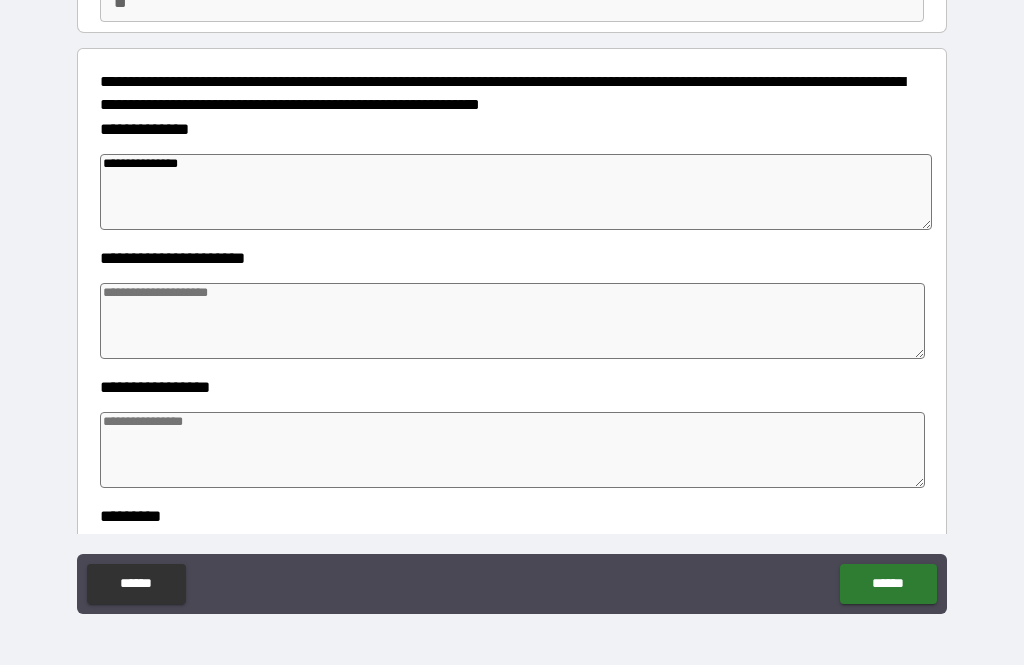 type on "*" 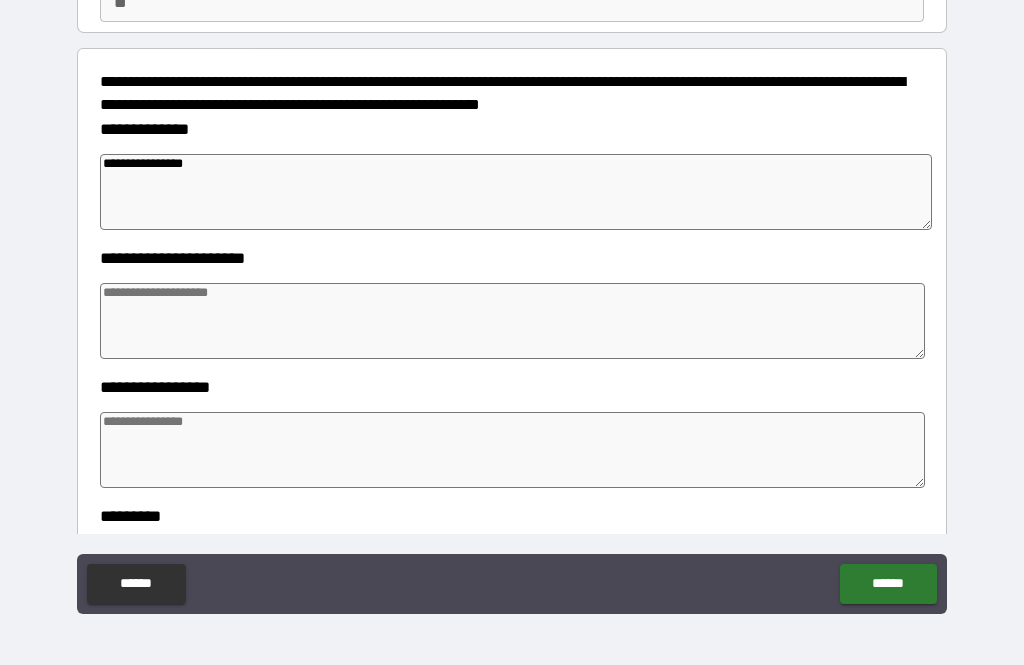 type on "*" 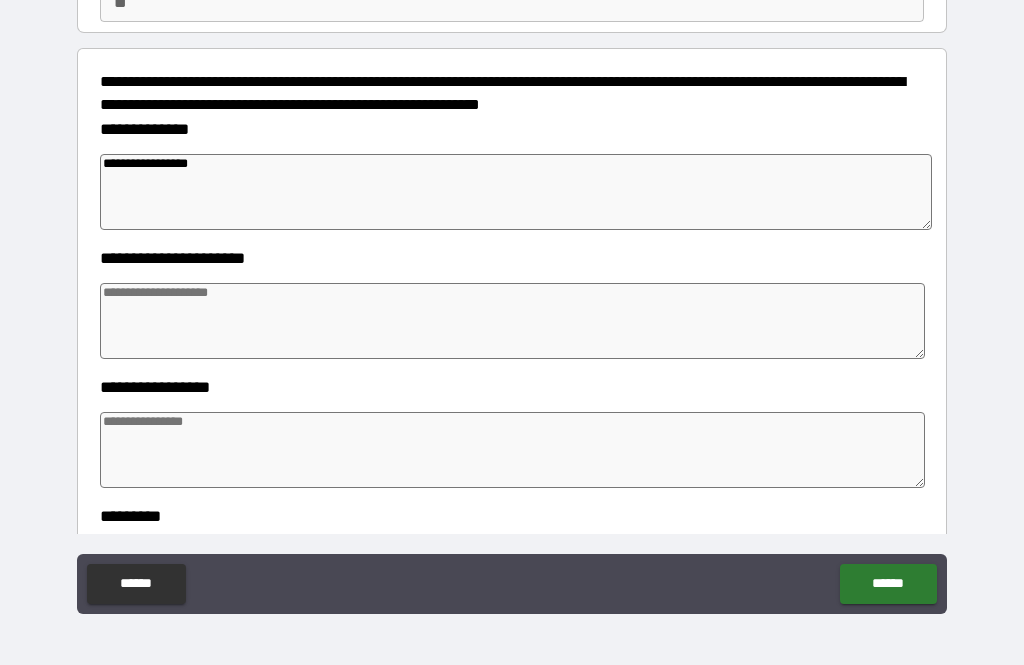 type on "*" 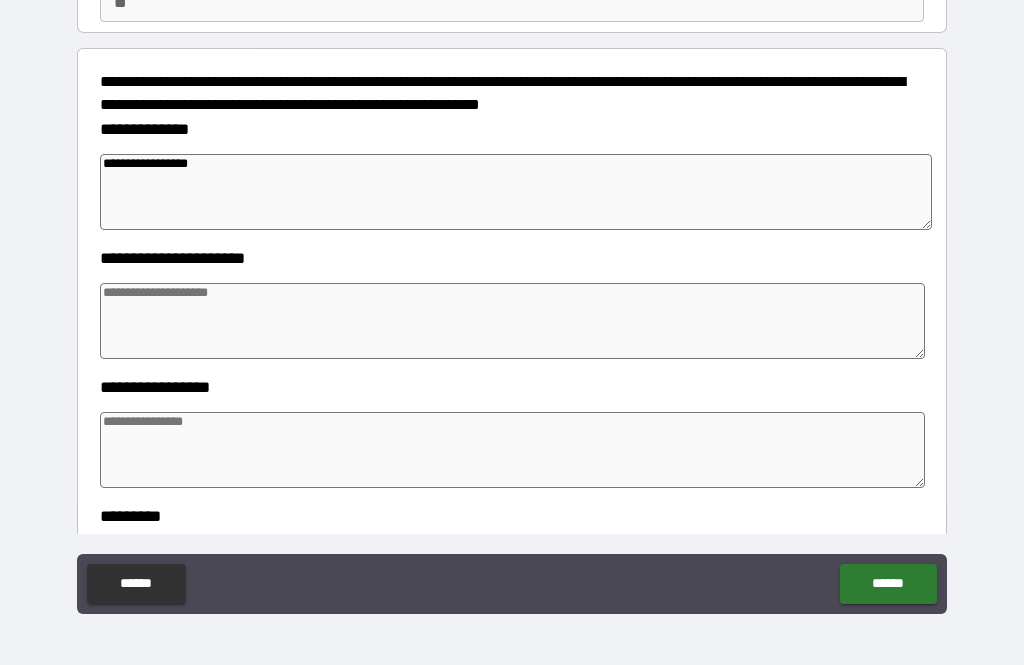 type on "*" 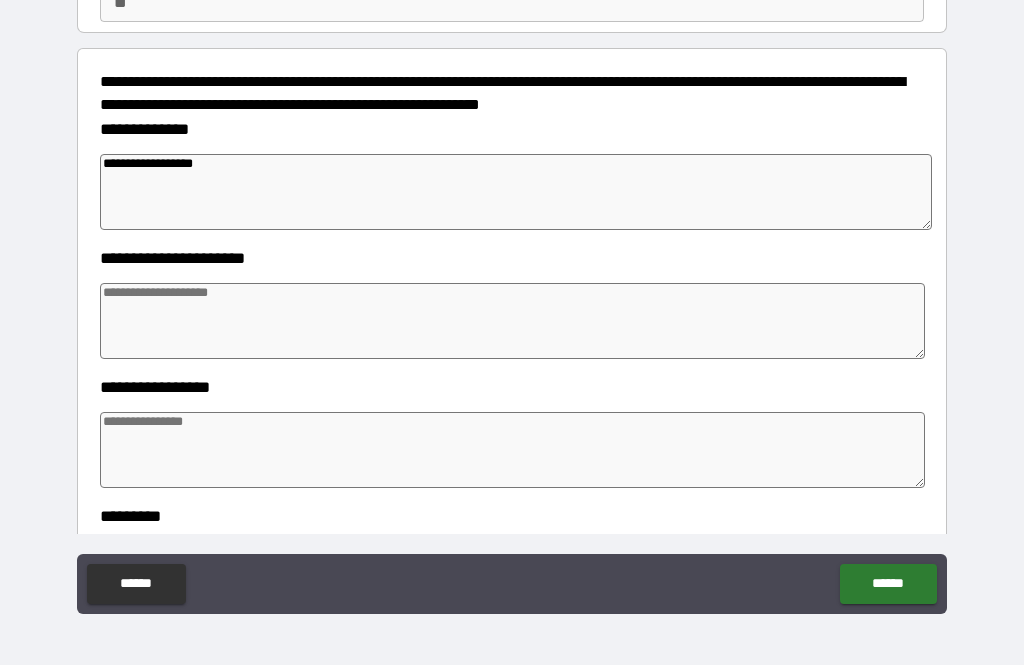 type on "*" 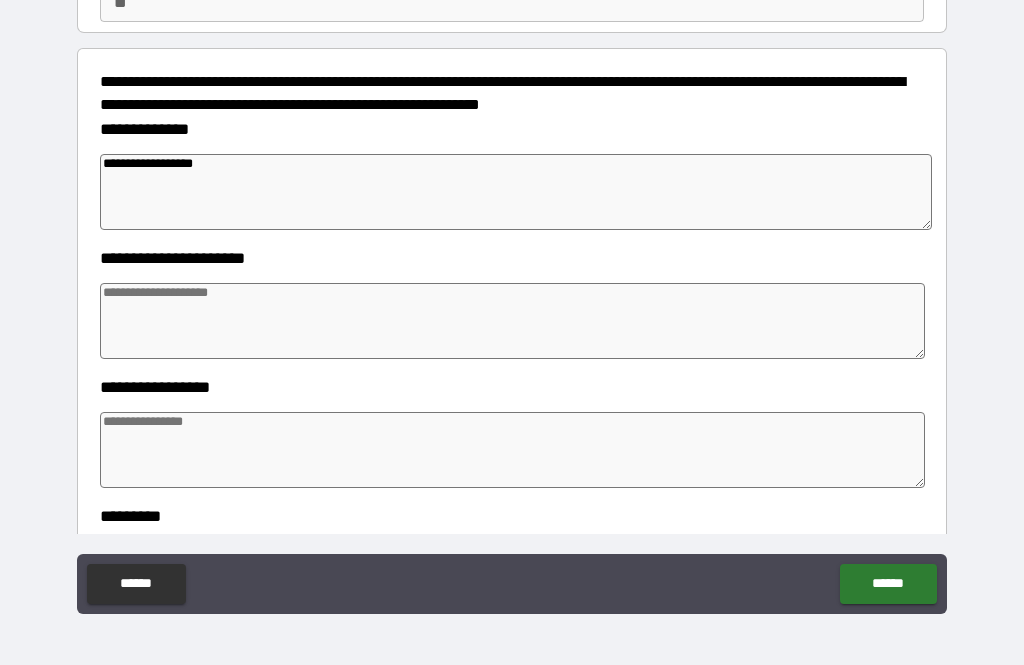 type on "*" 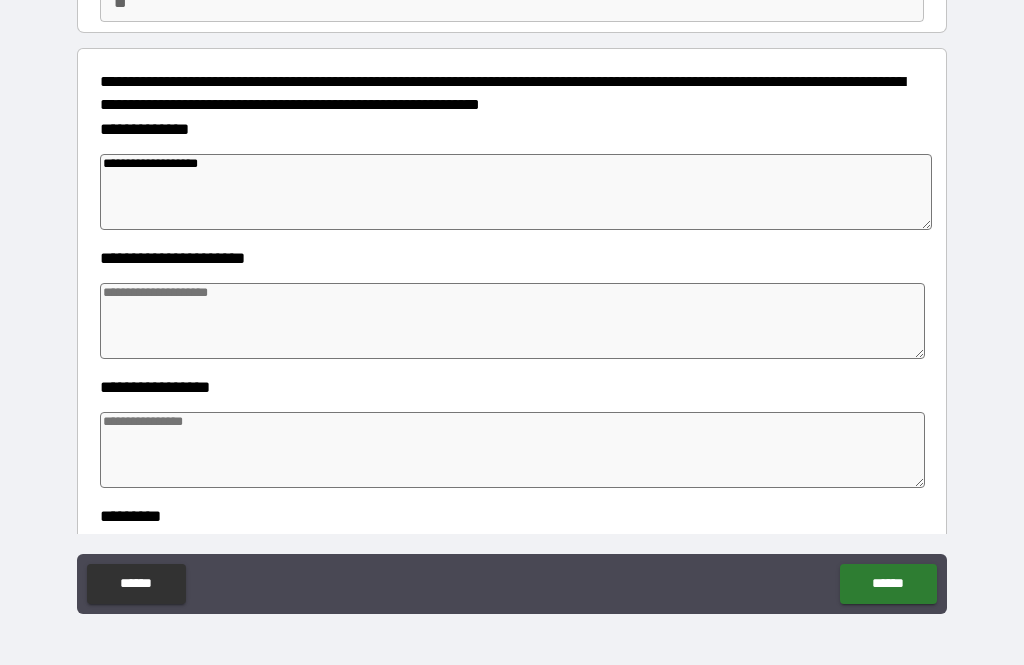 type on "*" 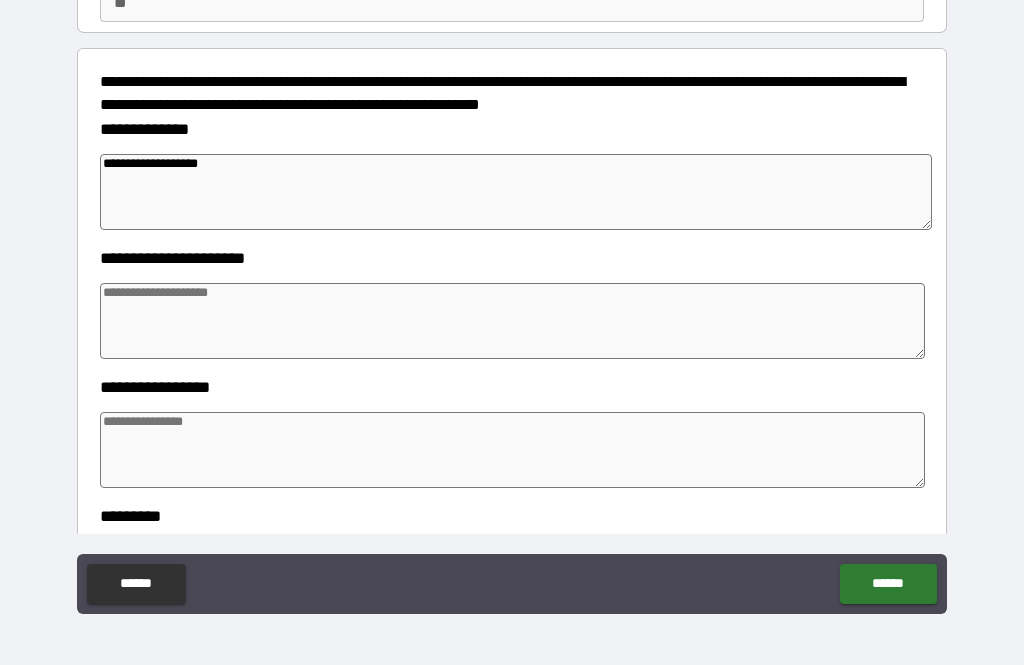 type on "*" 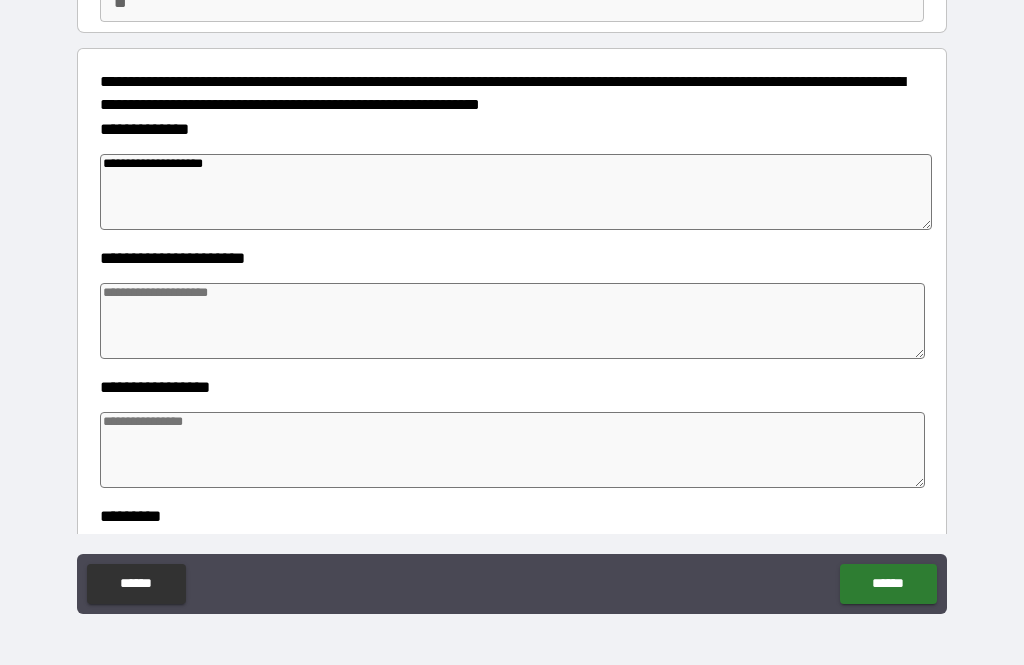 type on "*" 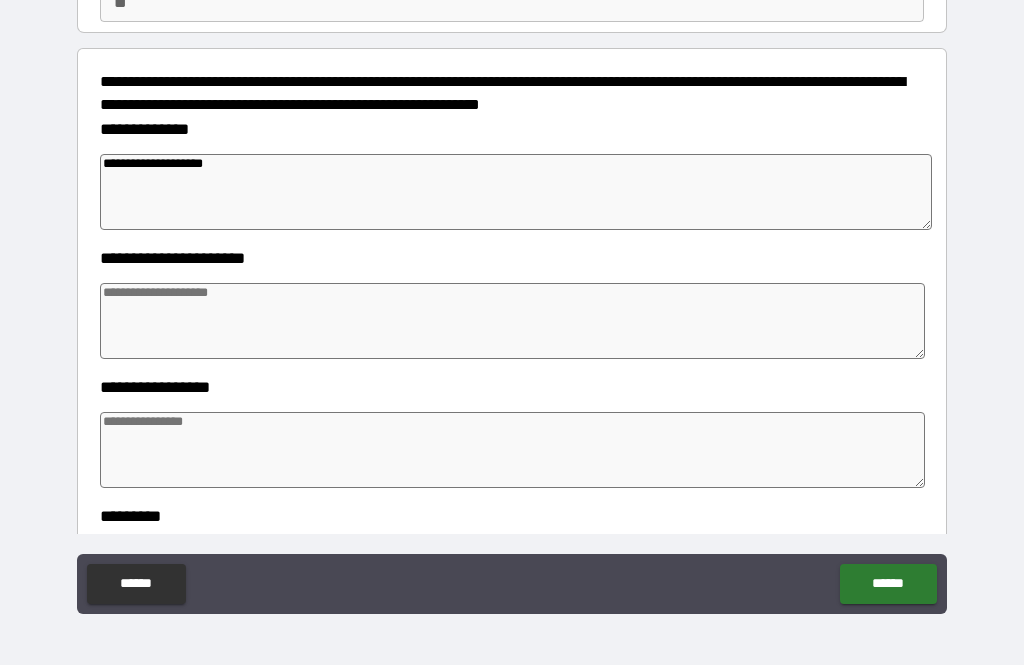 type on "*" 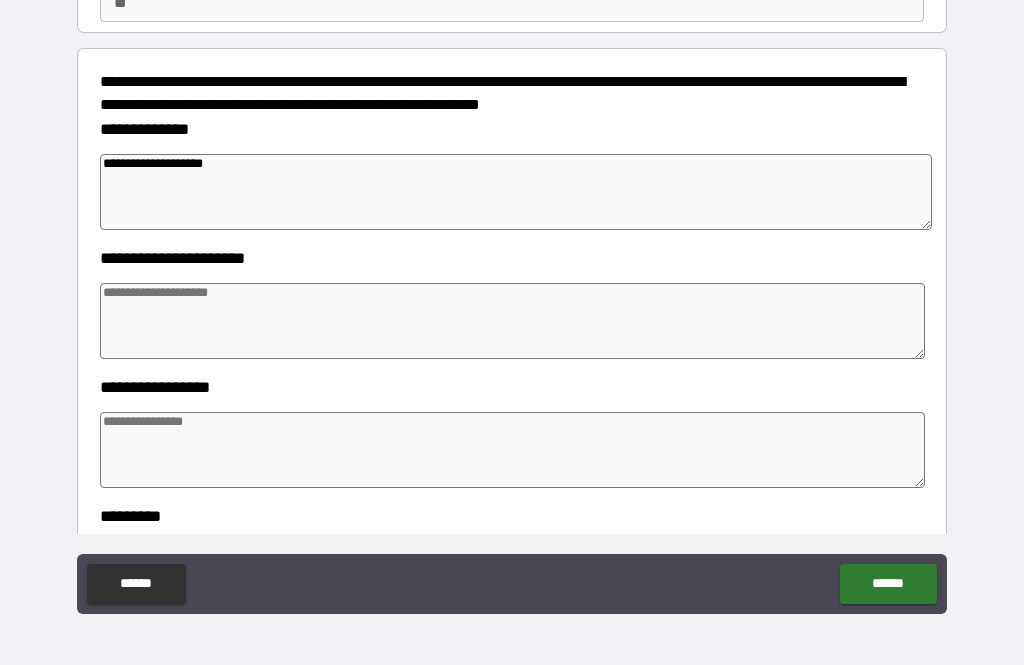 type 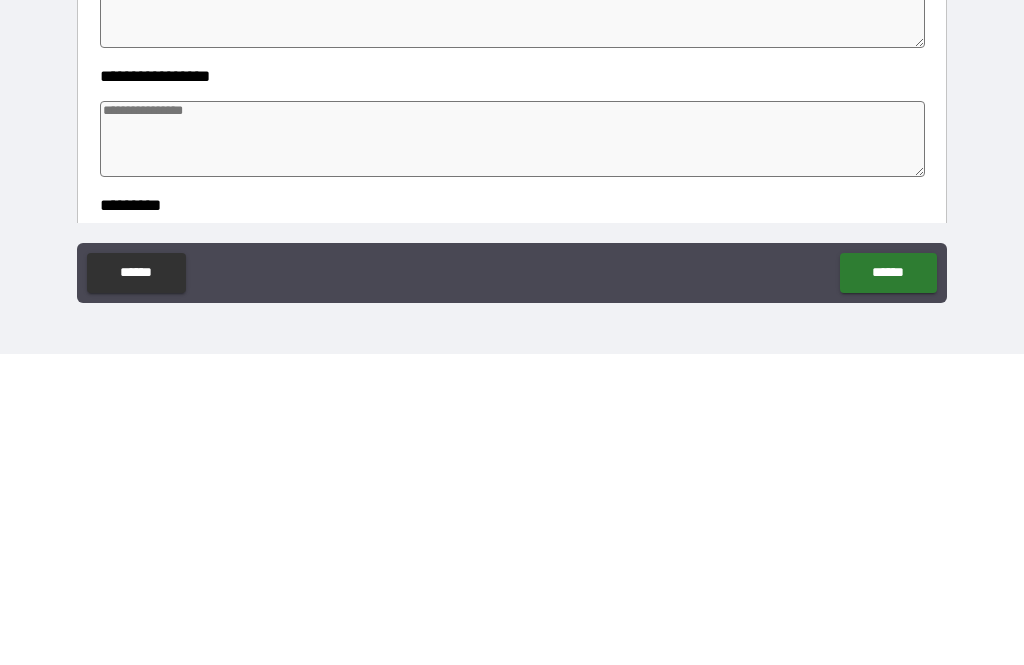click at bounding box center (513, 450) 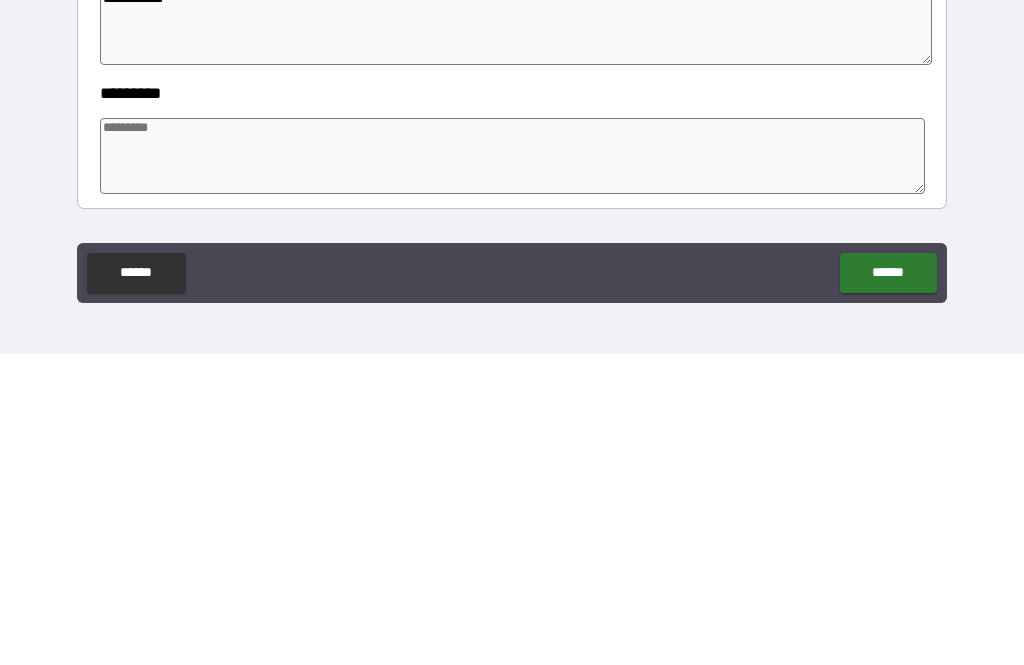 scroll, scrollTop: 314, scrollLeft: 0, axis: vertical 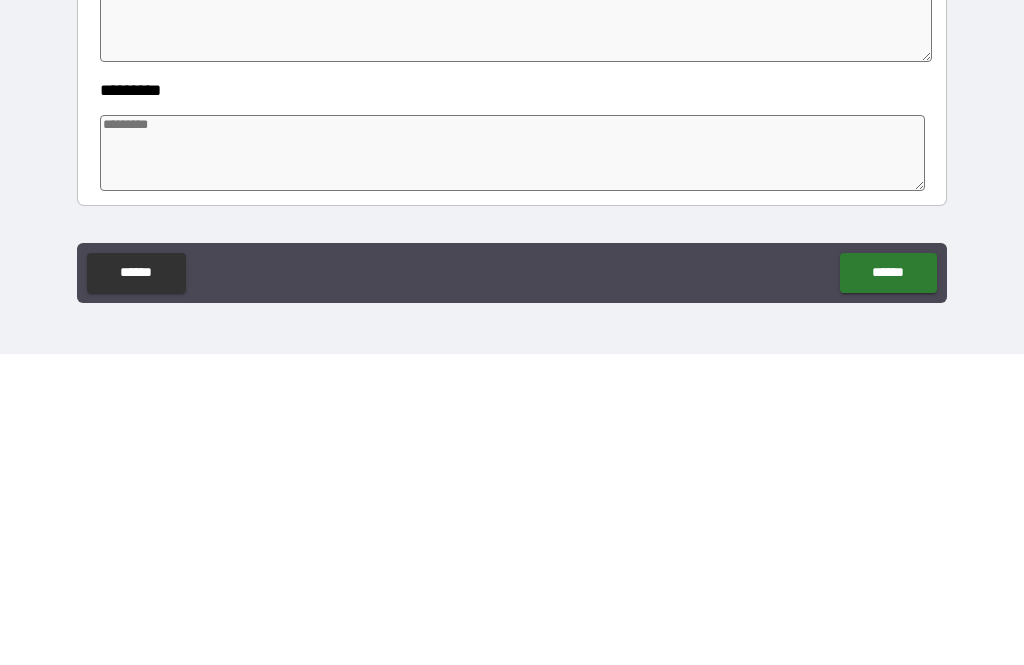 click at bounding box center (513, 464) 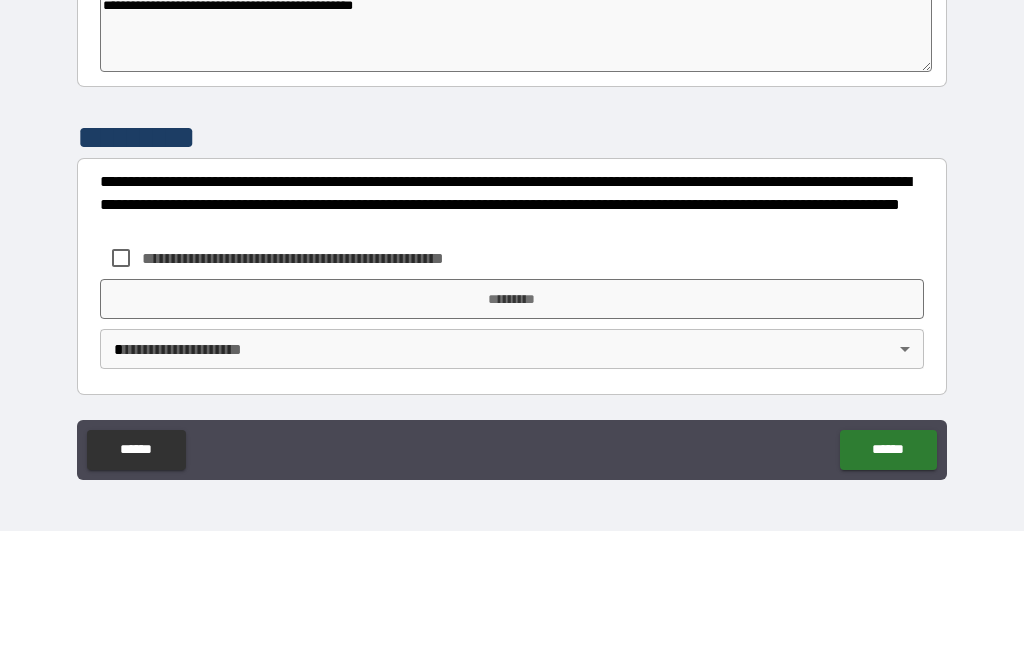 scroll, scrollTop: 610, scrollLeft: 0, axis: vertical 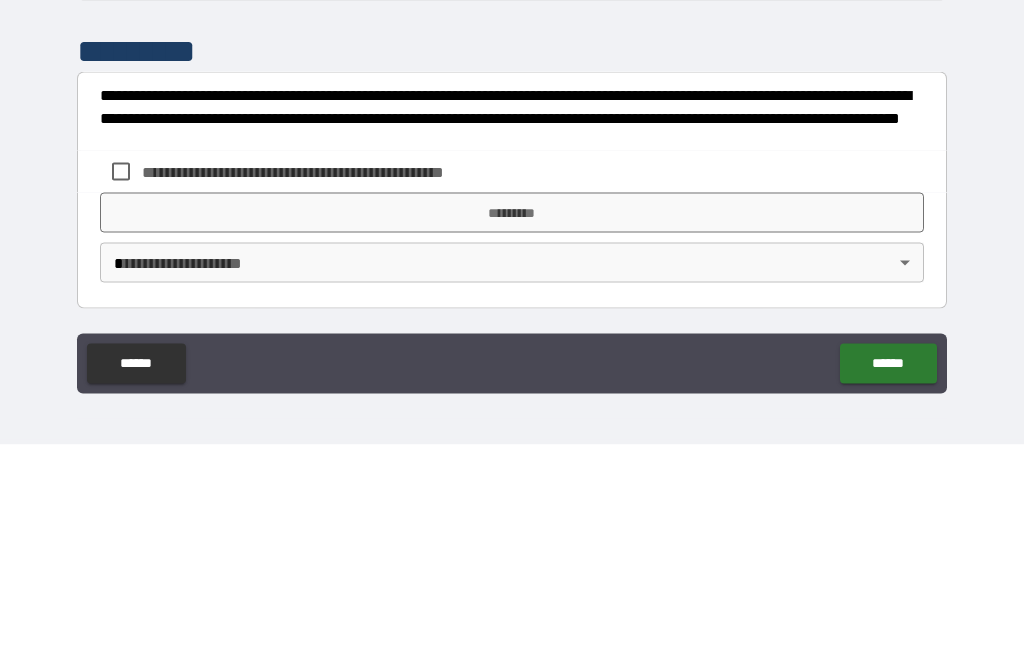 click on "*********" at bounding box center (512, 433) 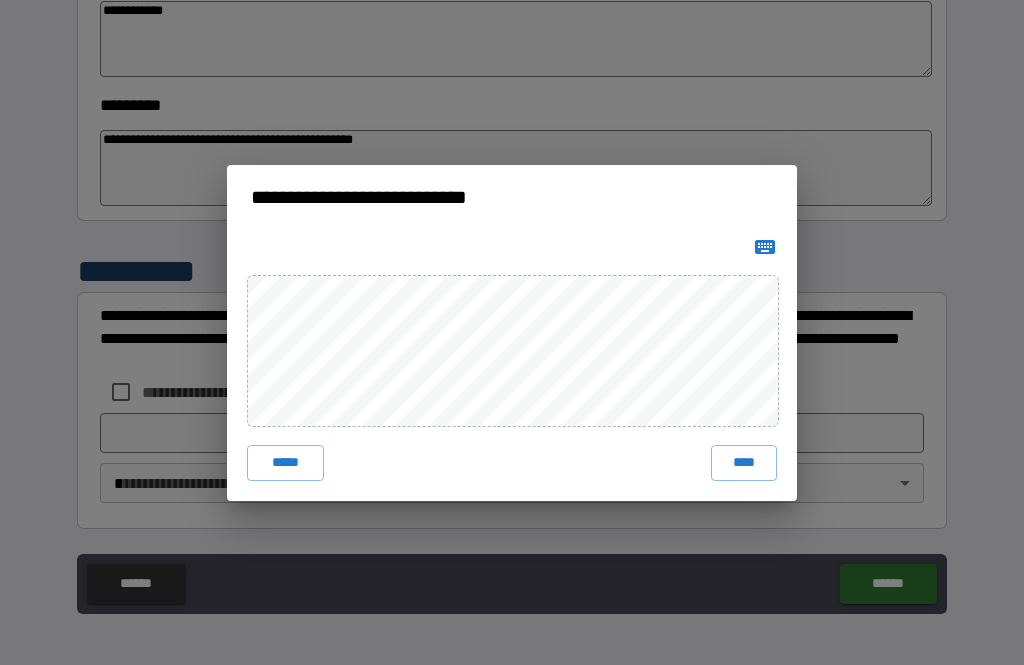 click on "****" at bounding box center (744, 463) 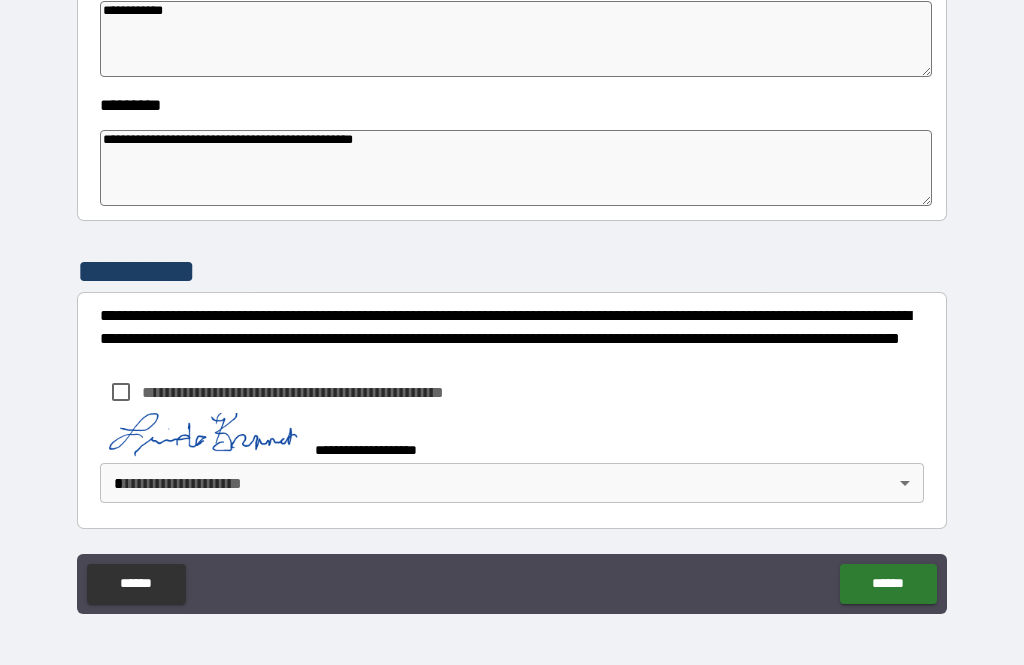 scroll, scrollTop: 600, scrollLeft: 0, axis: vertical 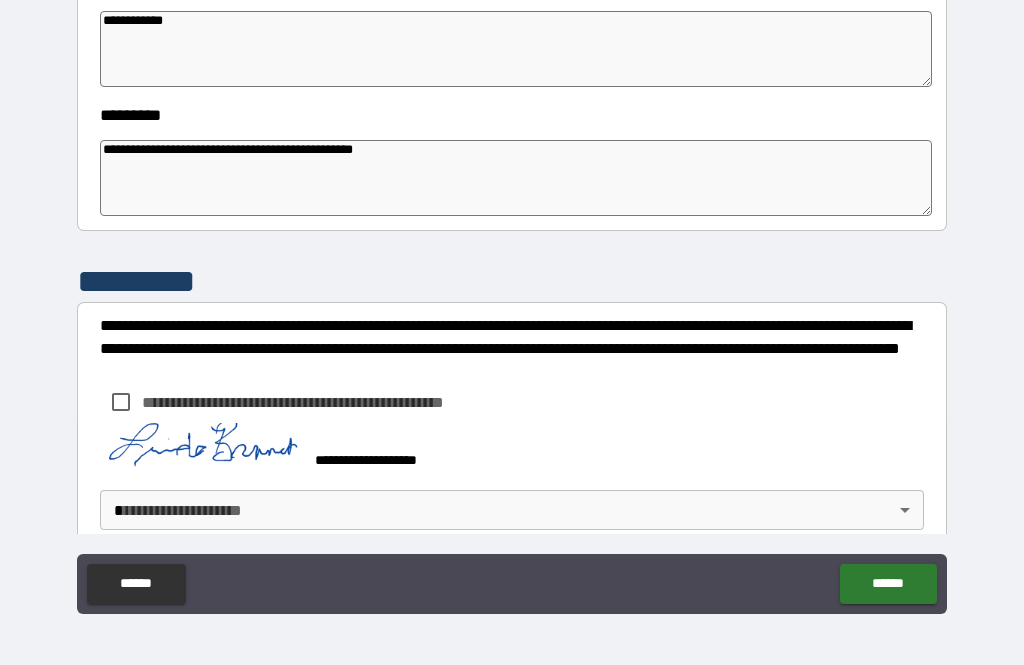 click on "******" at bounding box center (888, 584) 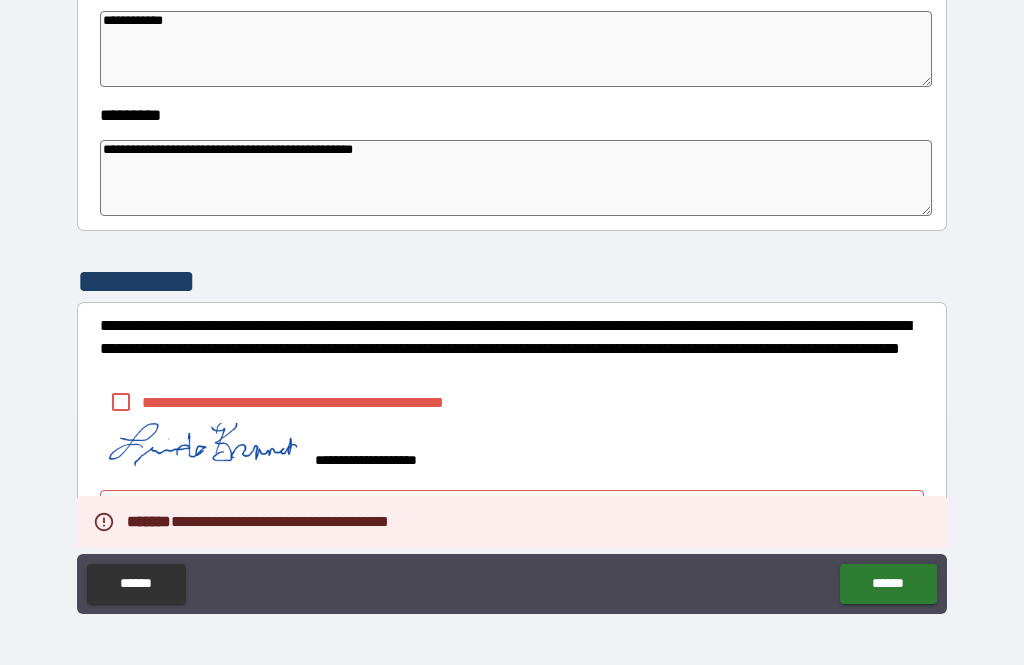 click on "******" at bounding box center (888, 584) 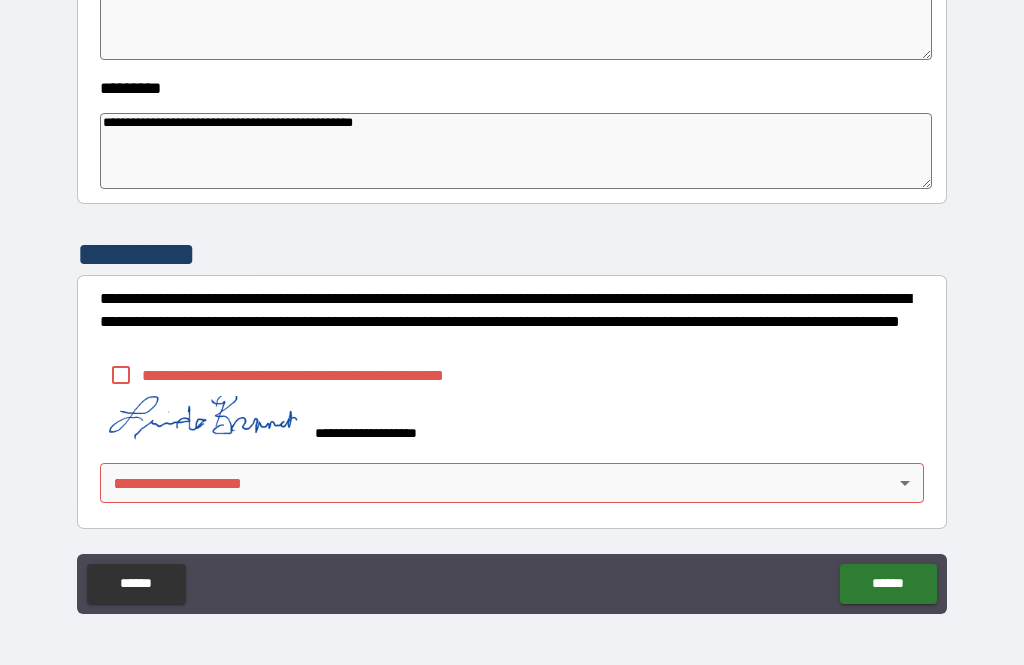 scroll, scrollTop: 627, scrollLeft: 0, axis: vertical 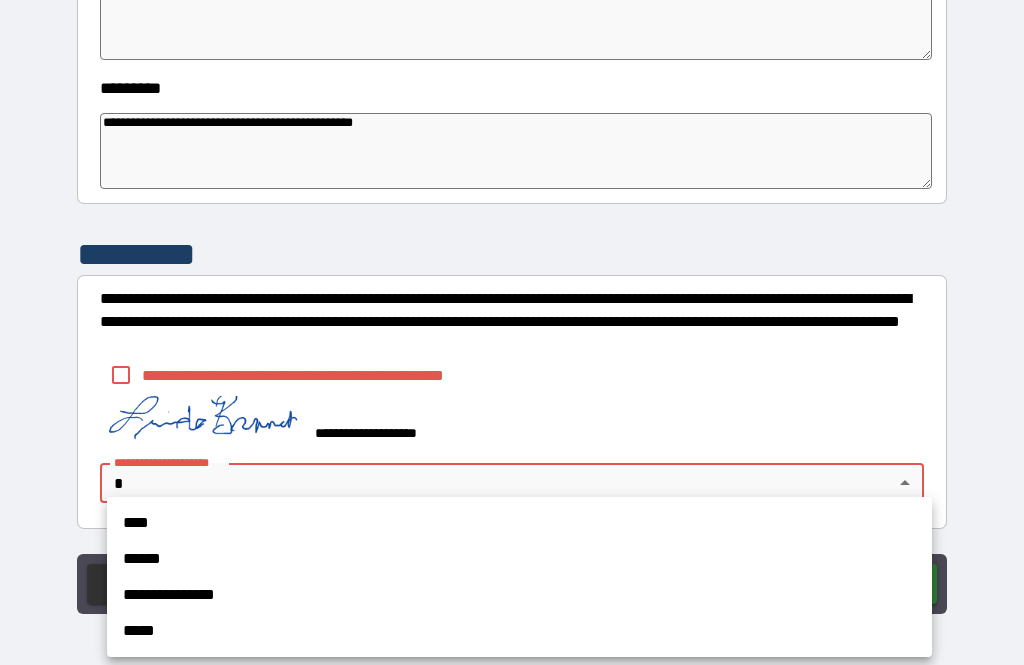 click at bounding box center [512, 332] 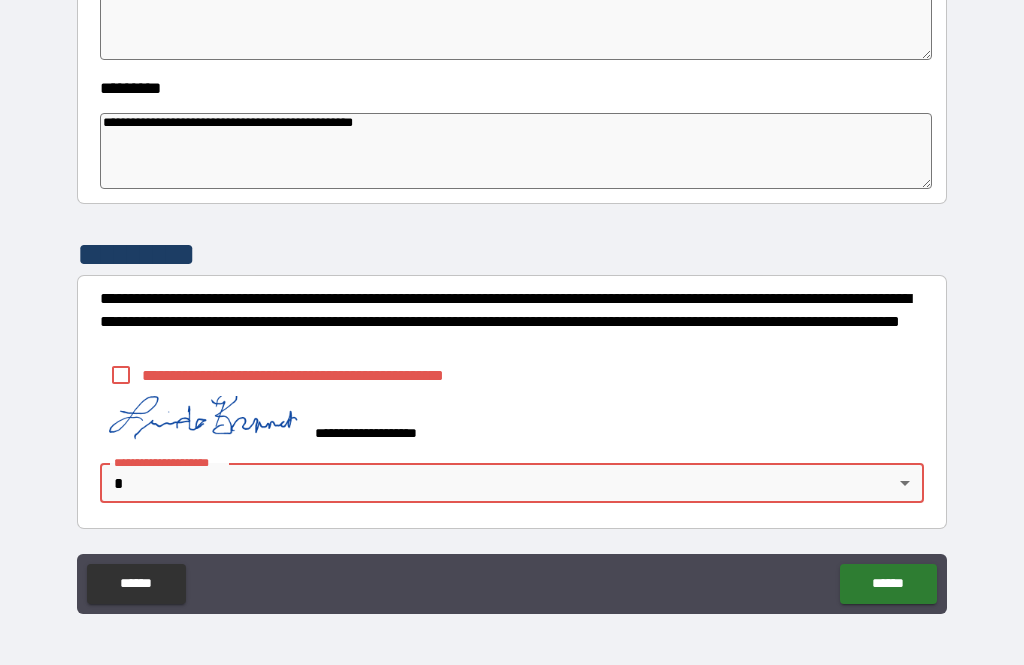 click on "[FIRST] [LAST] [STREET] [CITY], [STATE] [ZIP] [PHONE] [EMAIL]" at bounding box center (512, 300) 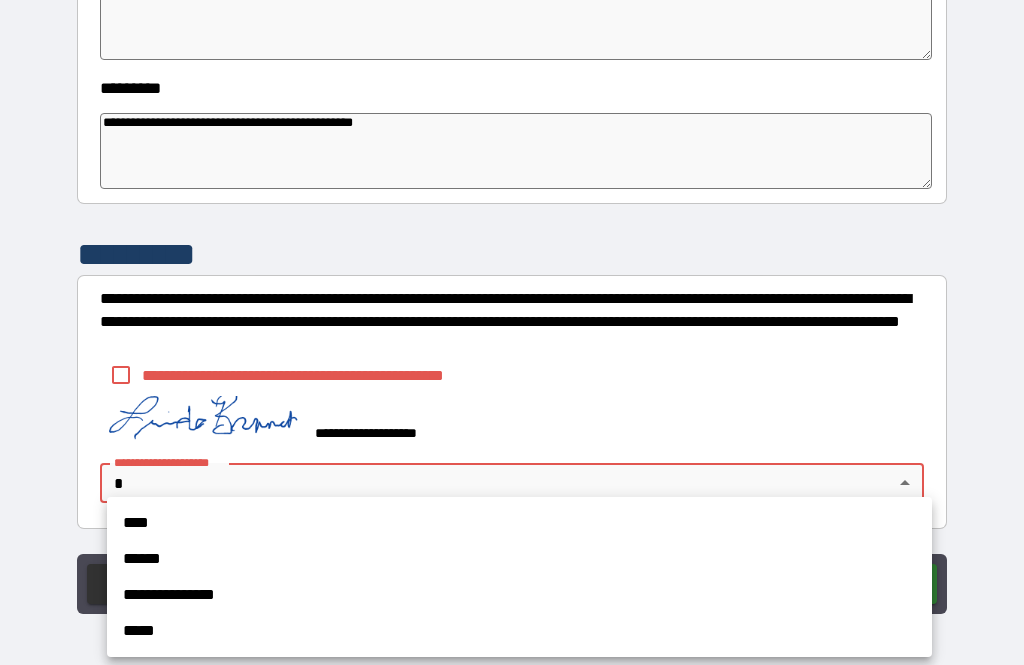 click on "****" at bounding box center (519, 523) 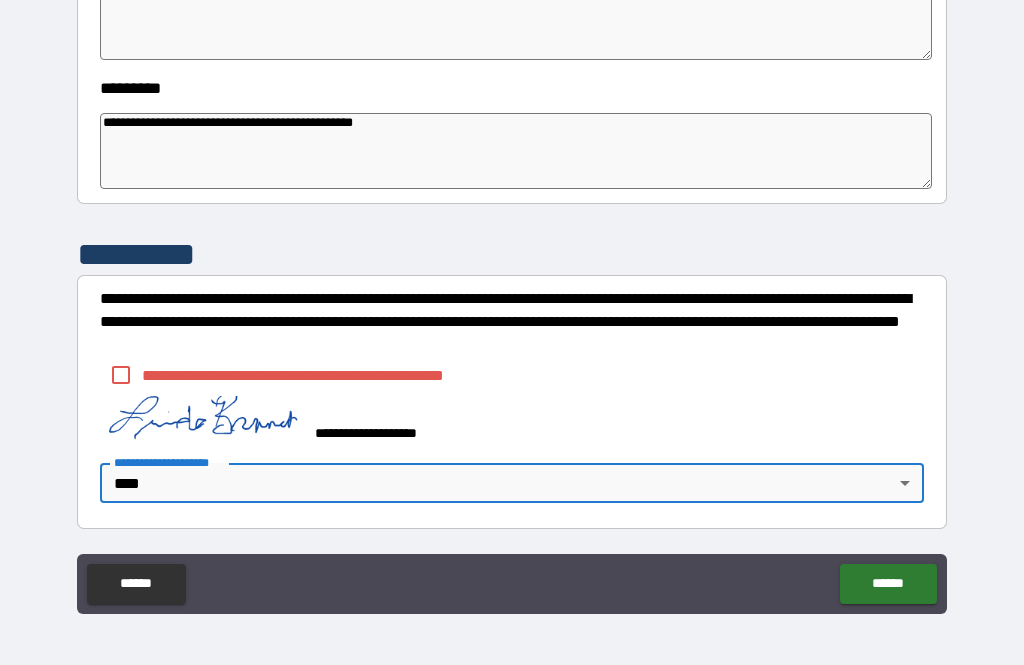 click on "******" at bounding box center [888, 584] 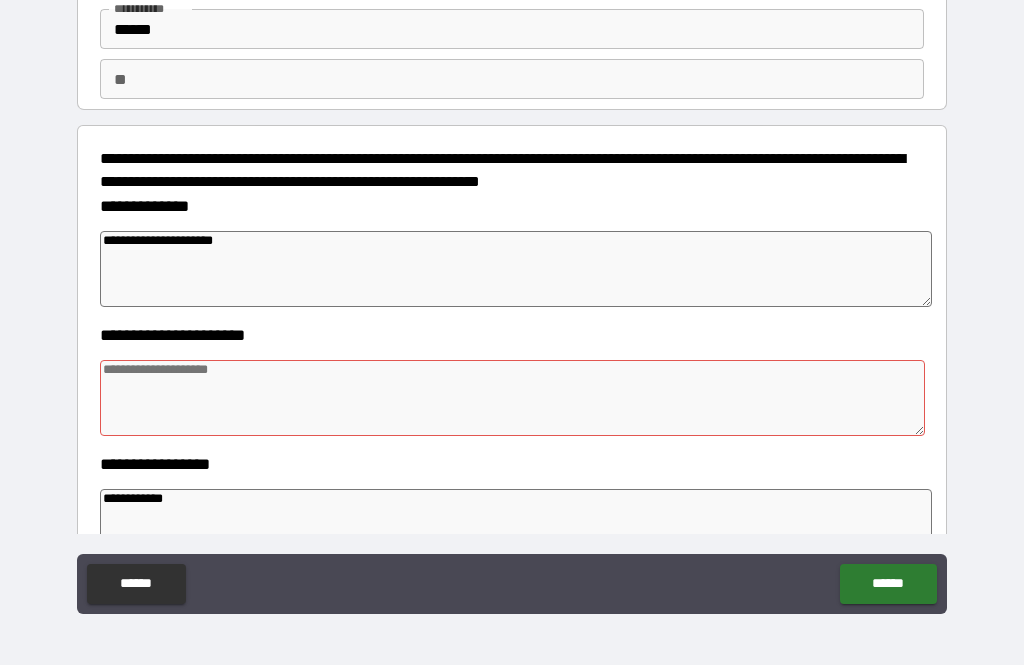 scroll, scrollTop: 122, scrollLeft: 0, axis: vertical 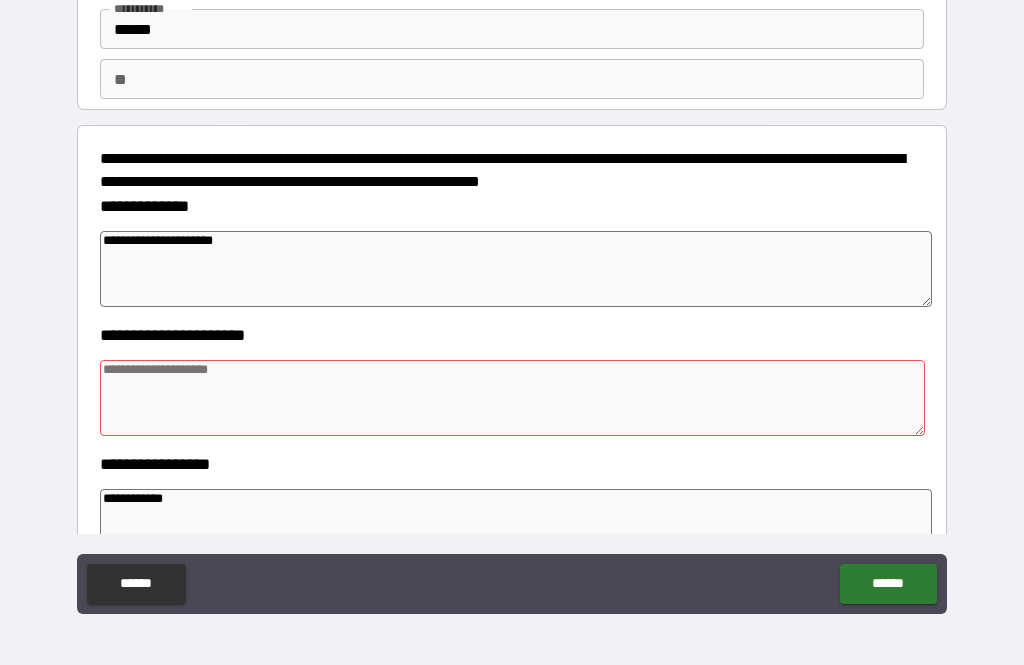 click at bounding box center [513, 398] 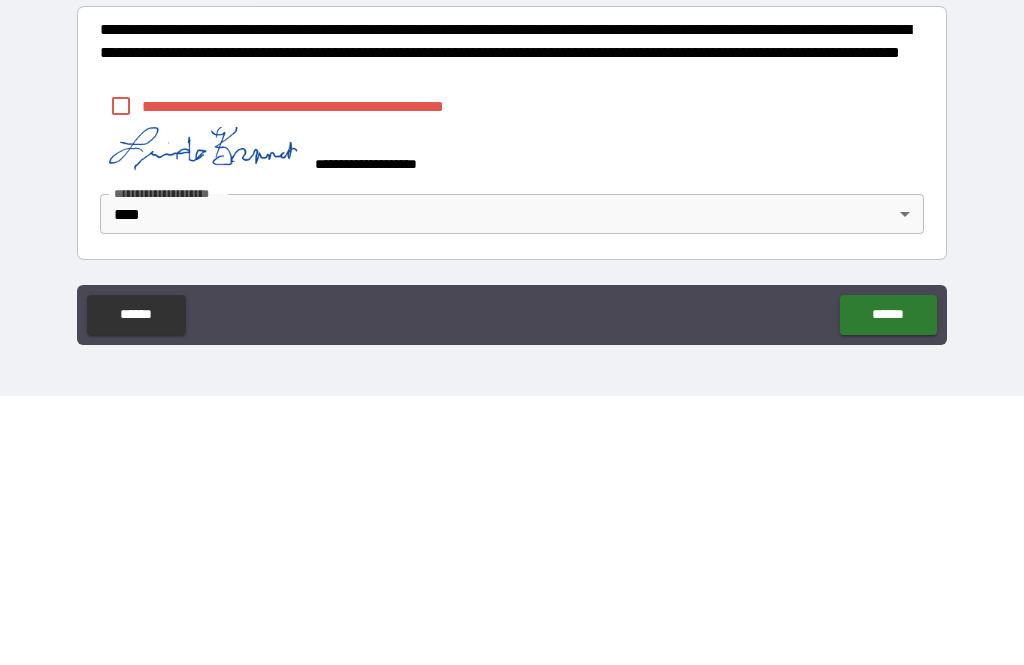 scroll, scrollTop: 627, scrollLeft: 0, axis: vertical 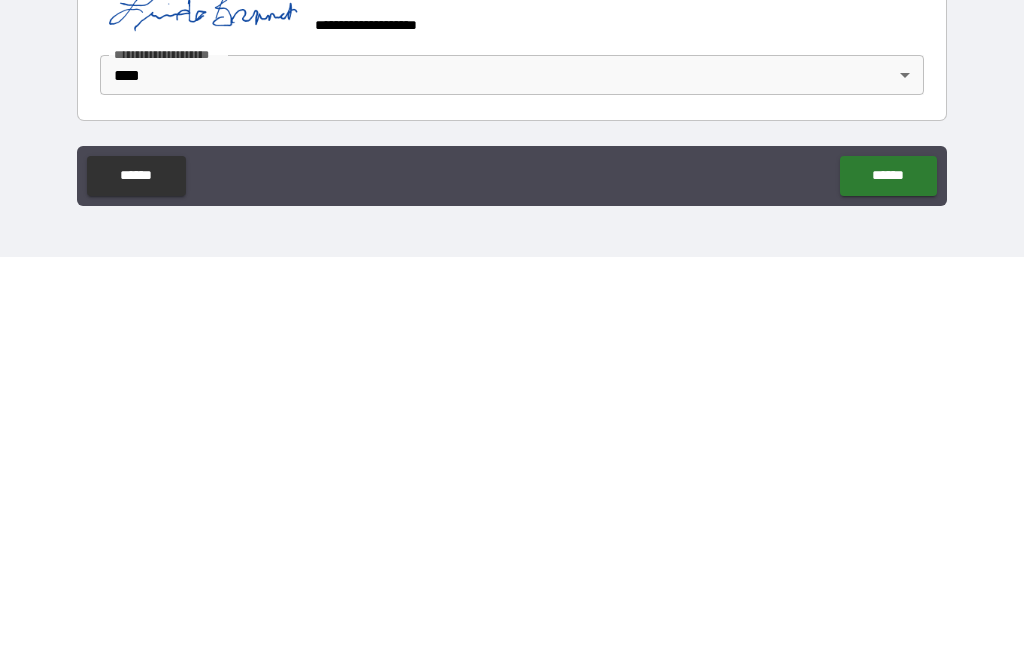 click on "******" at bounding box center (888, 584) 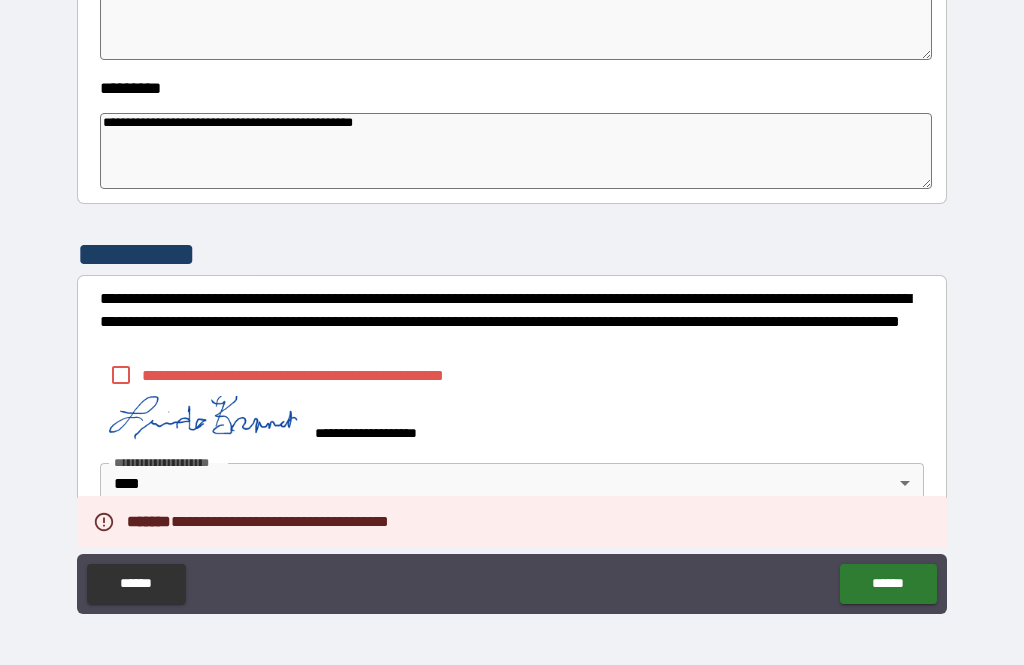 click on "******" at bounding box center (888, 584) 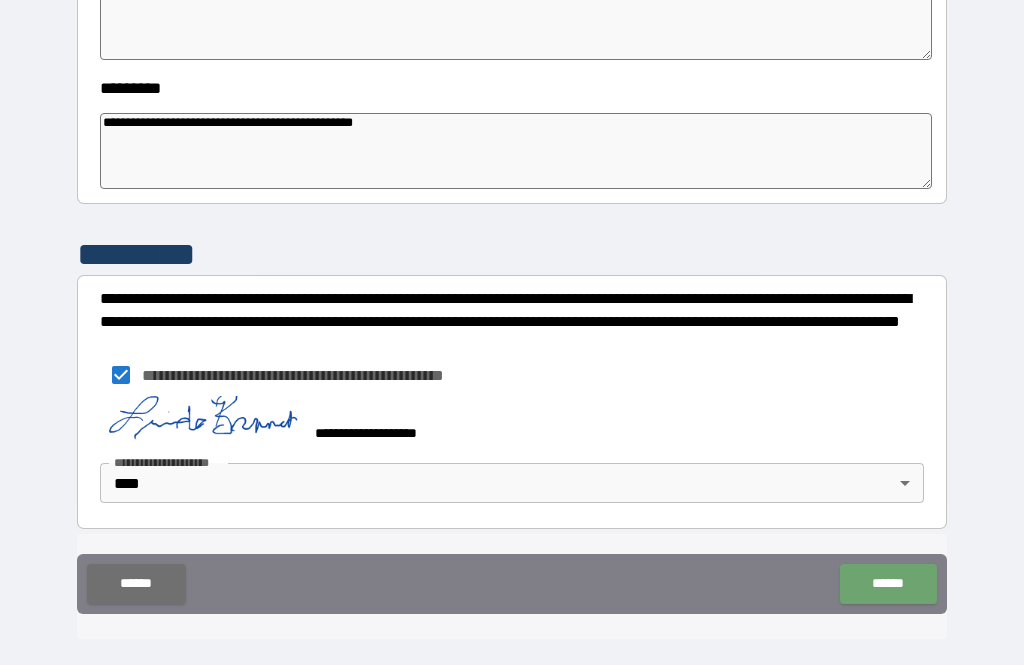 click on "******" at bounding box center [888, 584] 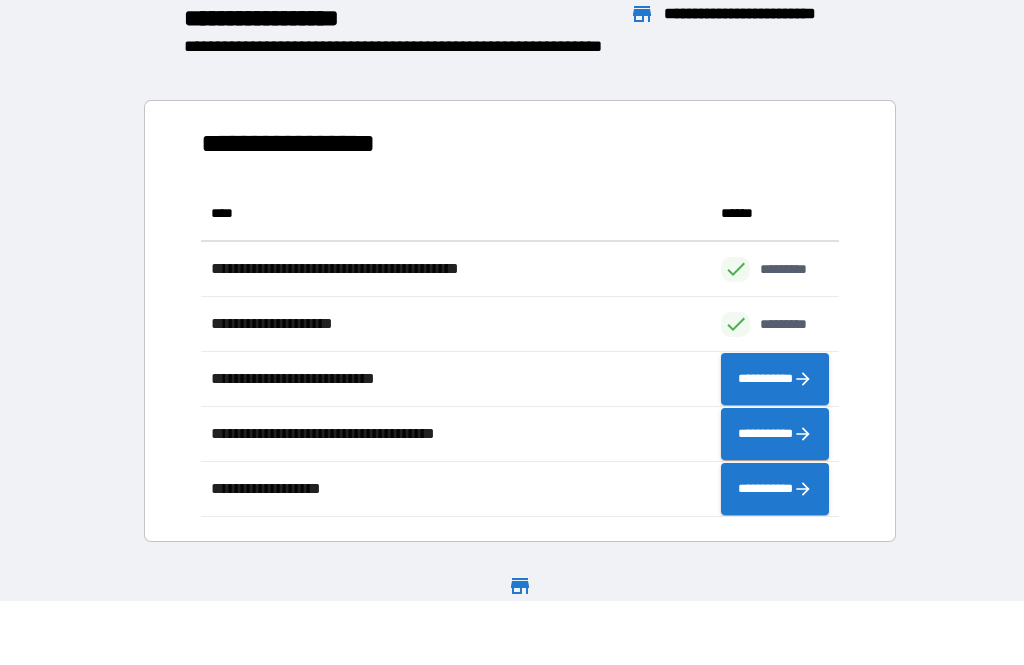 scroll, scrollTop: 331, scrollLeft: 638, axis: both 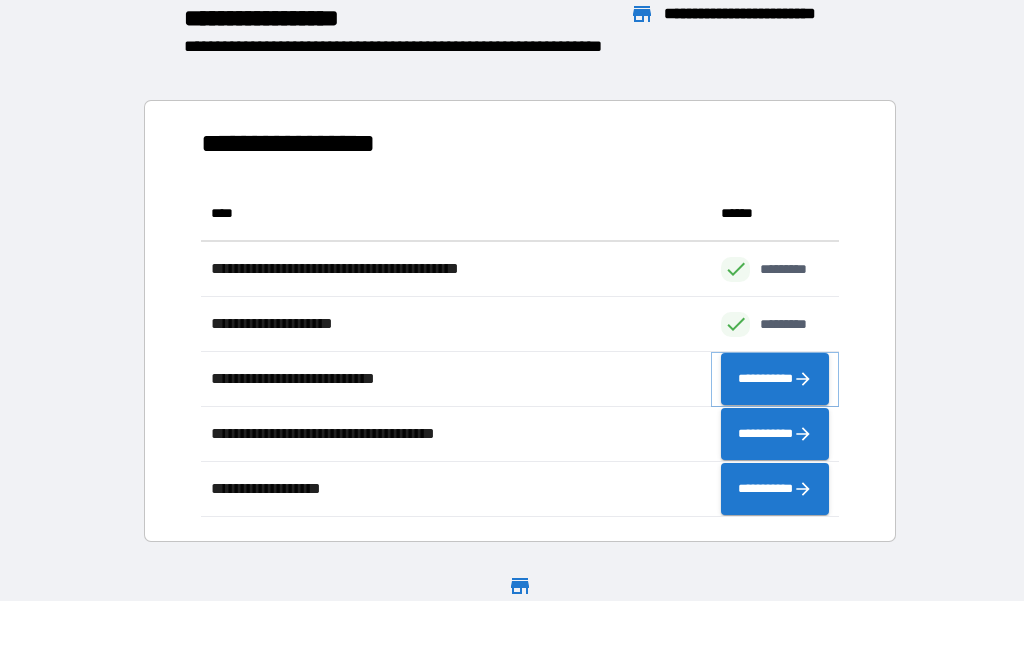 click on "**********" at bounding box center (775, 379) 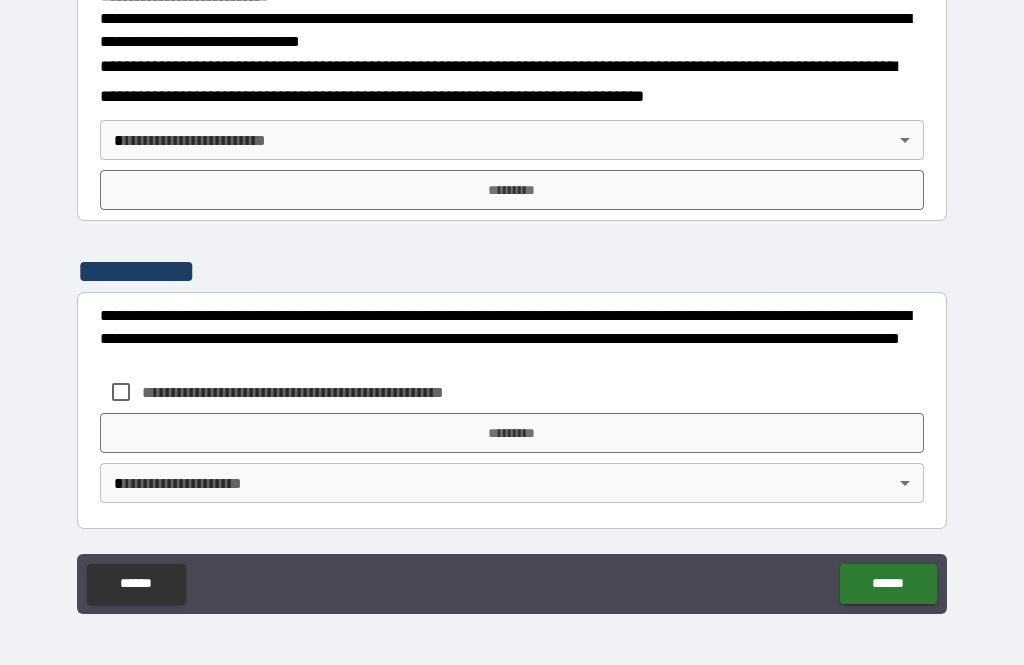 scroll, scrollTop: 673, scrollLeft: 0, axis: vertical 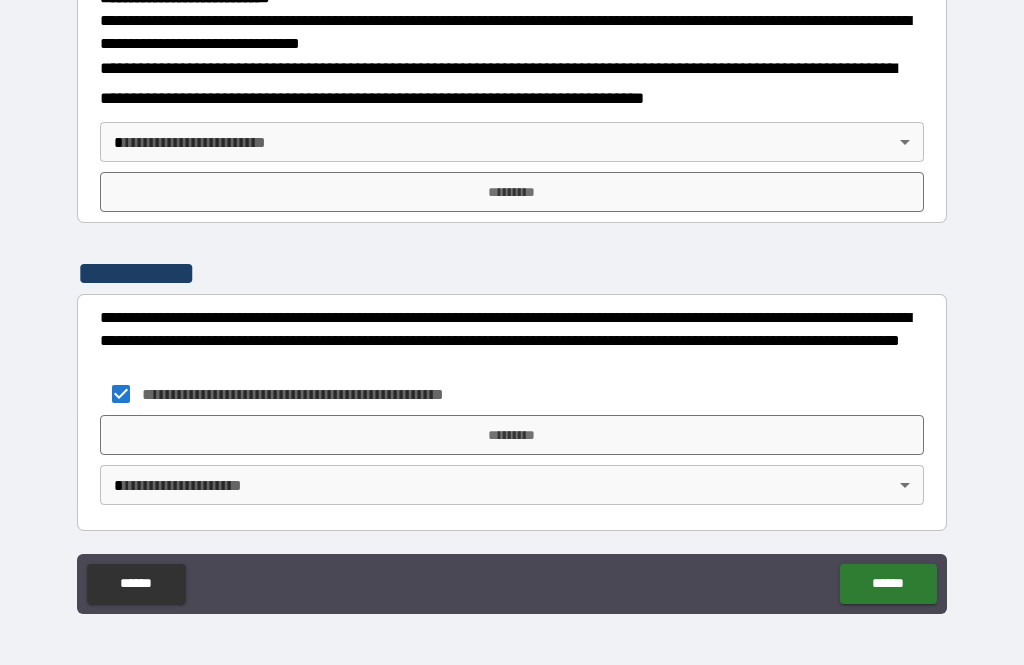 click on "*********" at bounding box center [512, 435] 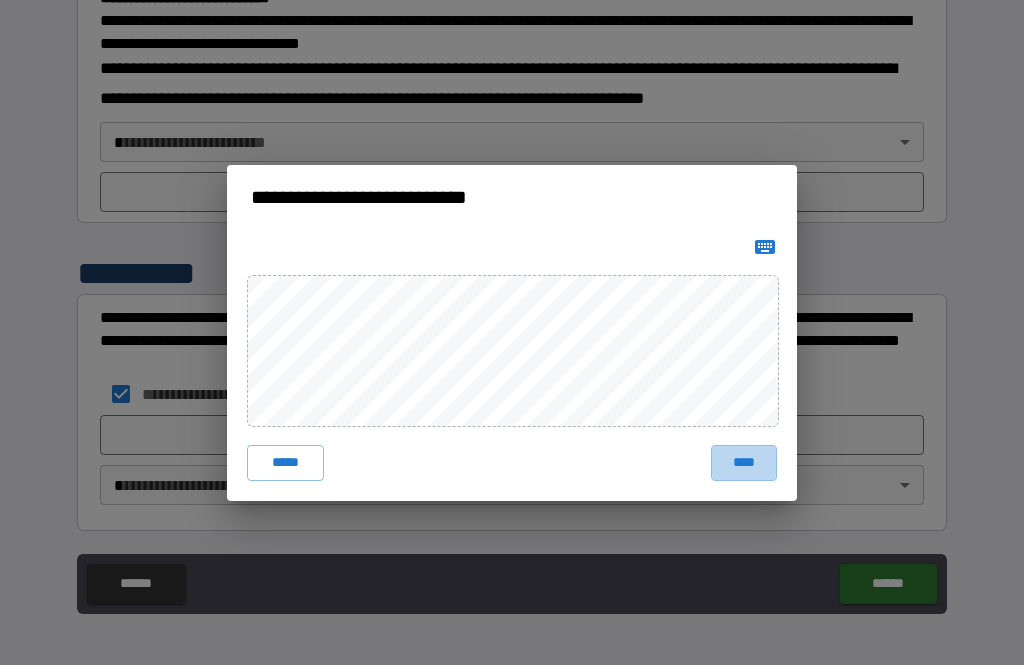 click on "****" at bounding box center (744, 463) 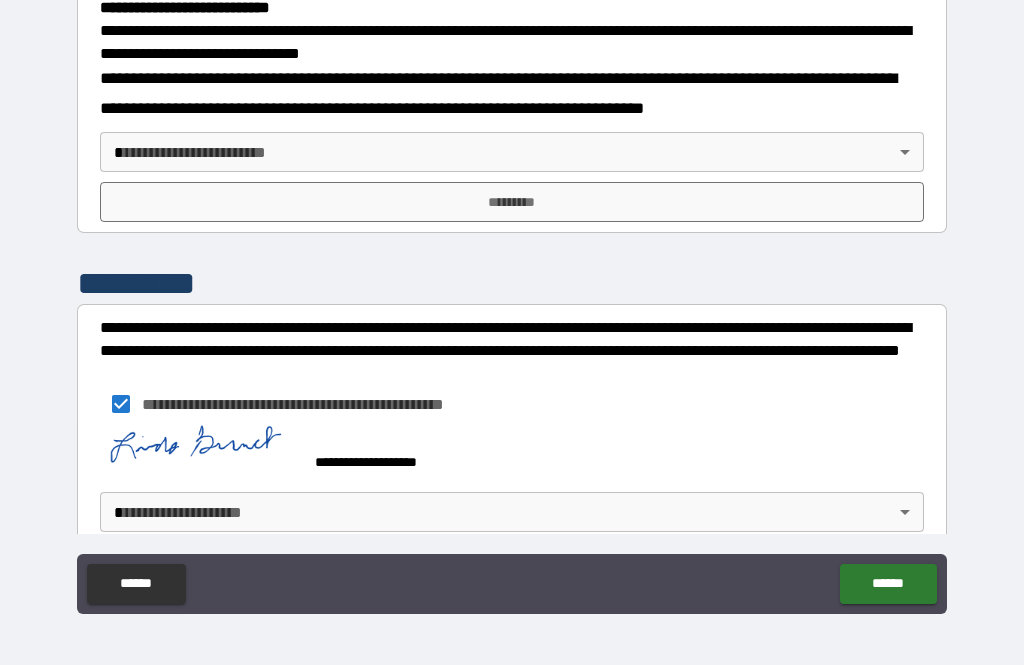 click on "******" at bounding box center (888, 584) 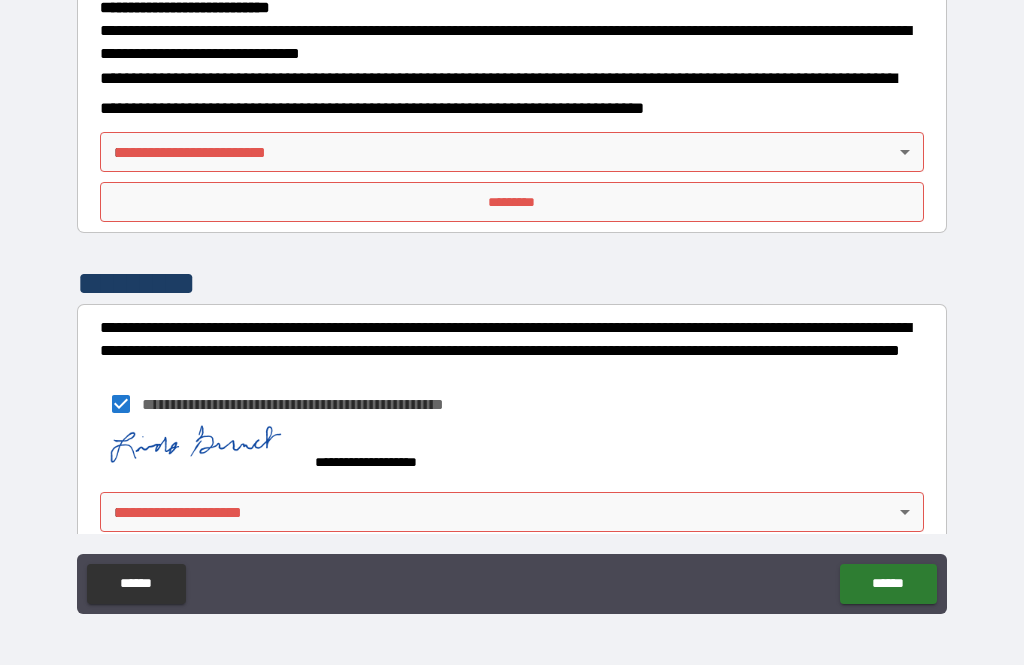 click on "[FIRST] [LAST] [STREET] [CITY], [STATE] [ZIP] [PHONE] [EMAIL]" at bounding box center [512, 300] 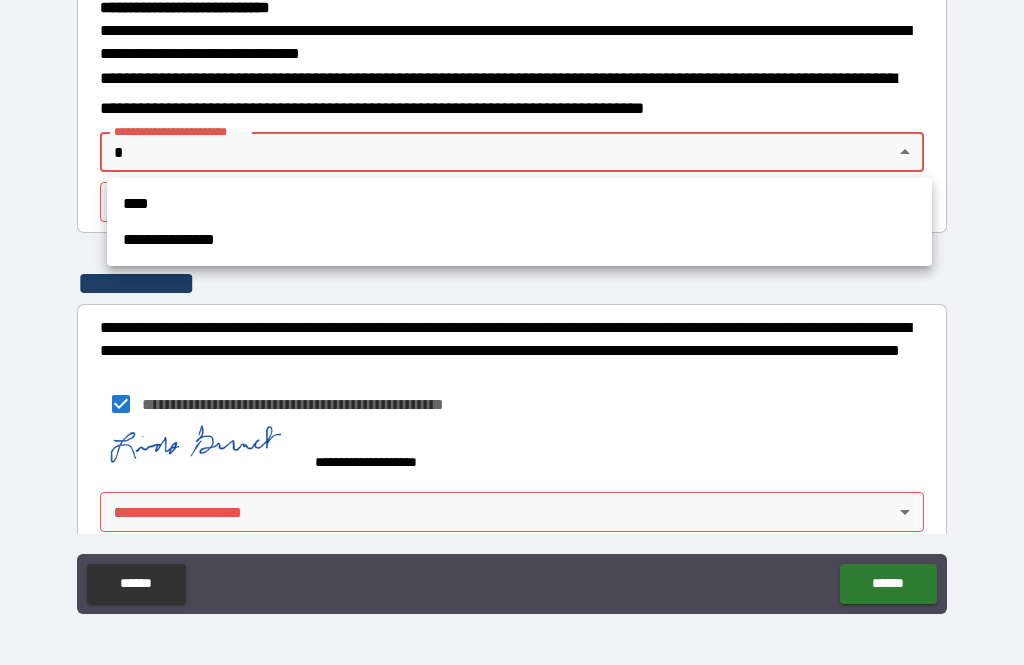 click on "****" at bounding box center (519, 204) 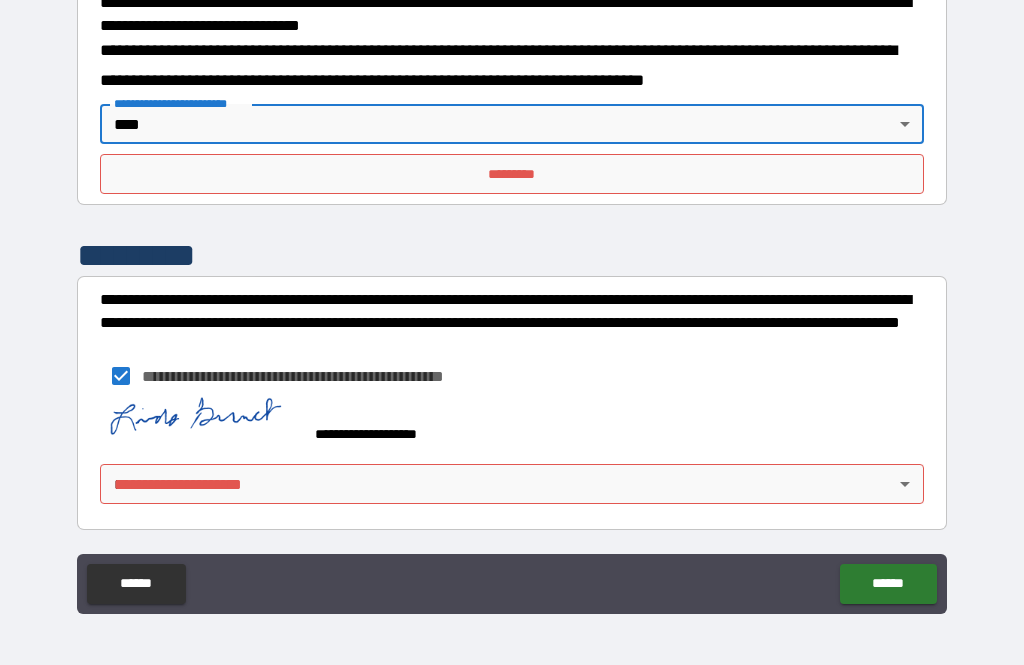 scroll, scrollTop: 690, scrollLeft: 0, axis: vertical 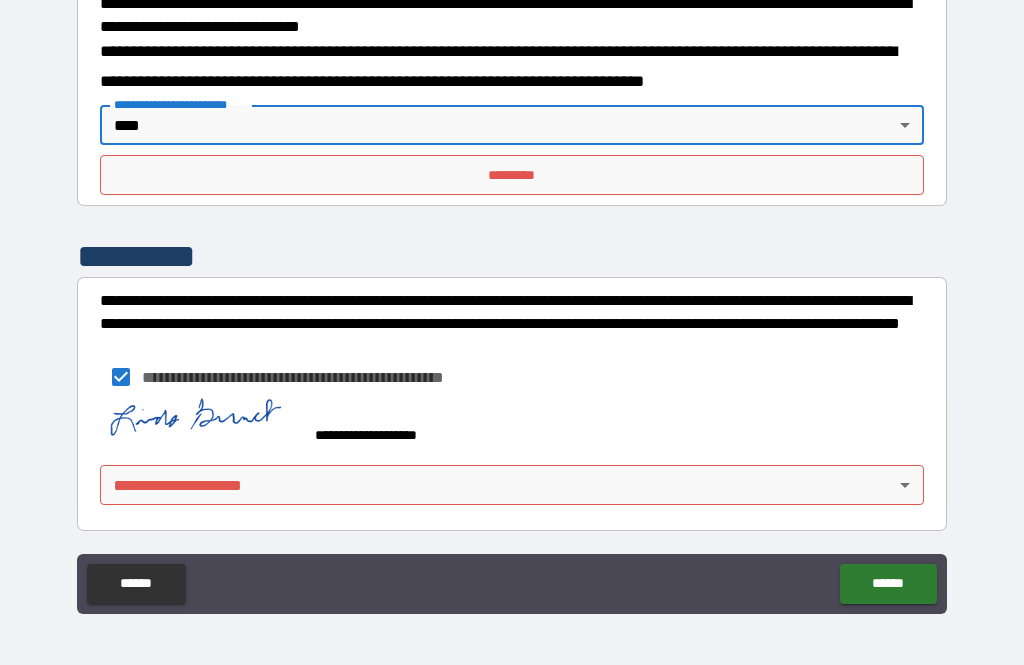 click on "******" at bounding box center [888, 584] 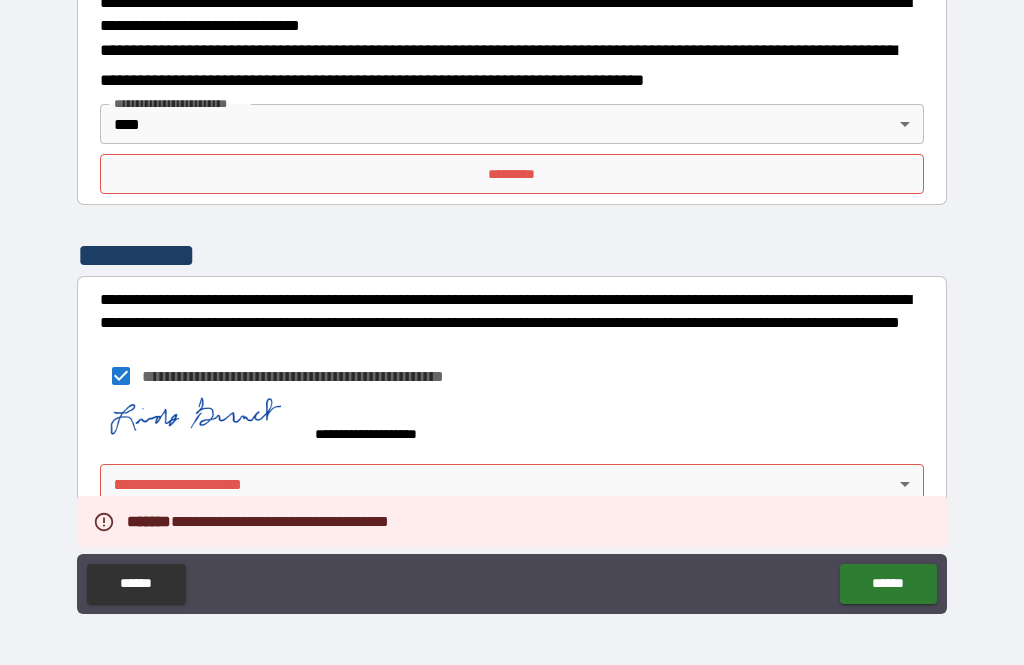 scroll, scrollTop: 690, scrollLeft: 0, axis: vertical 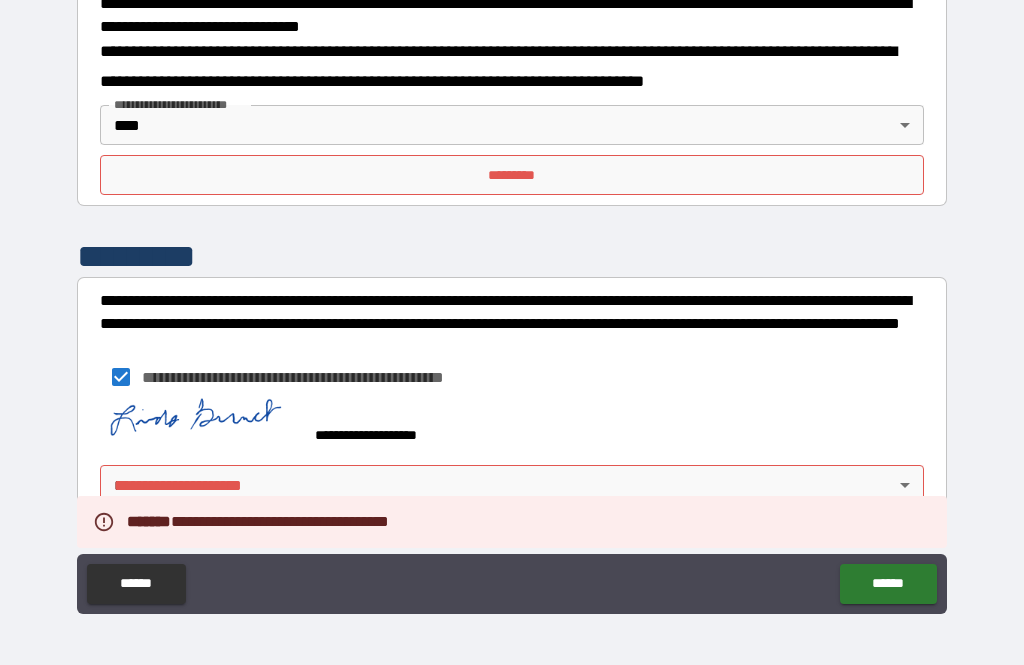 click on "[FIRST] [LAST] [STREET] [CITY], [STATE] [ZIP] [PHONE] [EMAIL]" at bounding box center [512, 300] 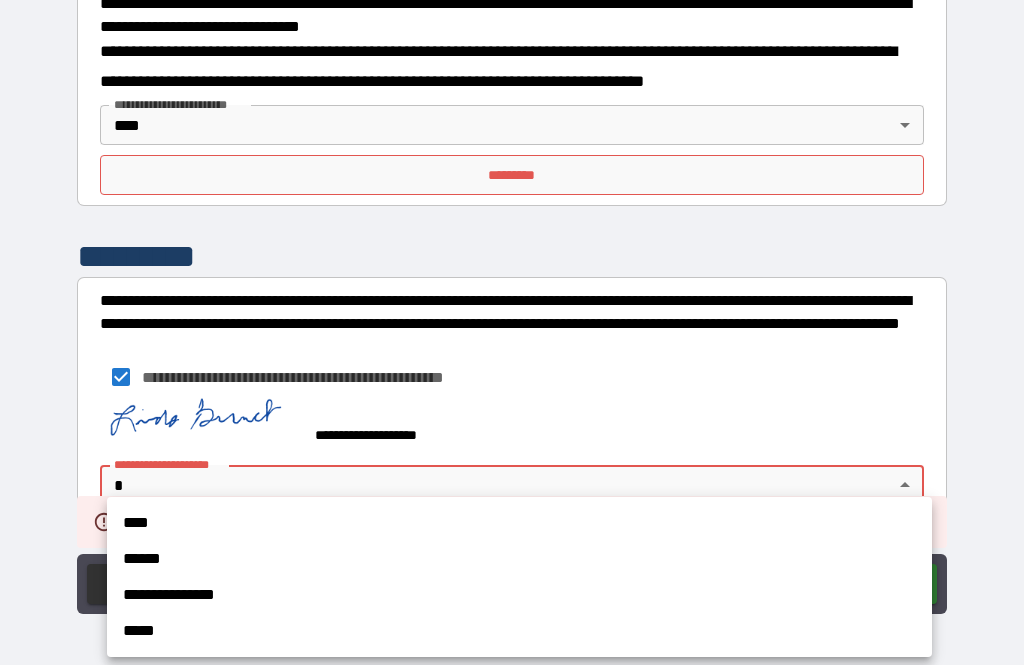 click on "****" at bounding box center (519, 523) 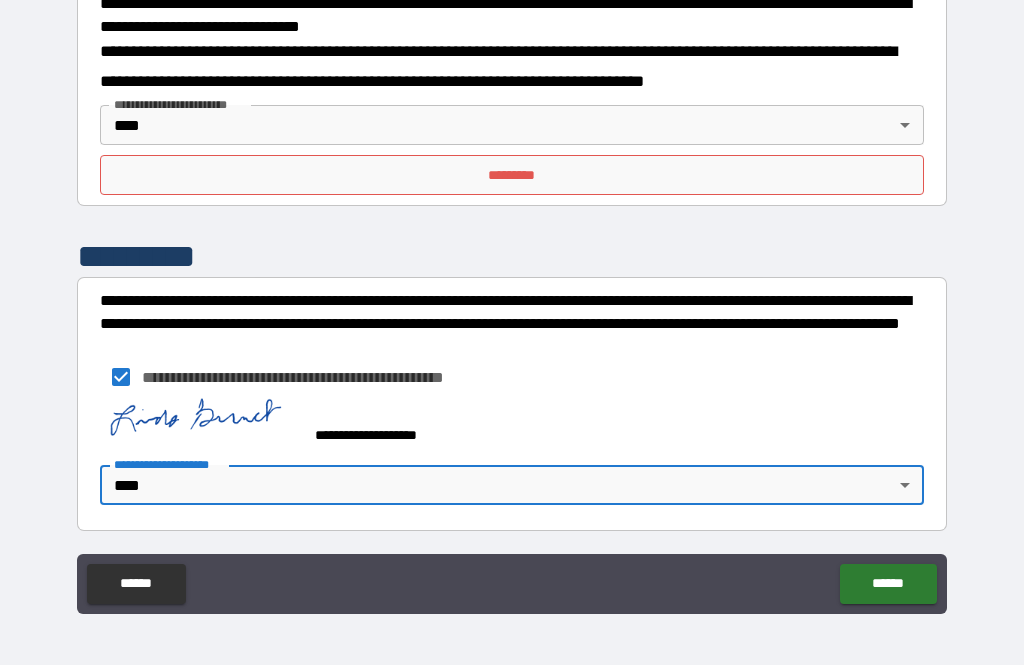 click on "******" at bounding box center (888, 584) 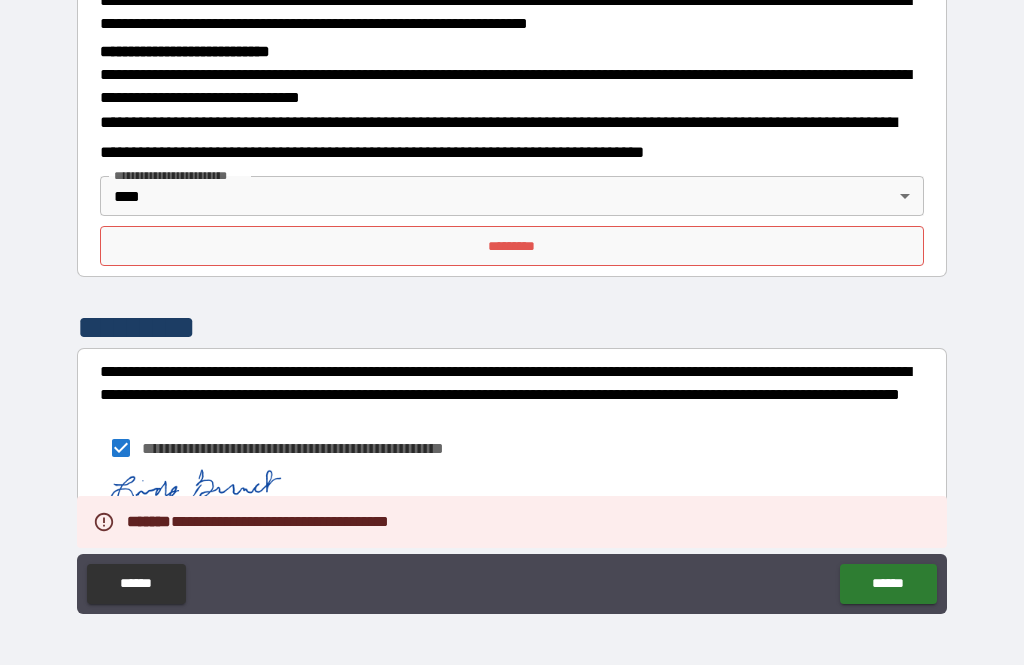 scroll, scrollTop: 617, scrollLeft: 0, axis: vertical 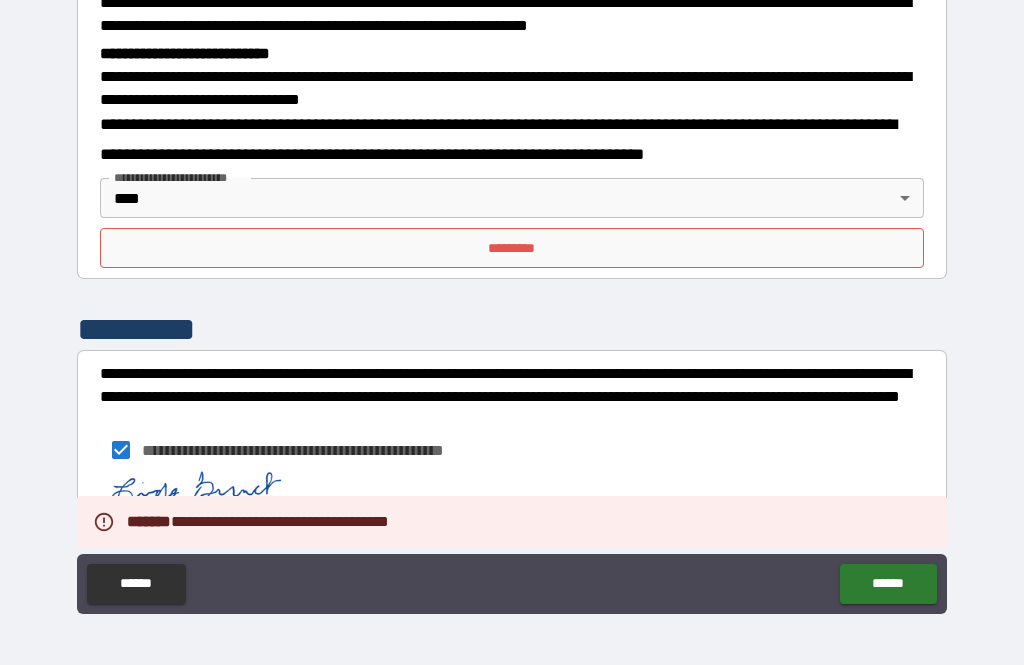 click on "*********" at bounding box center (512, 248) 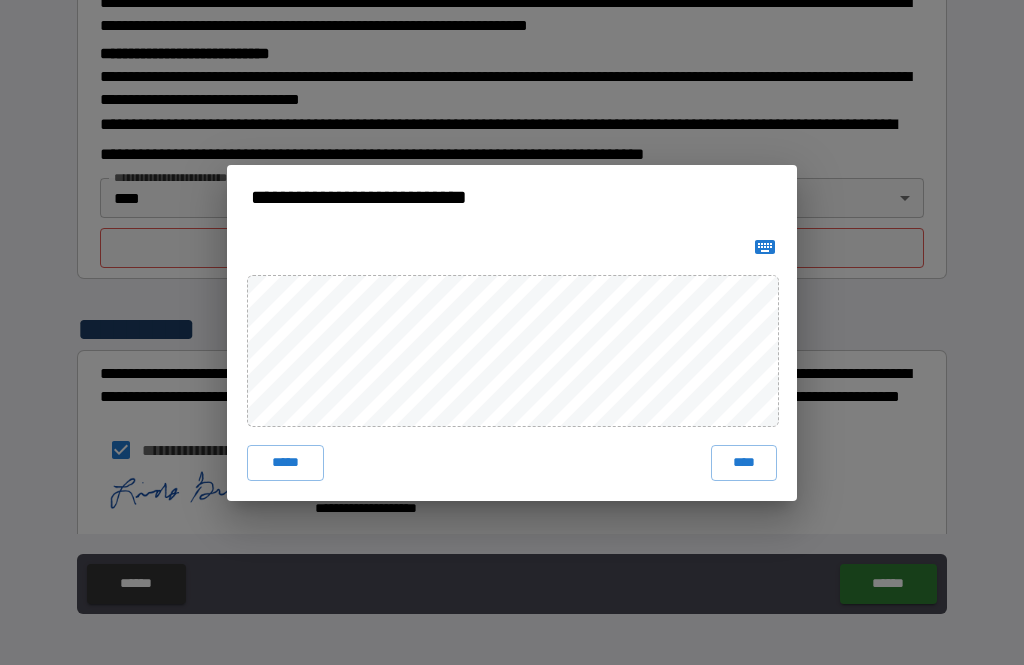 click on "****" at bounding box center (744, 463) 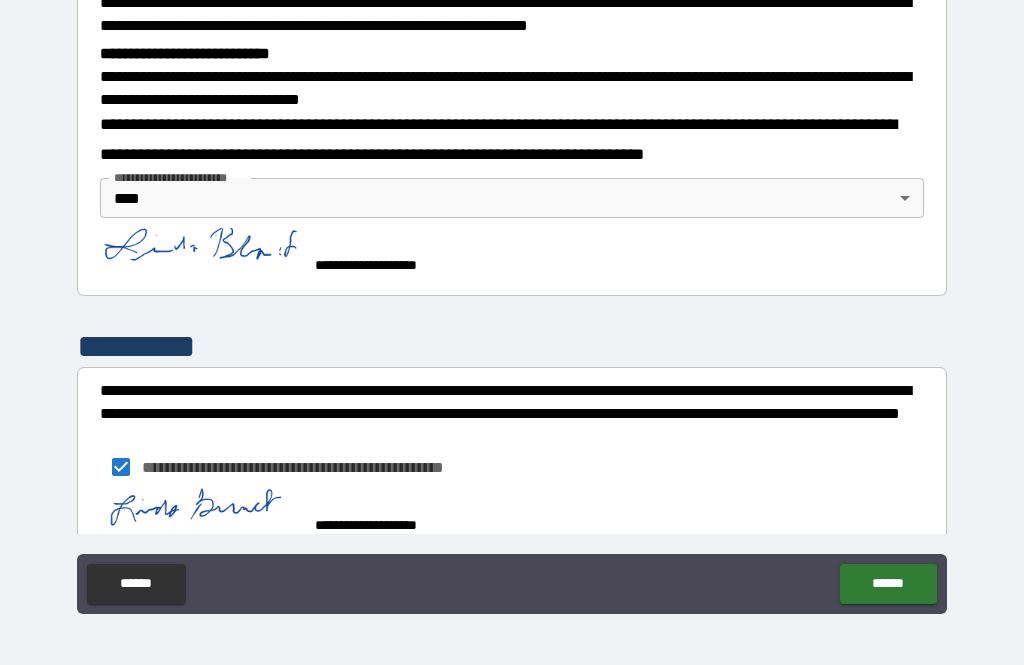 click on "******" at bounding box center (888, 584) 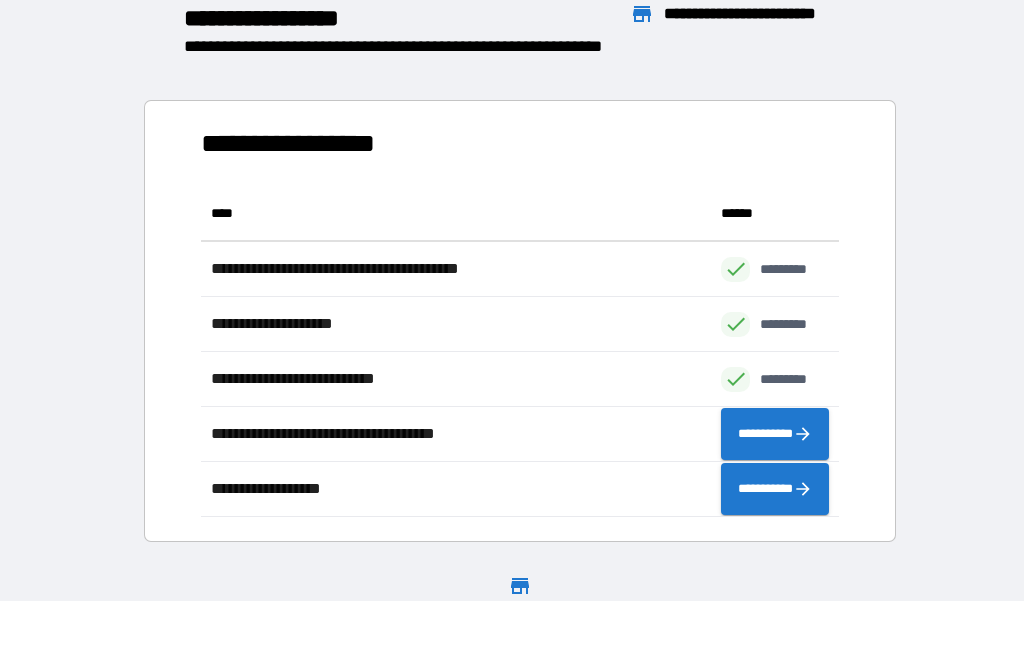 scroll, scrollTop: 1, scrollLeft: 1, axis: both 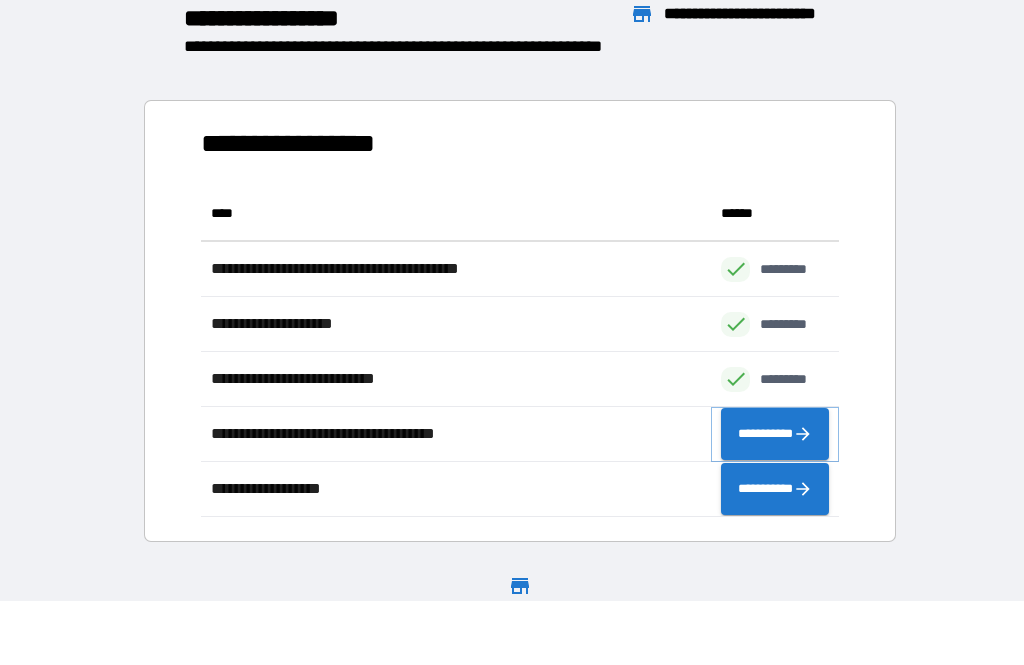 click on "**********" at bounding box center [775, 434] 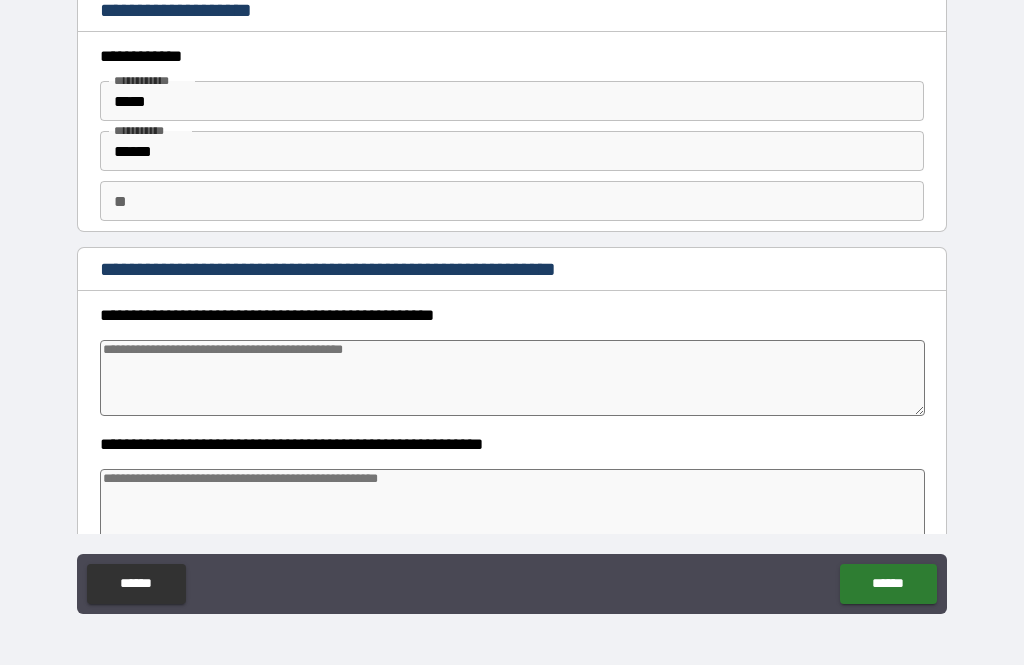 scroll, scrollTop: 0, scrollLeft: 0, axis: both 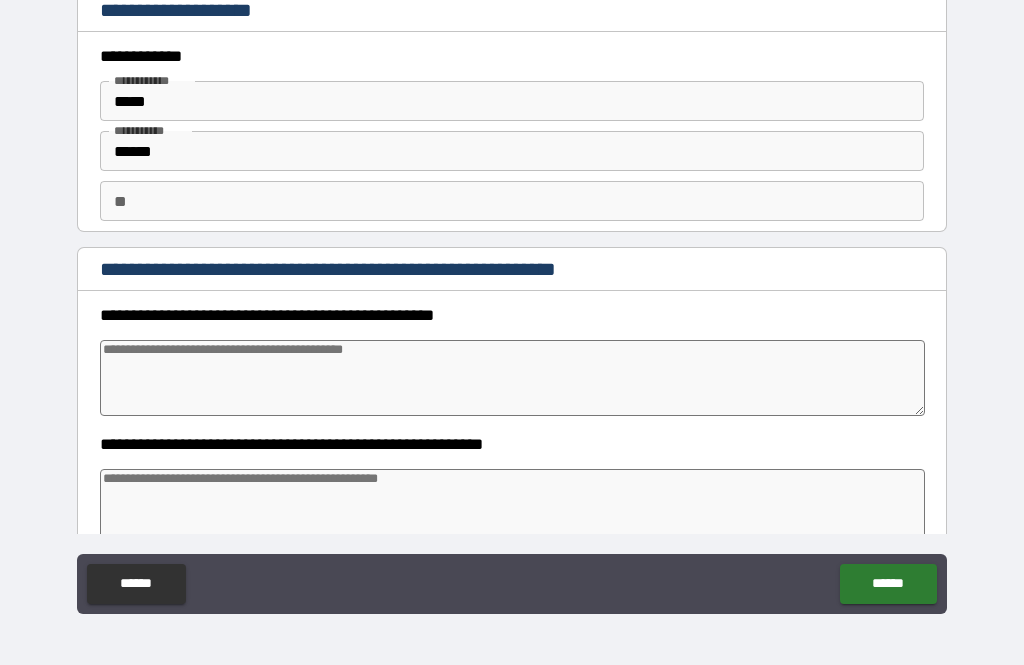 click at bounding box center [513, 378] 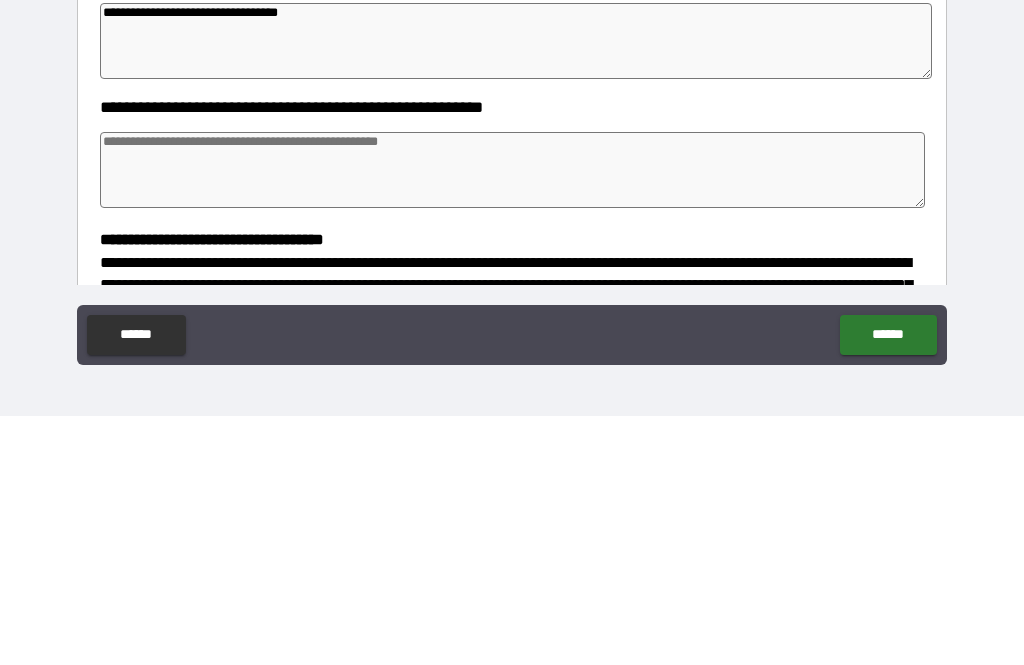 scroll, scrollTop: 89, scrollLeft: 0, axis: vertical 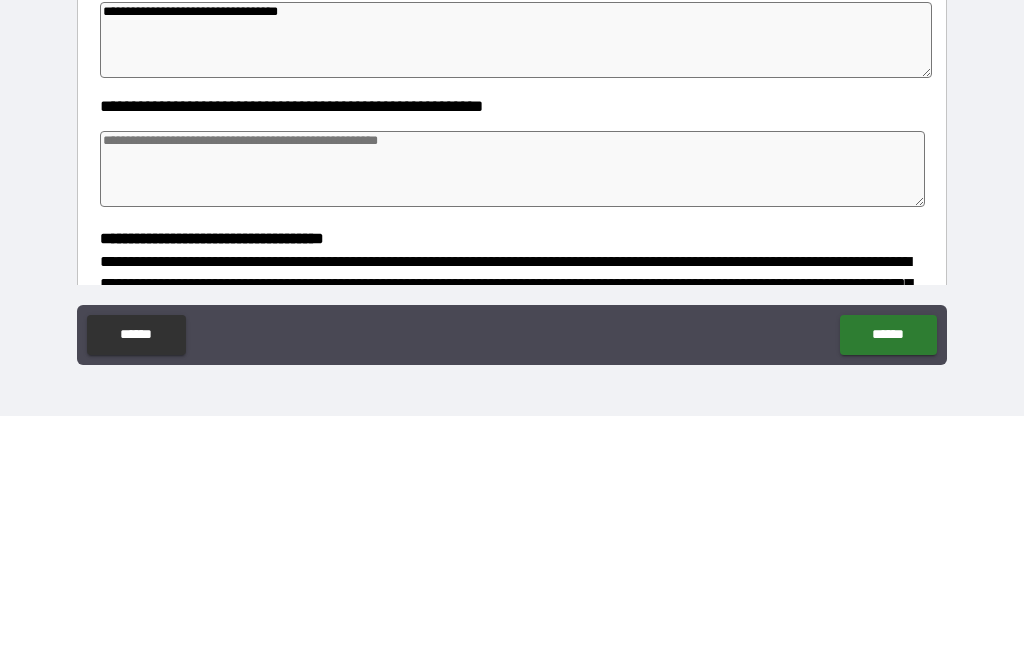 click at bounding box center [513, 418] 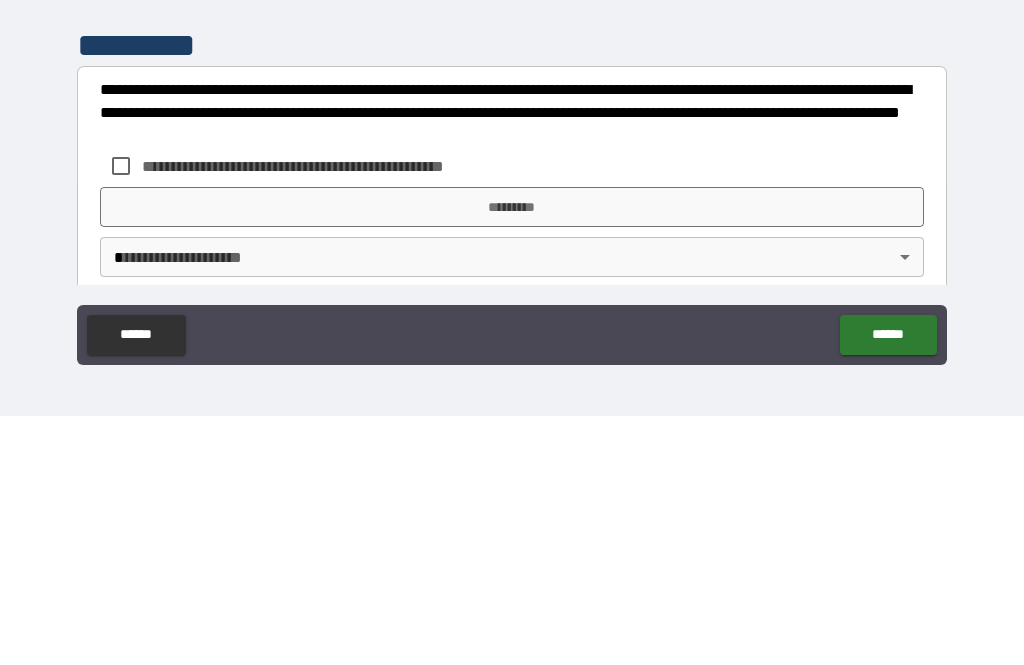 scroll, scrollTop: 560, scrollLeft: 0, axis: vertical 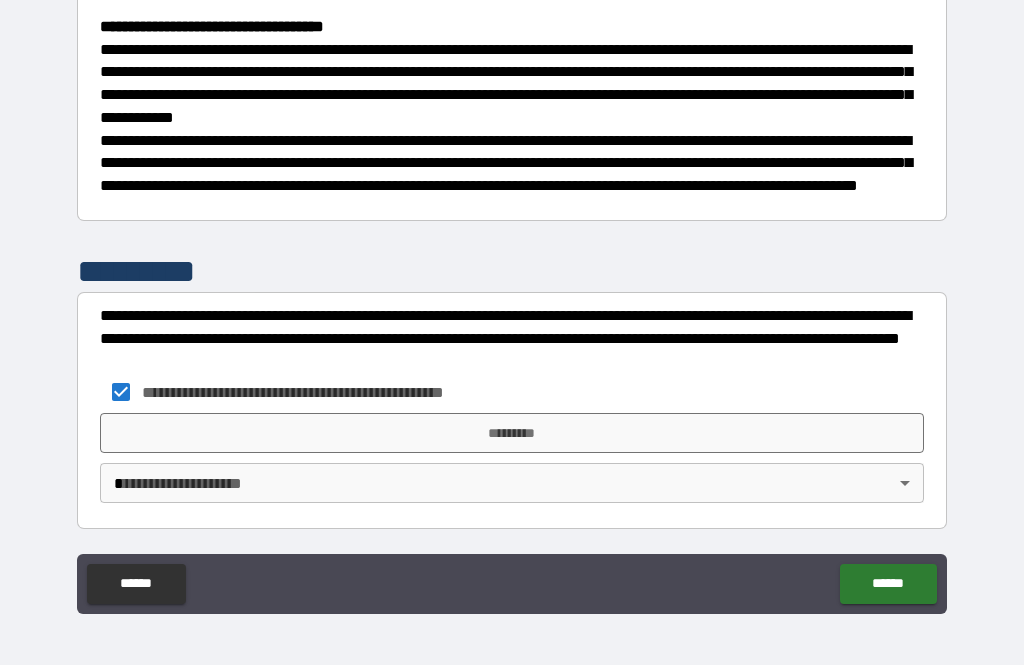 click on "*********" at bounding box center (512, 433) 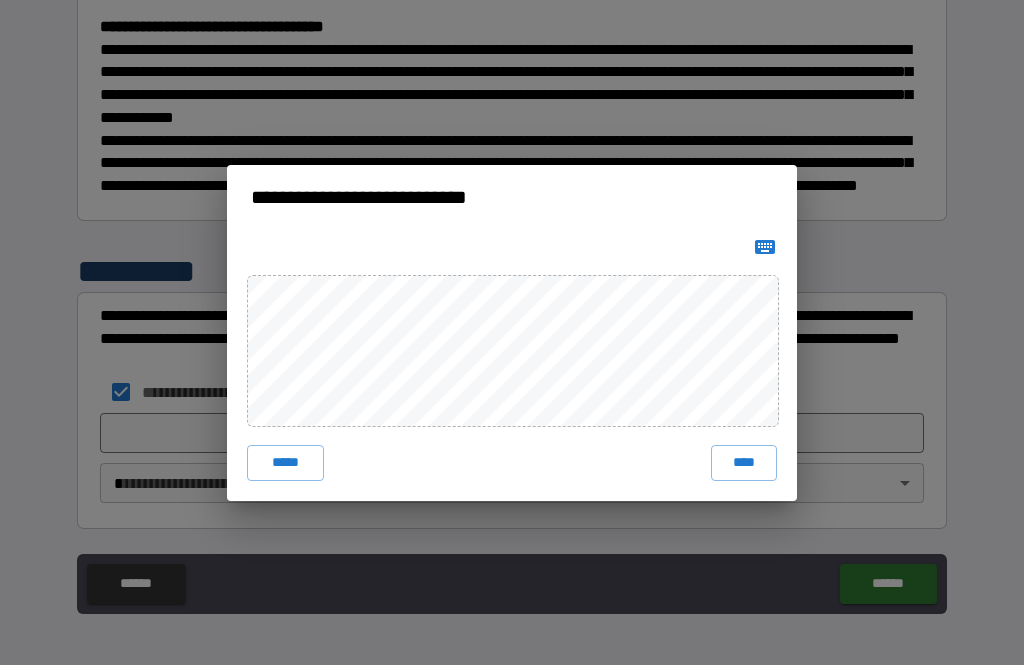 click on "****" at bounding box center (744, 463) 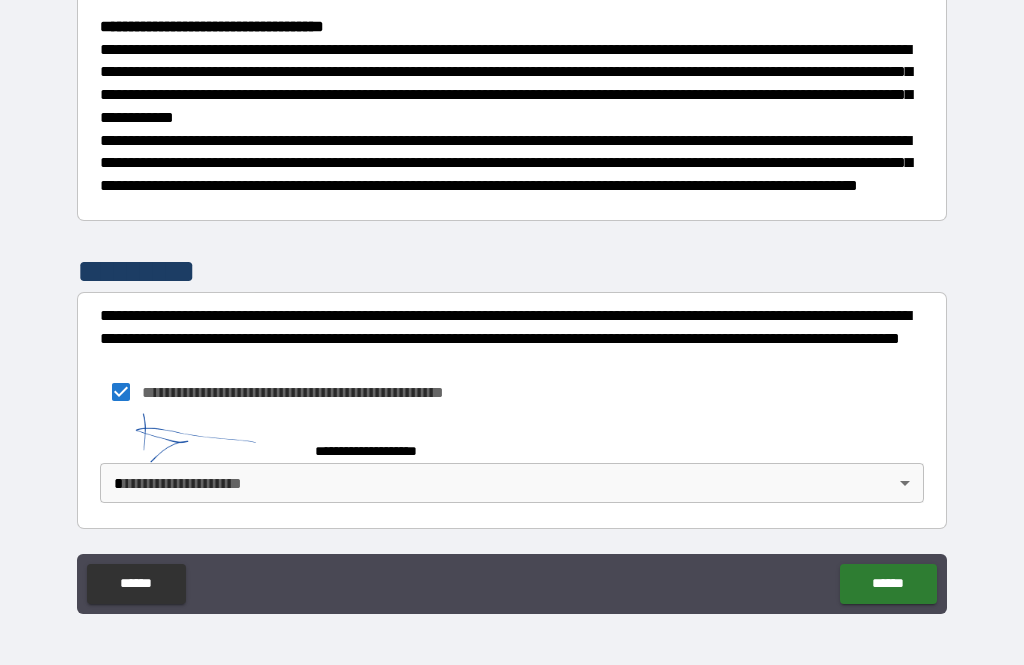 scroll, scrollTop: 556, scrollLeft: 0, axis: vertical 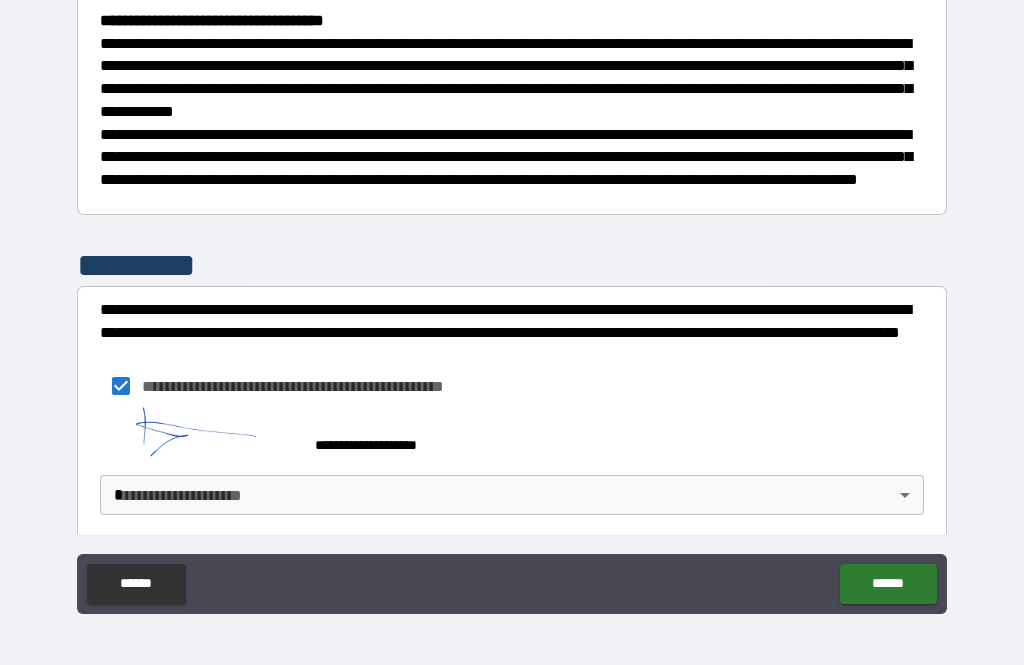 click on "[FIRST] [LAST] [STREET] [CITY], [STATE] [ZIP] [PHONE] [EMAIL]" at bounding box center (512, 300) 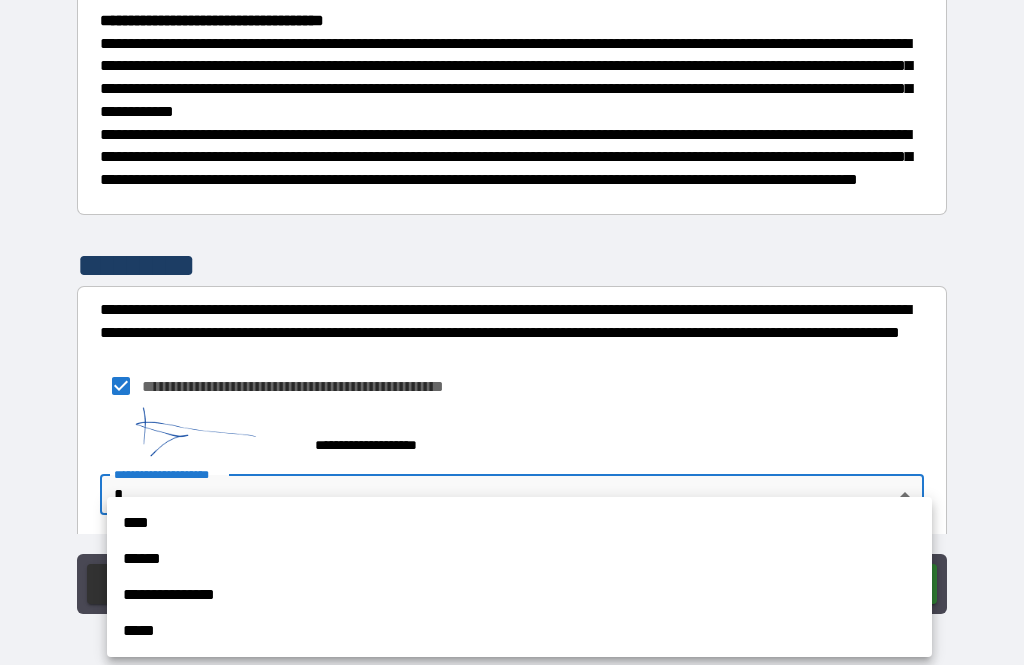 click on "****" at bounding box center [519, 523] 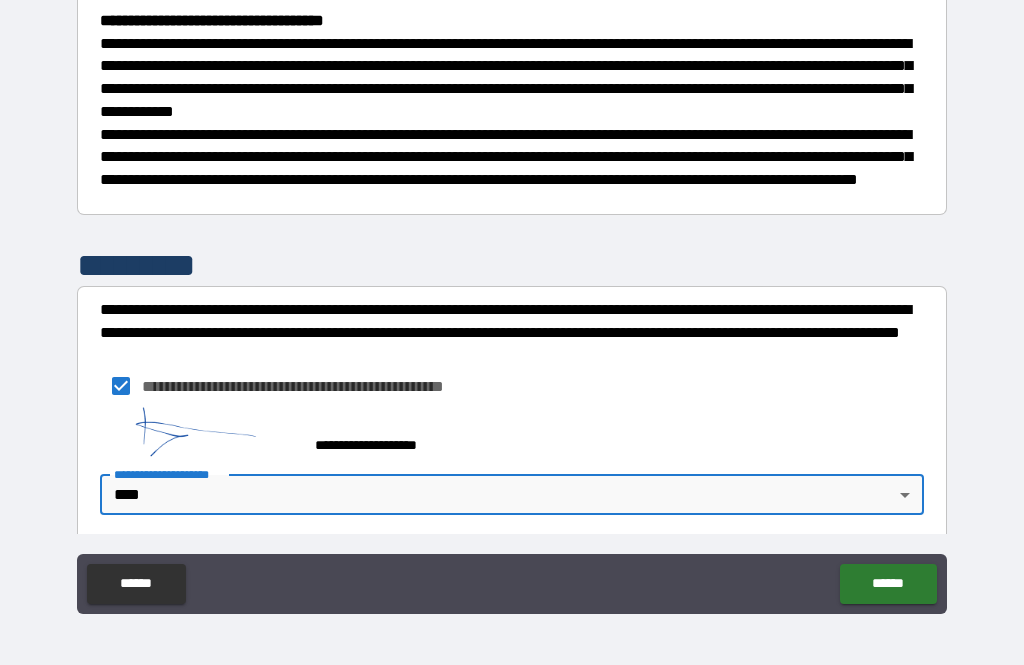 click on "******" at bounding box center (888, 584) 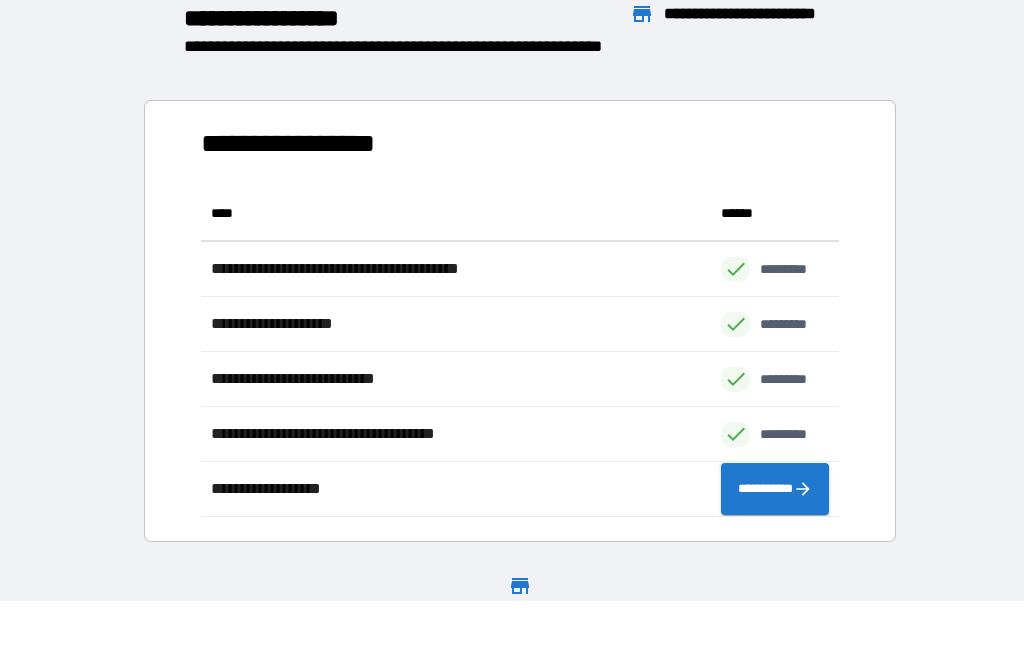 scroll, scrollTop: 331, scrollLeft: 638, axis: both 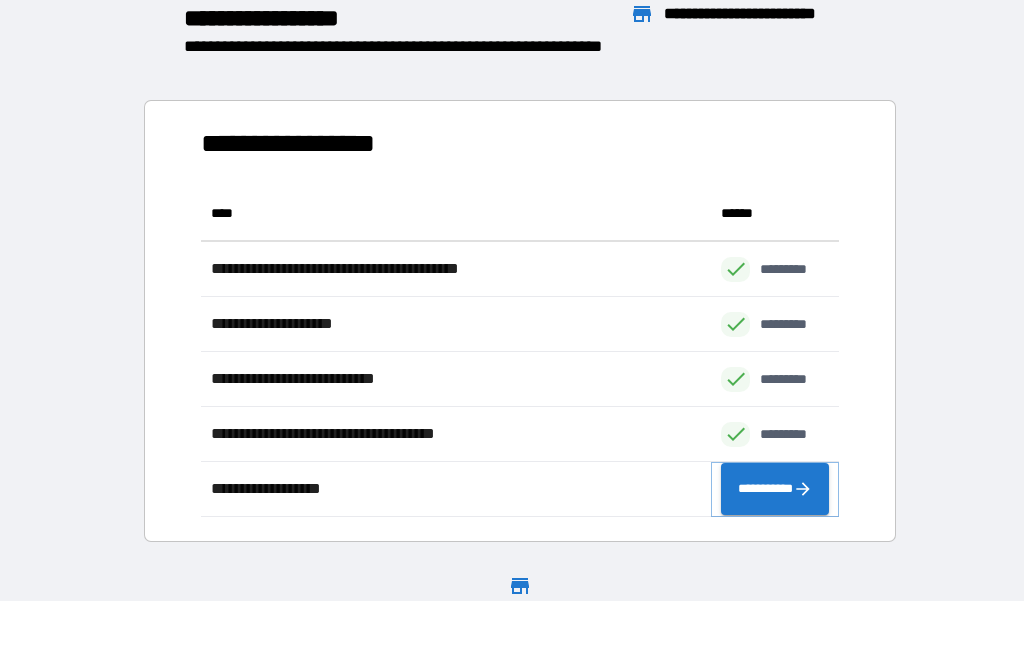 click on "**********" at bounding box center [775, 489] 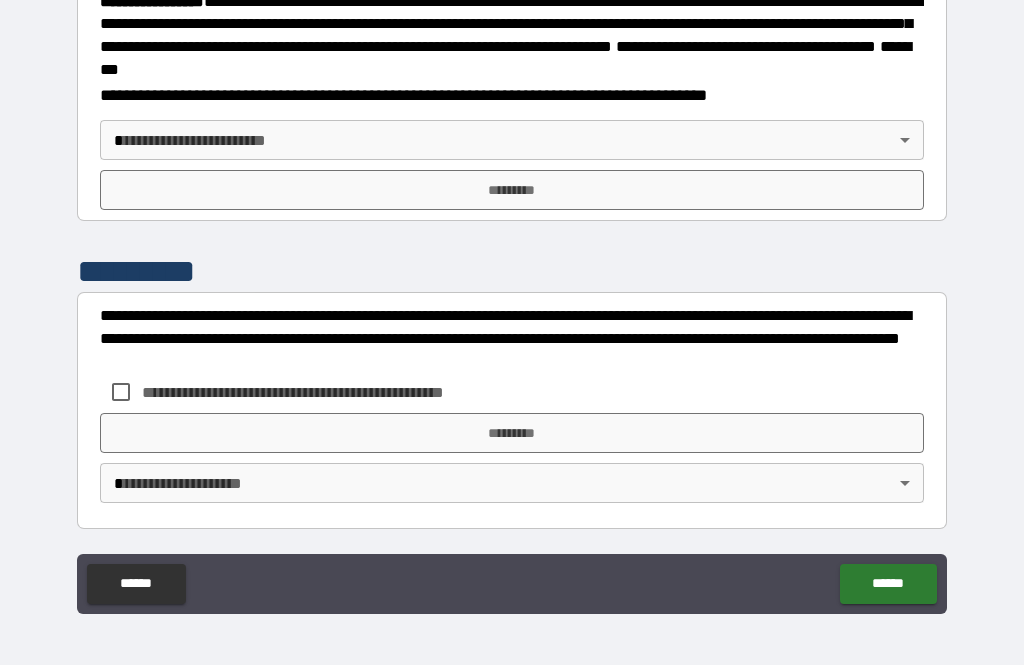 scroll, scrollTop: 2321, scrollLeft: 0, axis: vertical 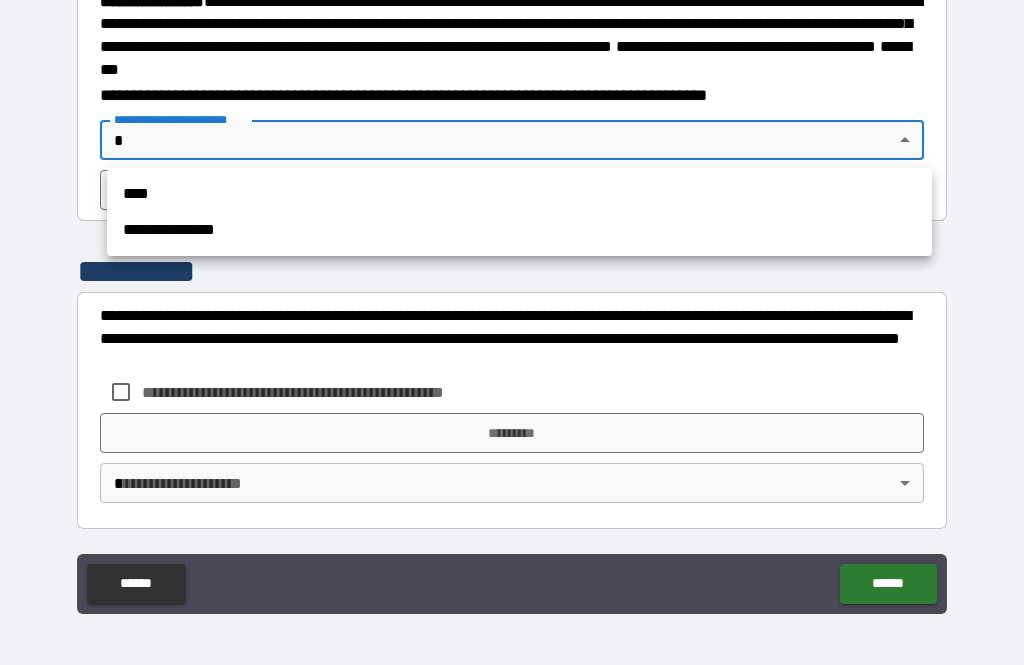 click on "****" at bounding box center [519, 194] 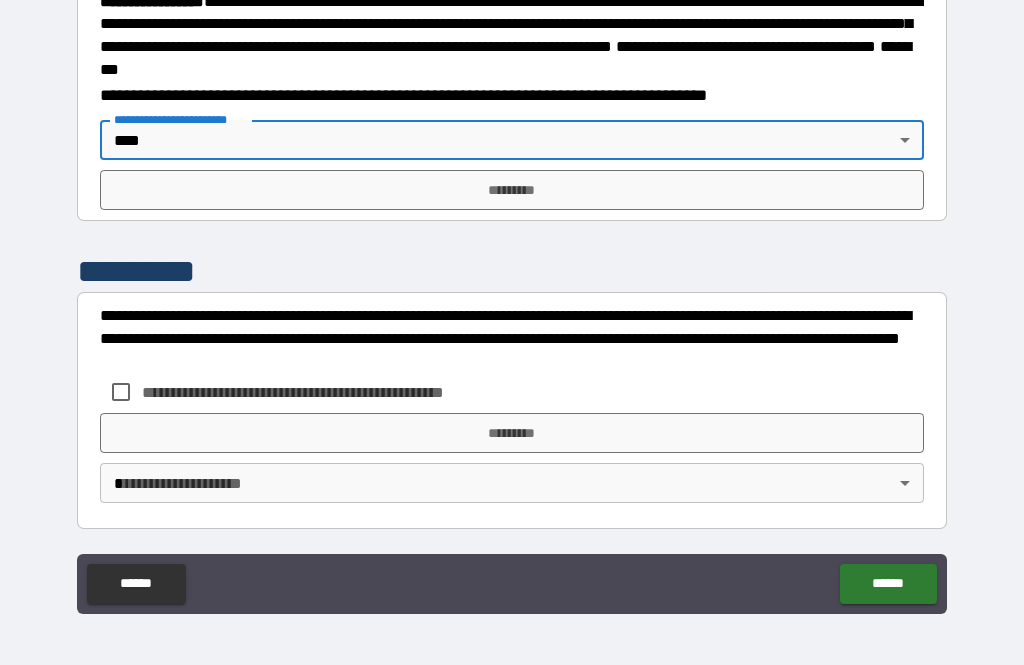 click on "*********" at bounding box center [512, 190] 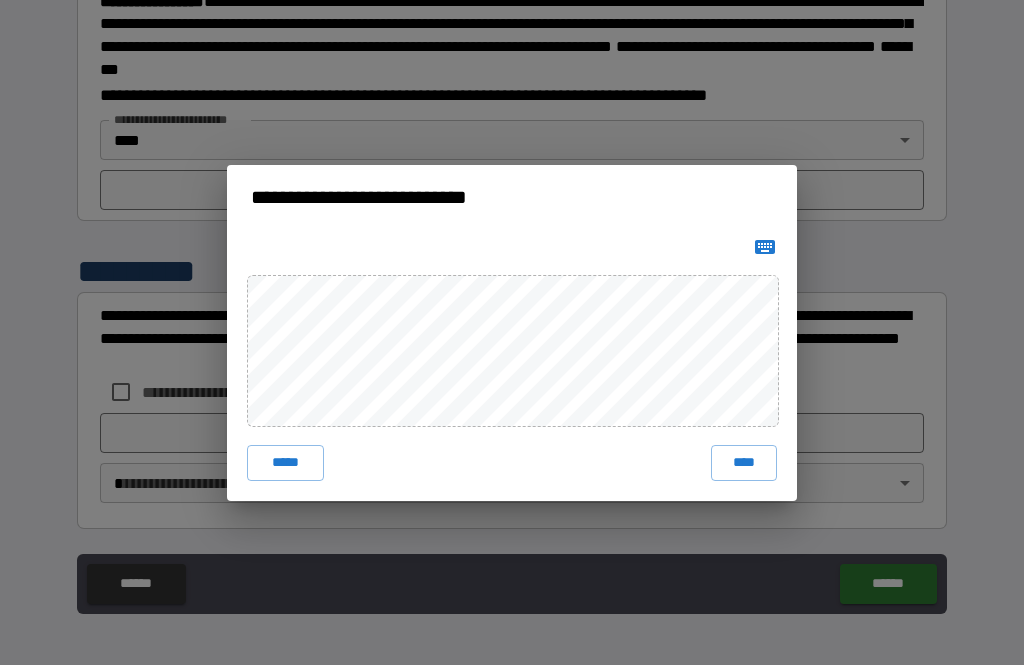 click on "***** ****" at bounding box center (512, 365) 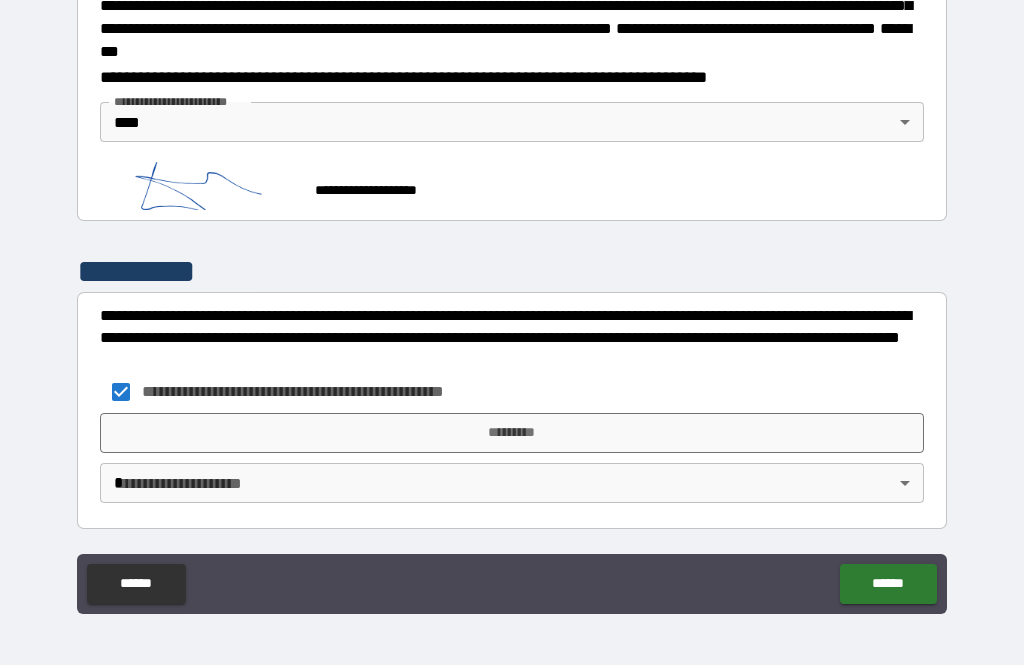 click on "*********" at bounding box center (512, 433) 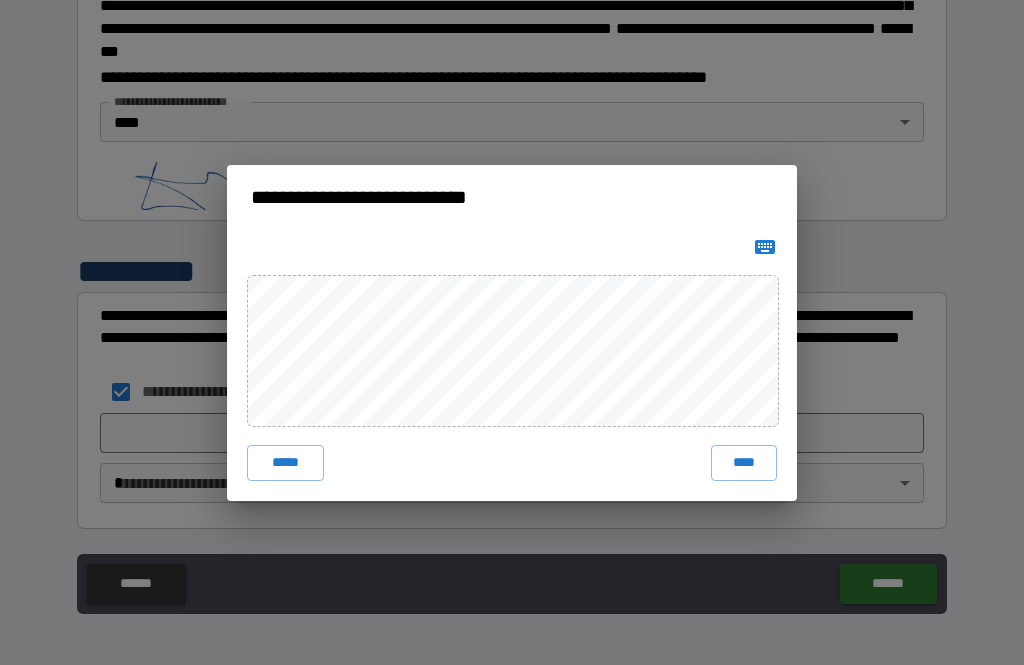 click on "****" at bounding box center (744, 463) 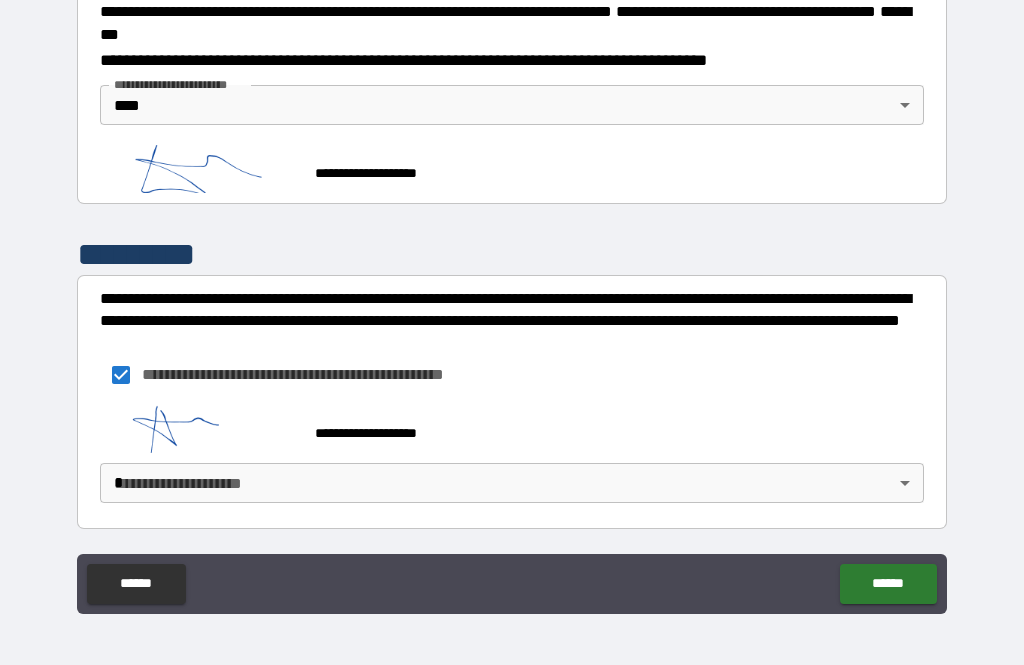 click on "**********" at bounding box center (512, 300) 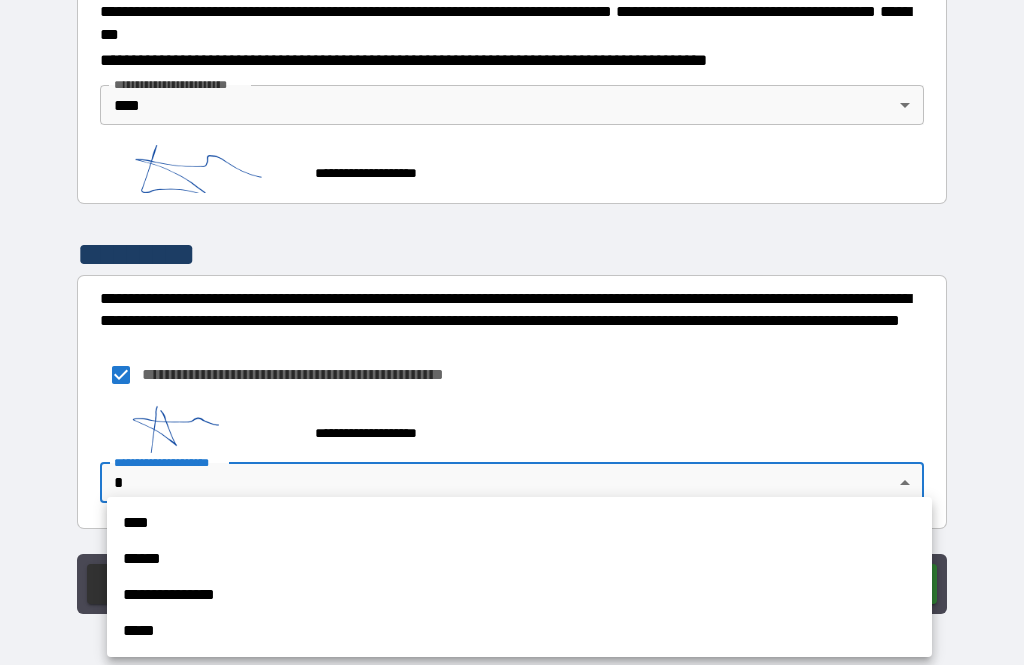 click on "****" at bounding box center [519, 523] 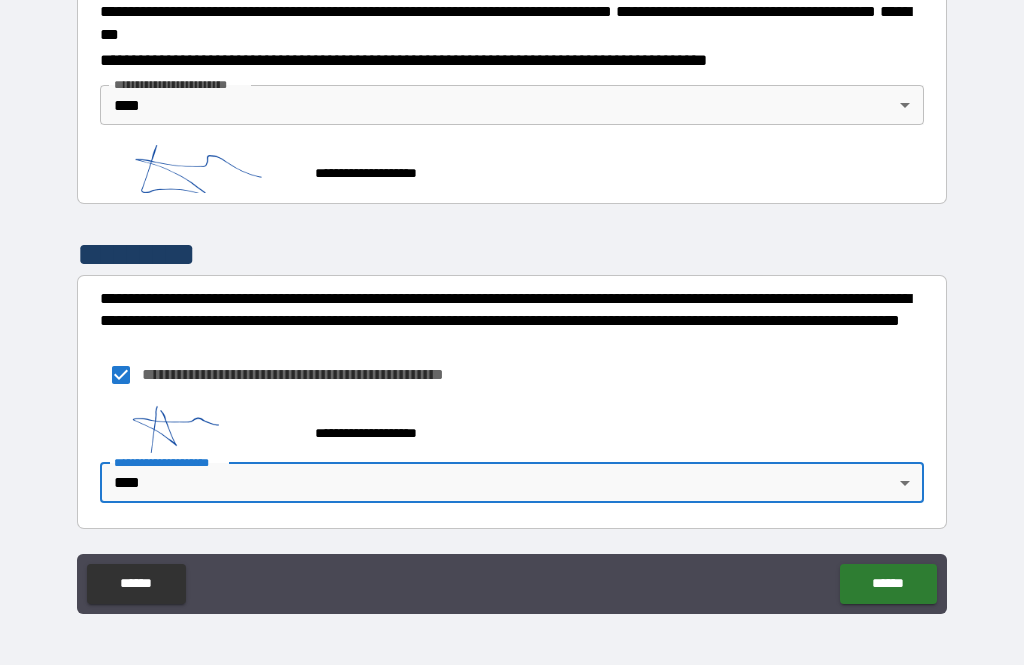 scroll, scrollTop: 2325, scrollLeft: 0, axis: vertical 